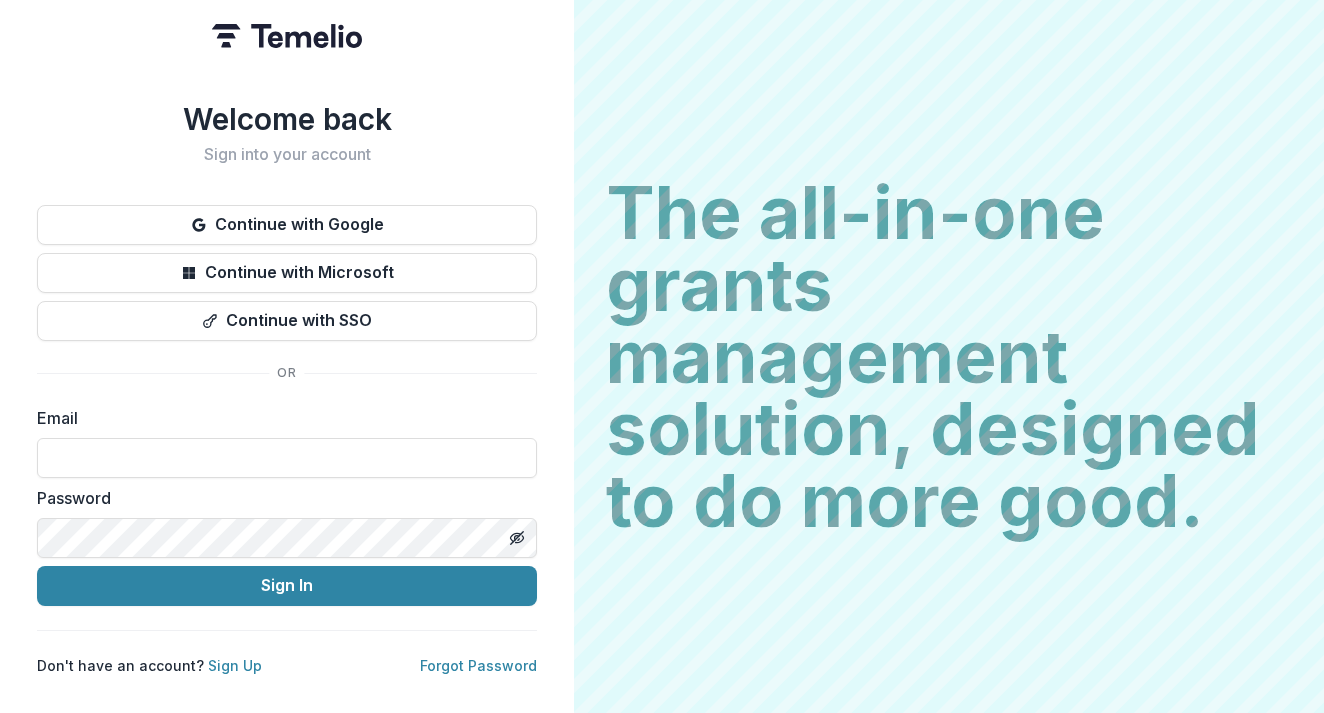 scroll, scrollTop: 0, scrollLeft: 0, axis: both 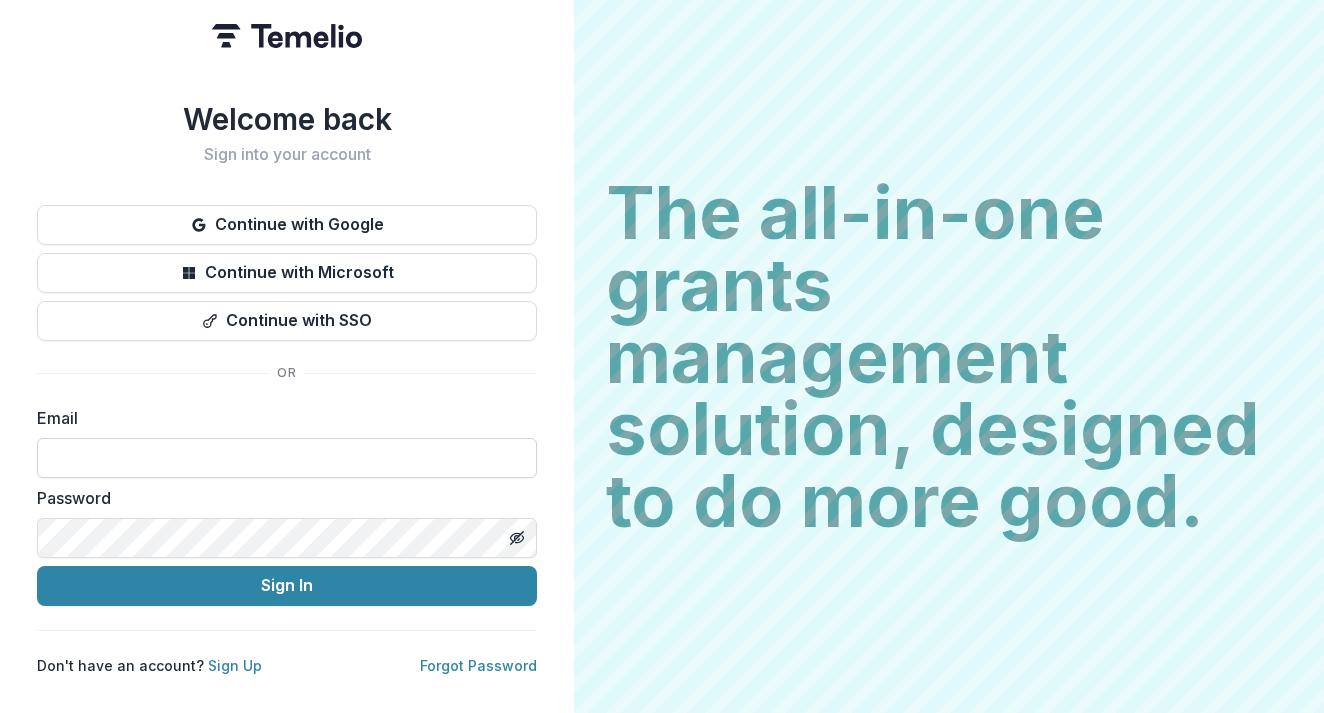click at bounding box center (287, 458) 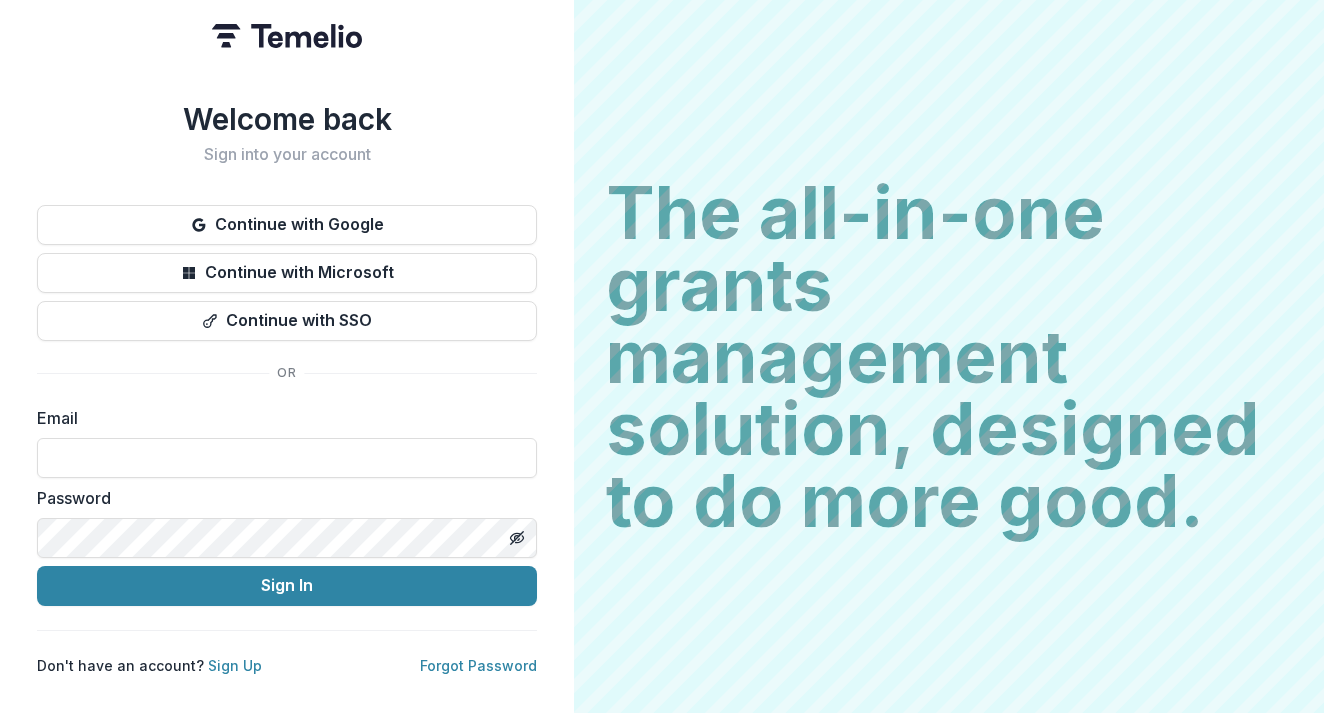 type on "**********" 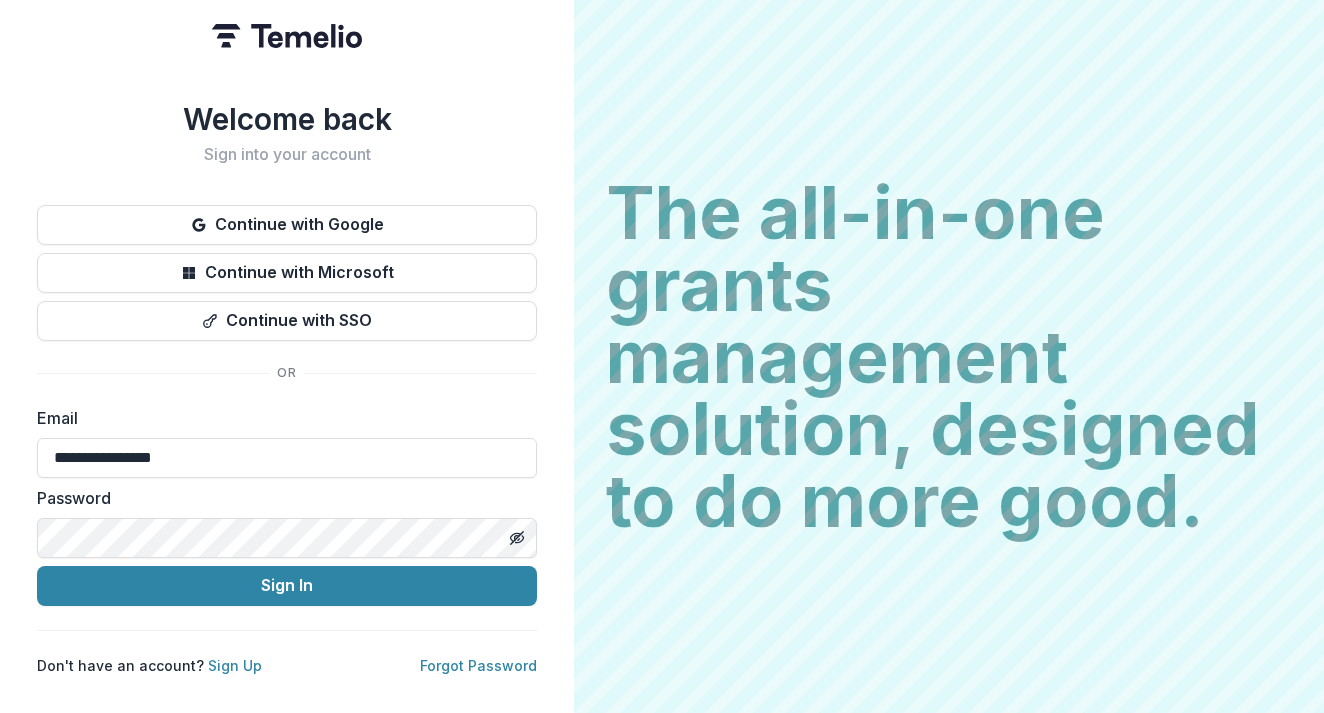 click on "Sign In" at bounding box center (287, 586) 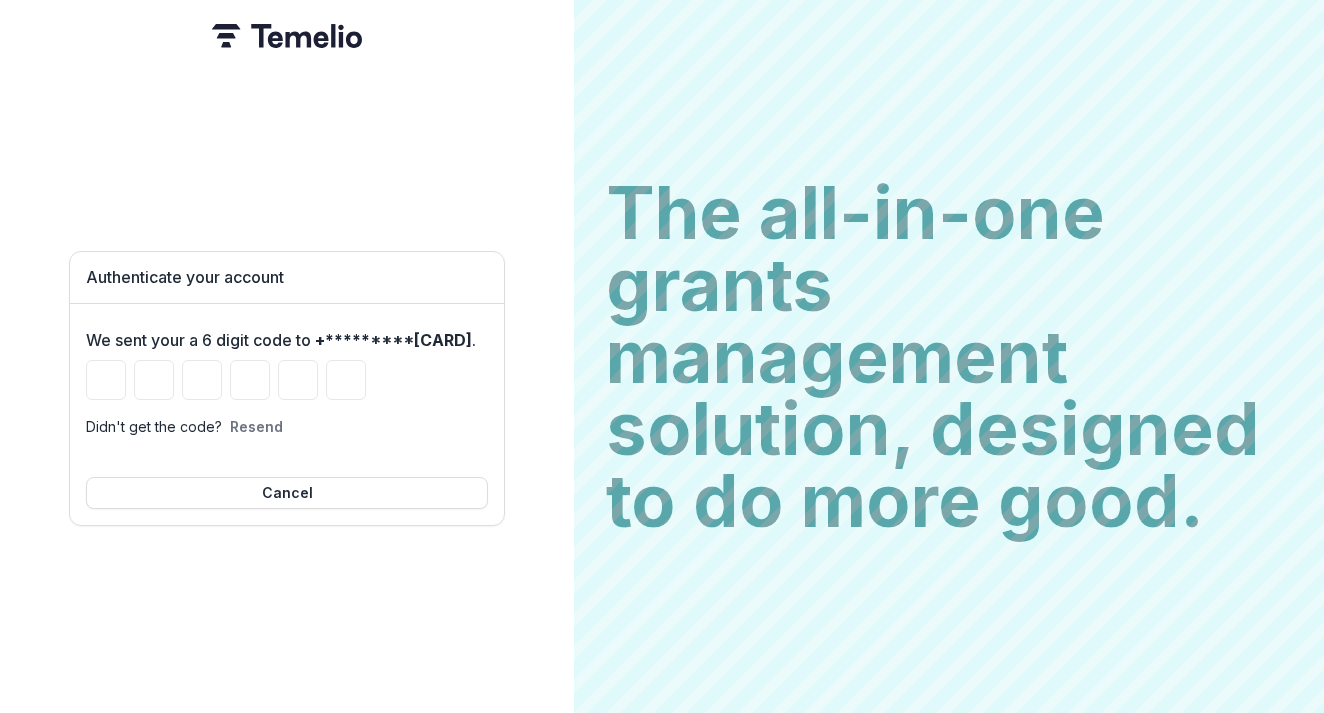 type on "*" 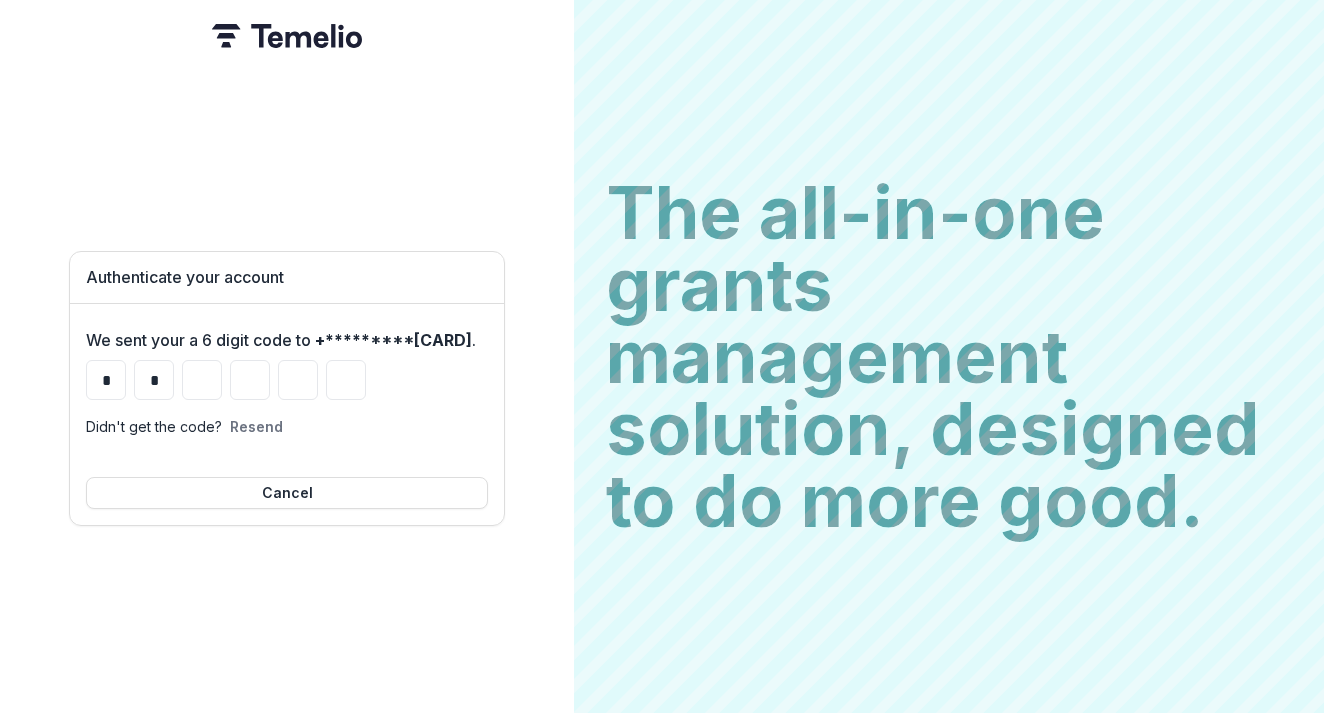 type on "*" 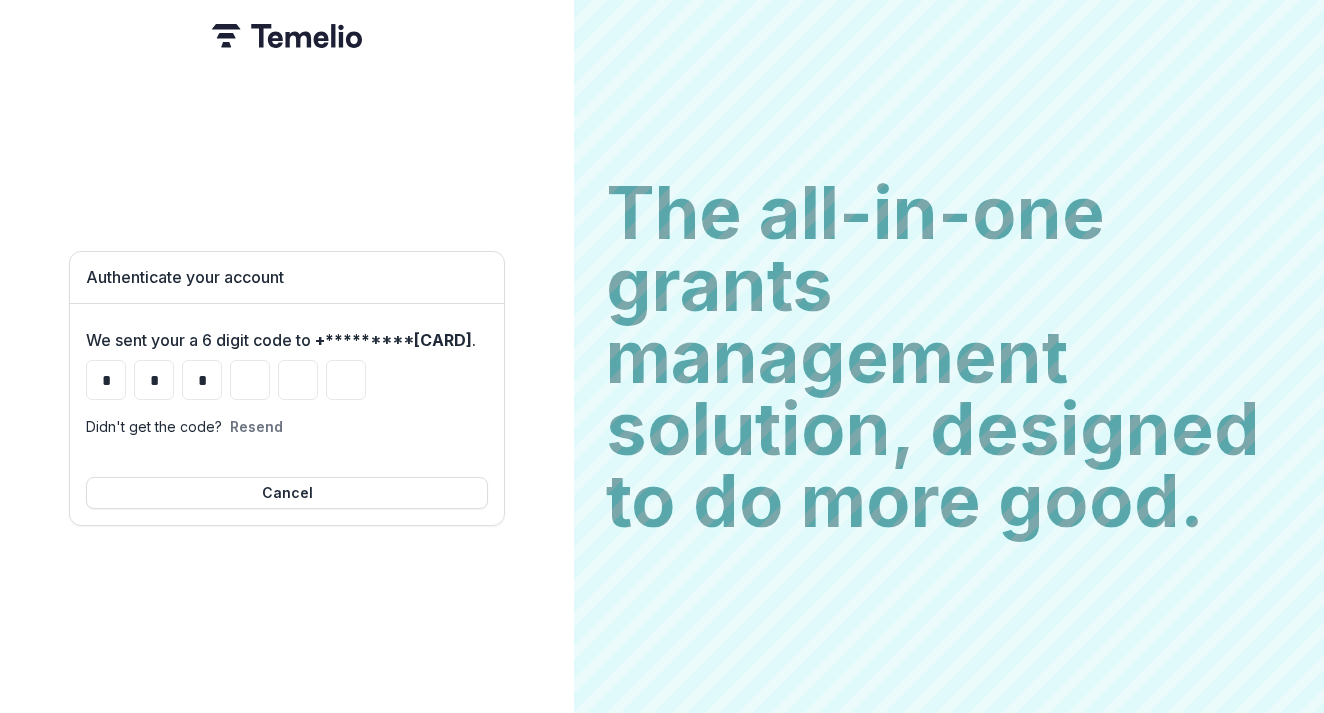 type on "*" 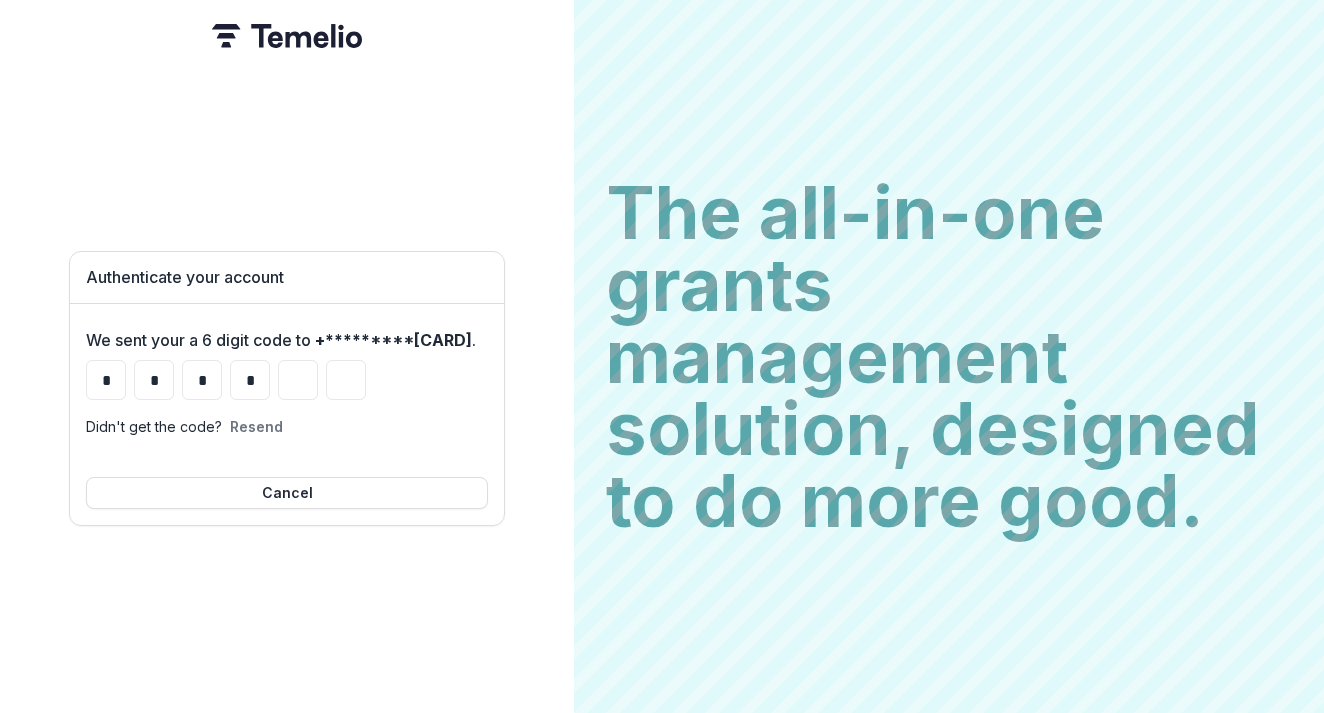 type on "*" 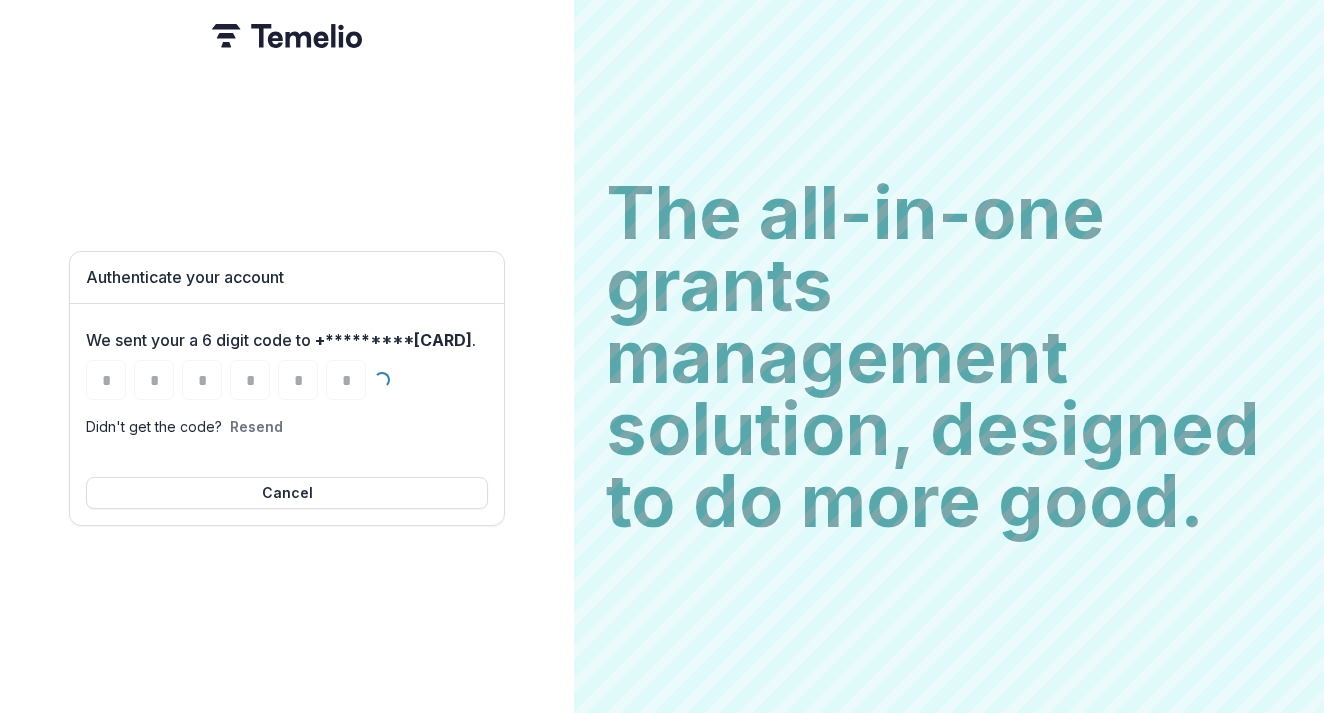 type on "*" 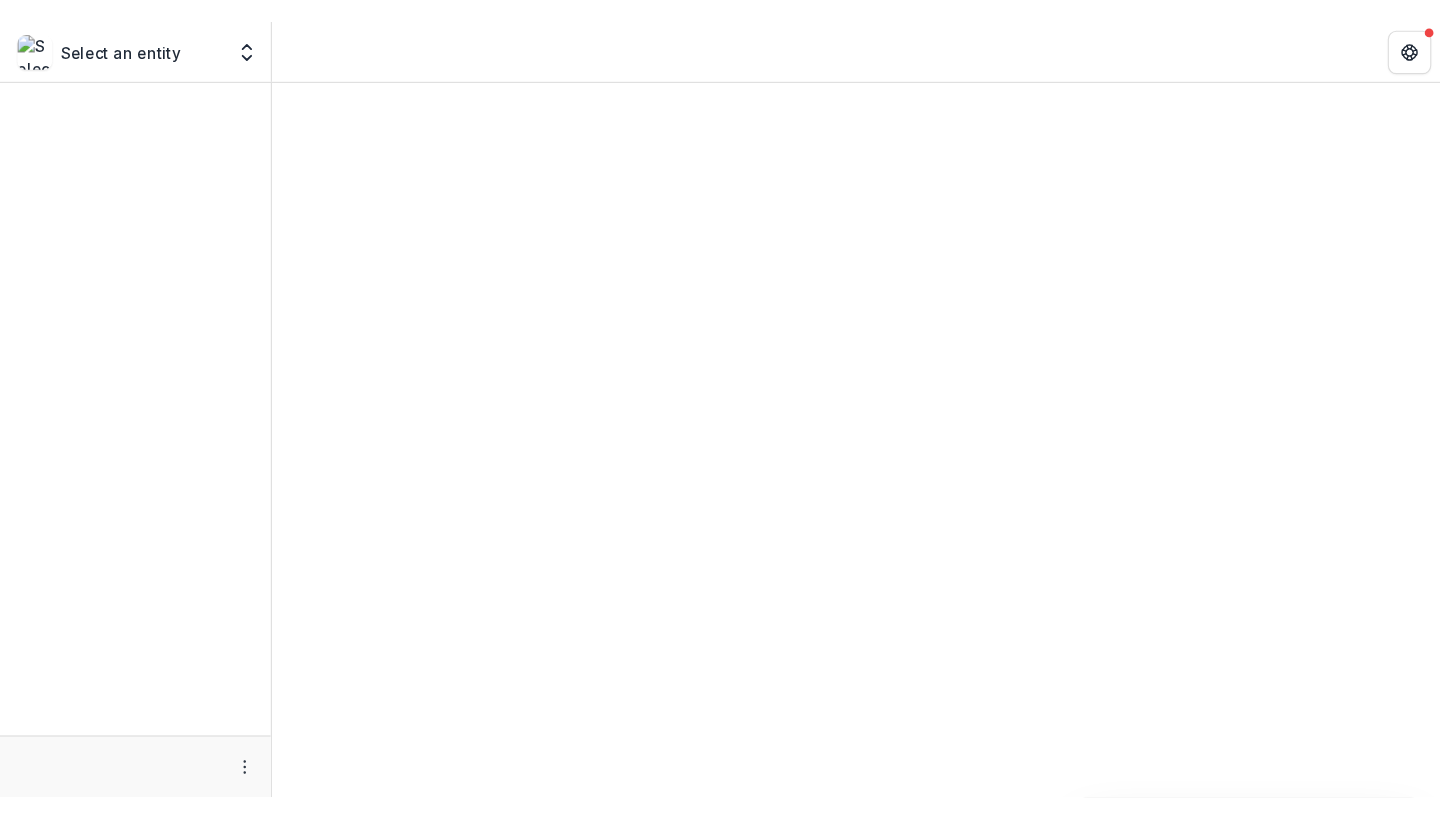 scroll, scrollTop: 0, scrollLeft: 0, axis: both 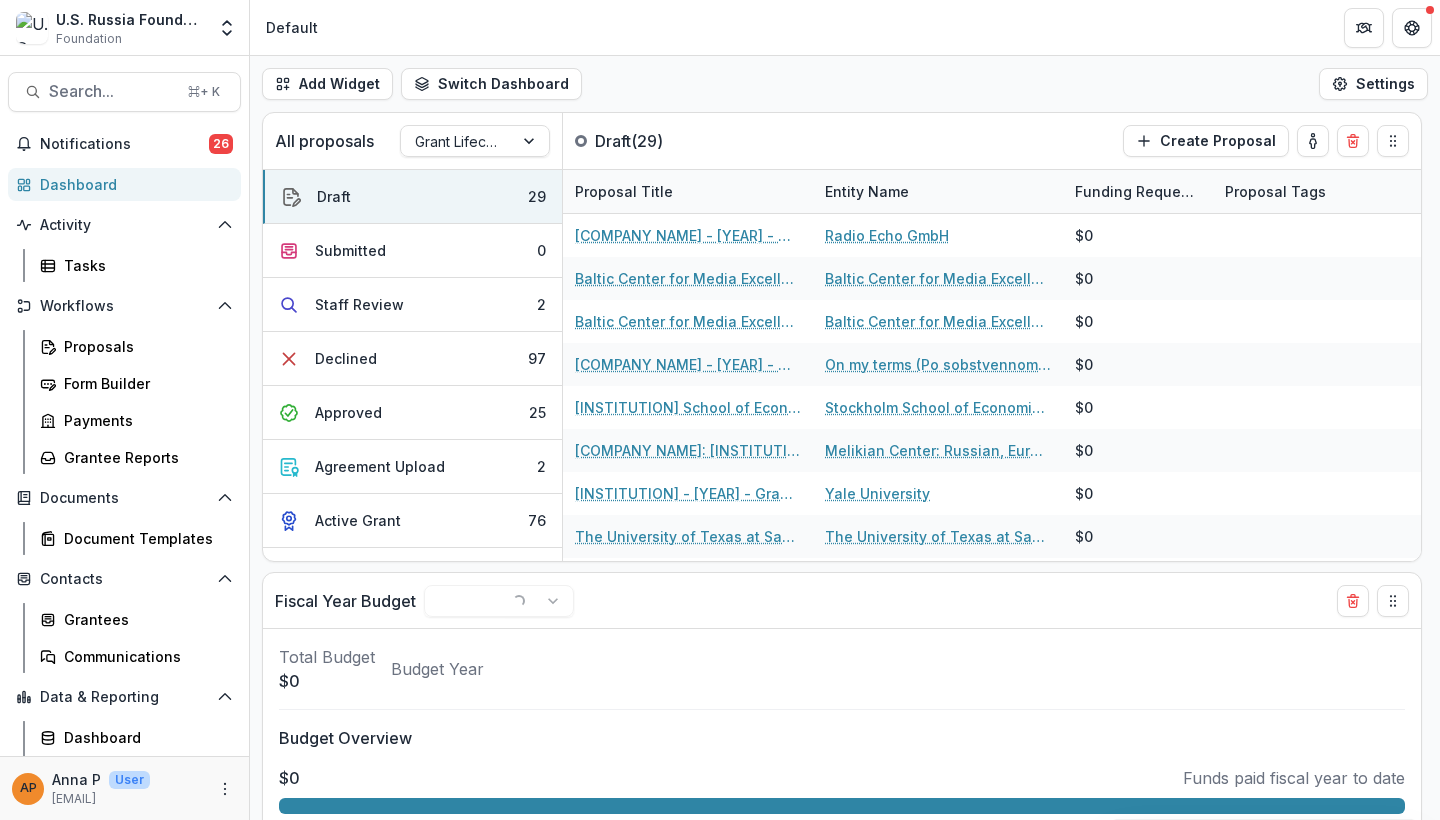 select on "******" 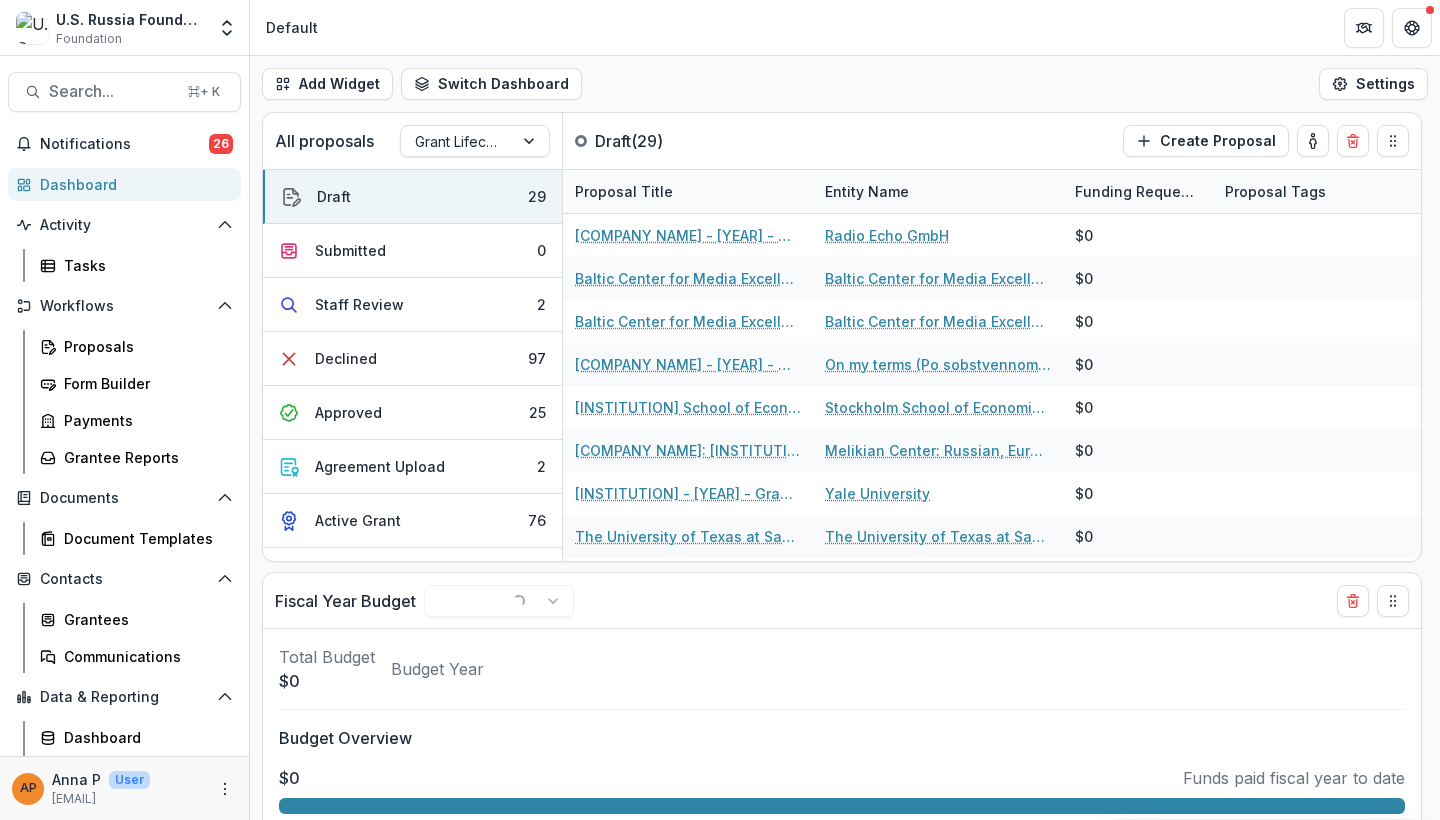 select on "******" 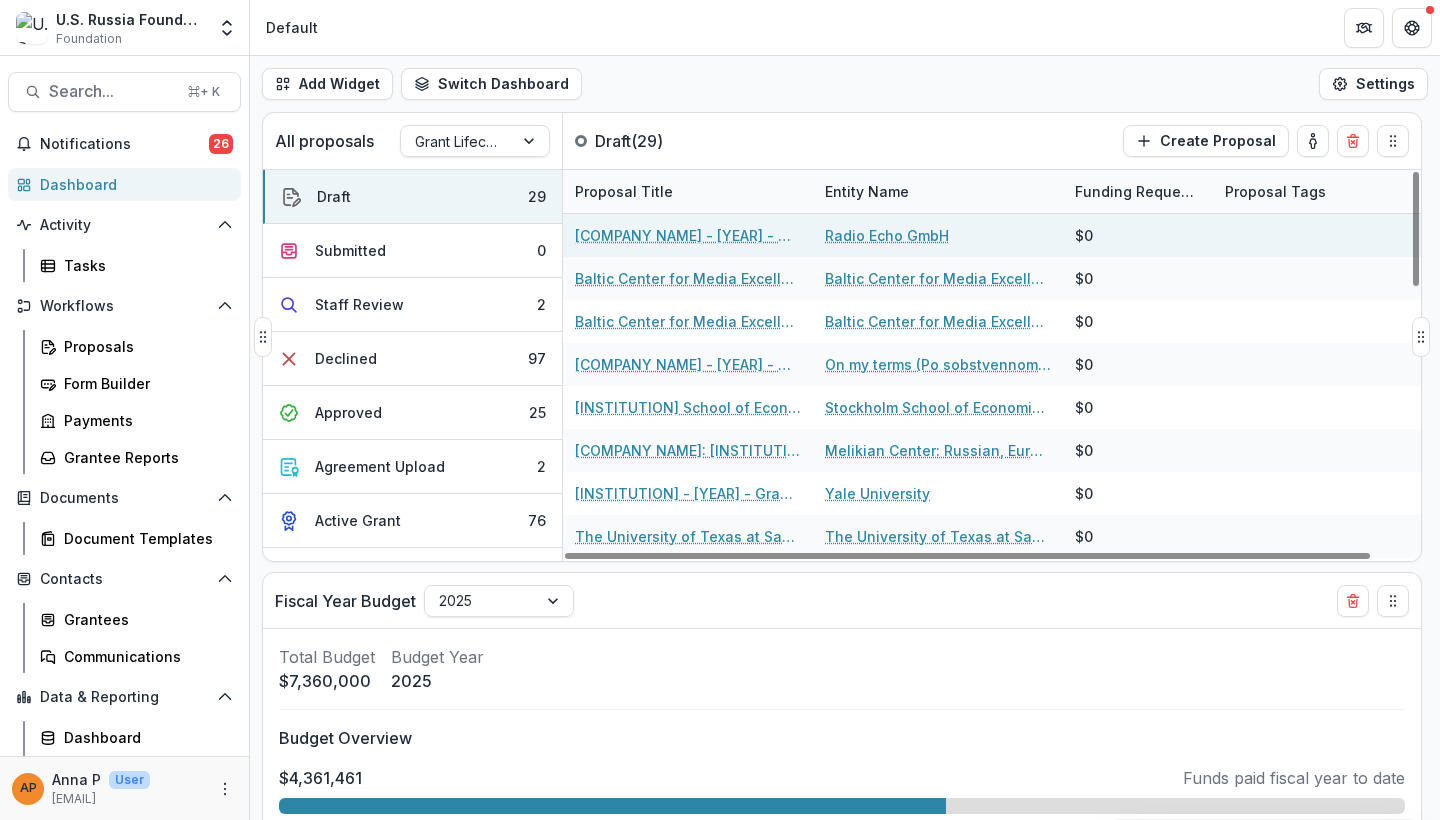 select on "******" 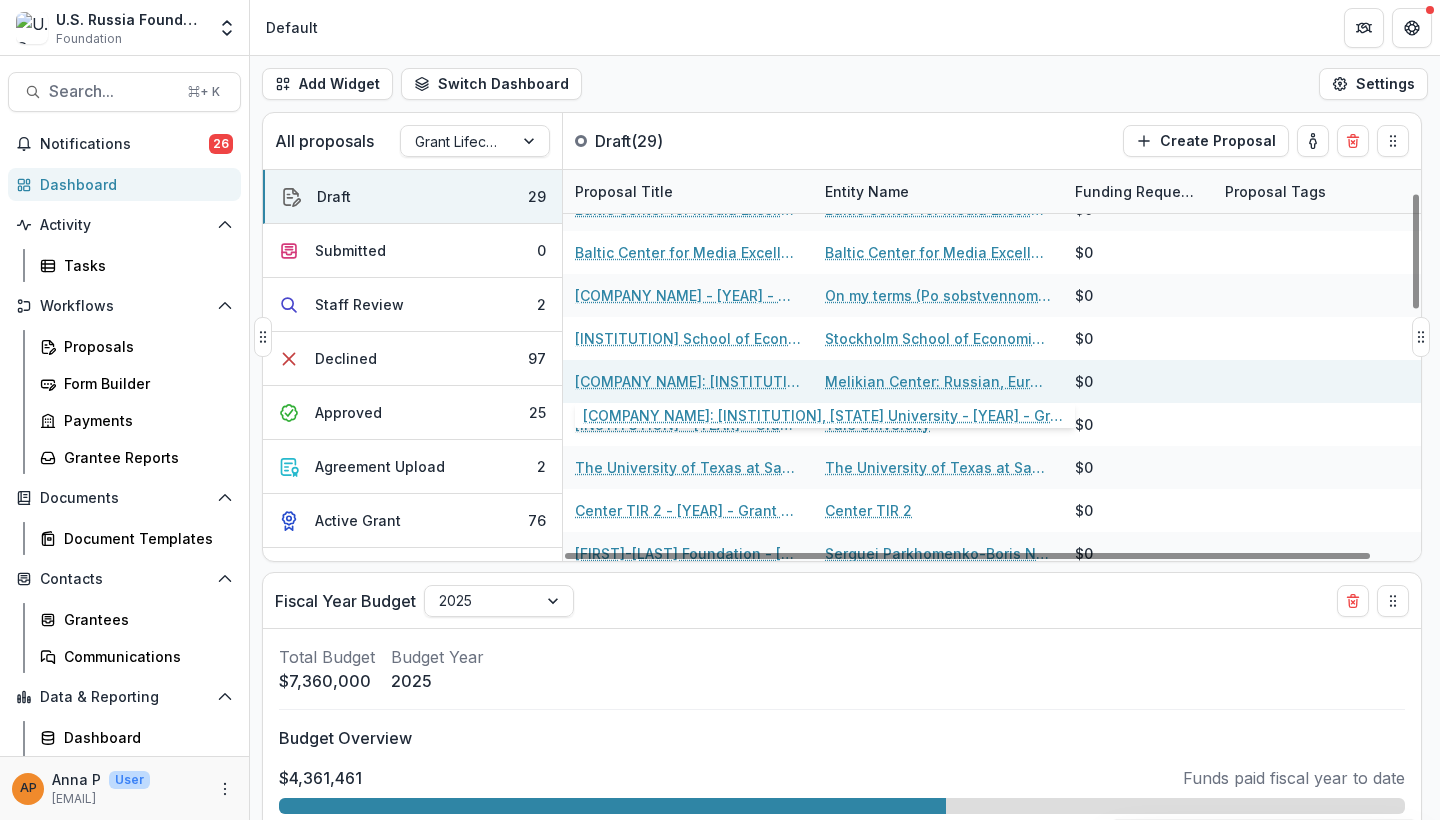 scroll, scrollTop: 81, scrollLeft: 0, axis: vertical 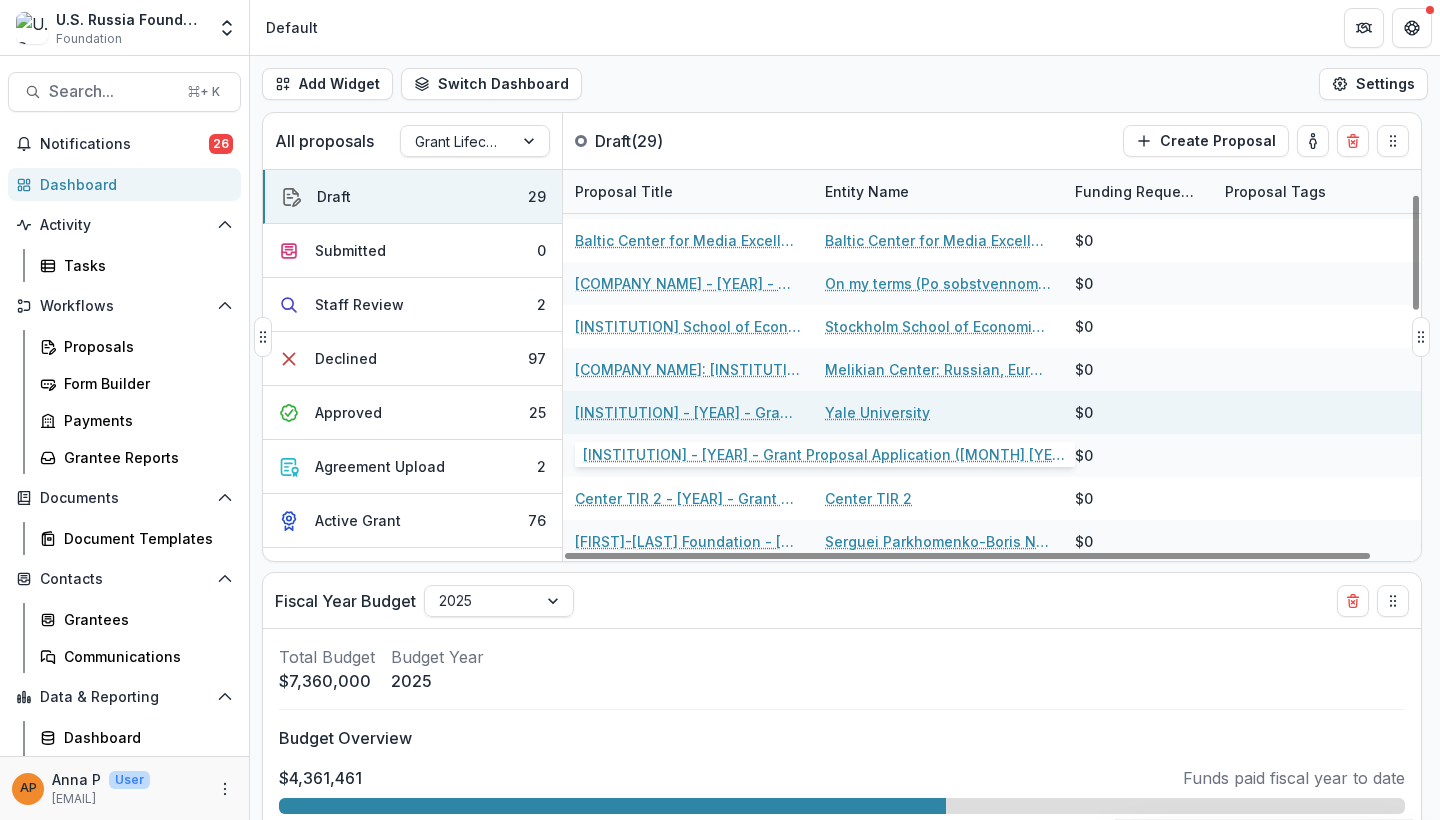 click on "[INSTITUTION] - [YEAR] - Grant Proposal Application ([MONTH] [YEAR])" at bounding box center (688, 412) 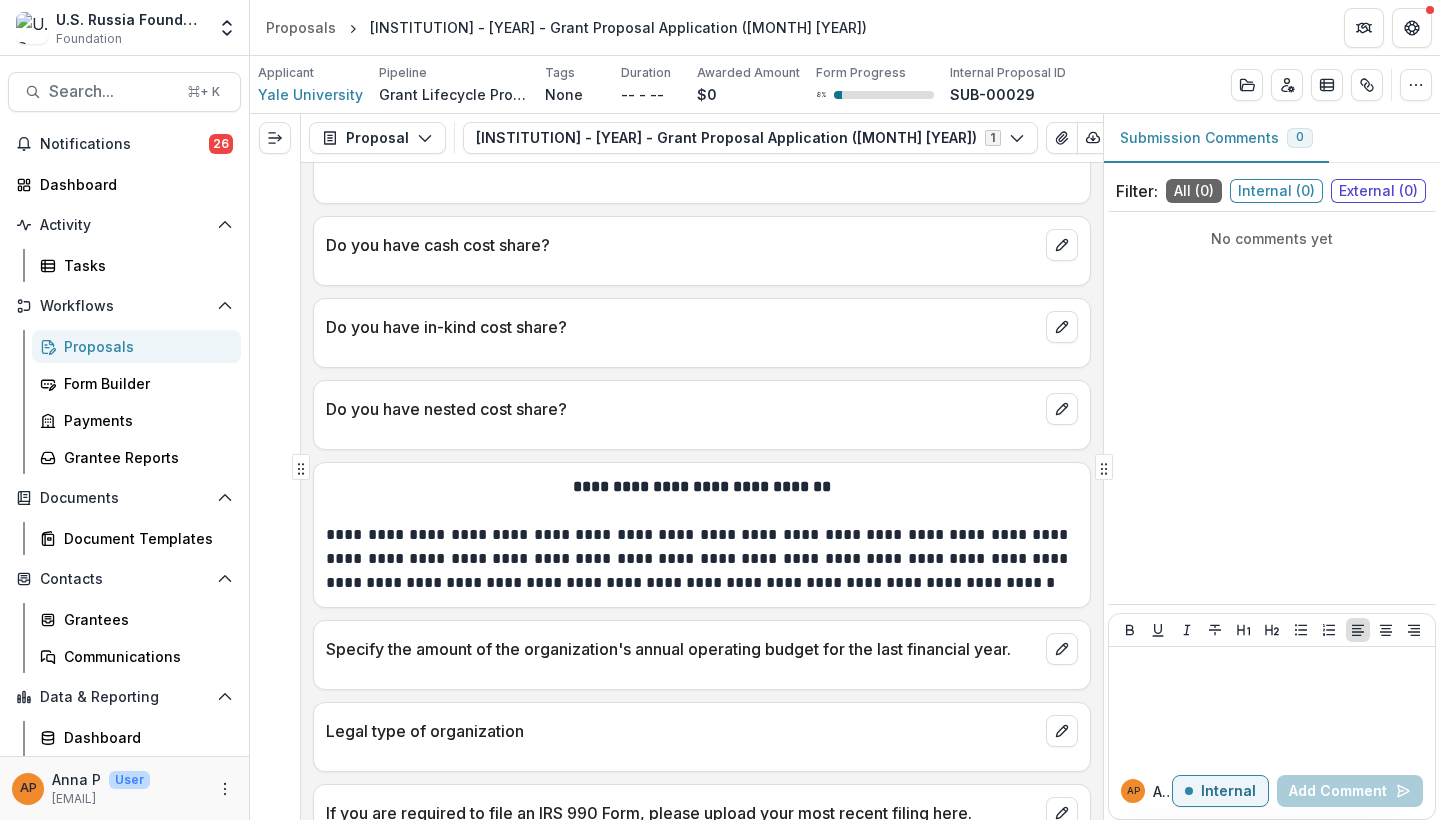 scroll, scrollTop: 3614, scrollLeft: 0, axis: vertical 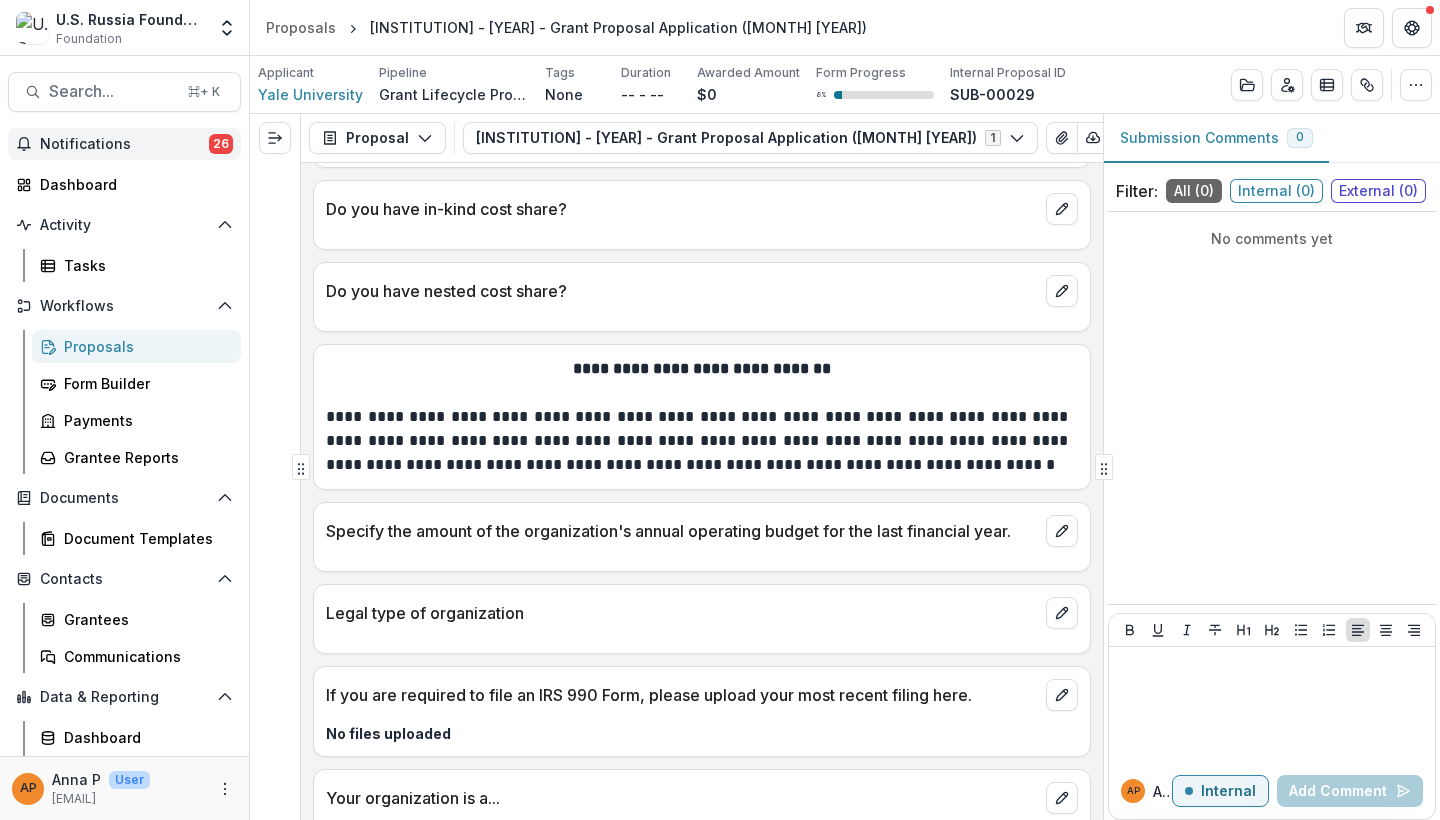 click on "Notifications 26" at bounding box center (124, 144) 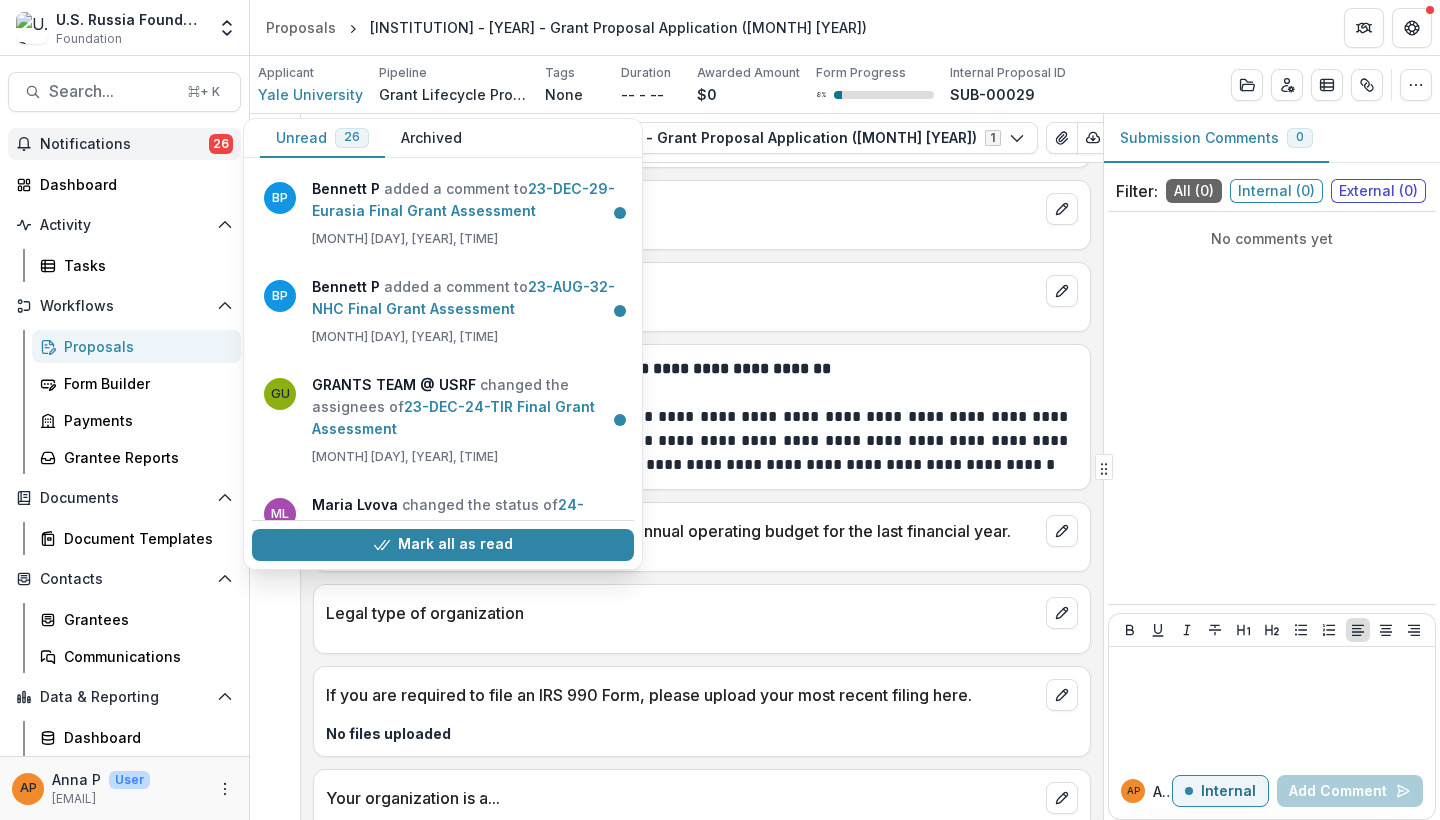 click on "Proposals" at bounding box center [144, 346] 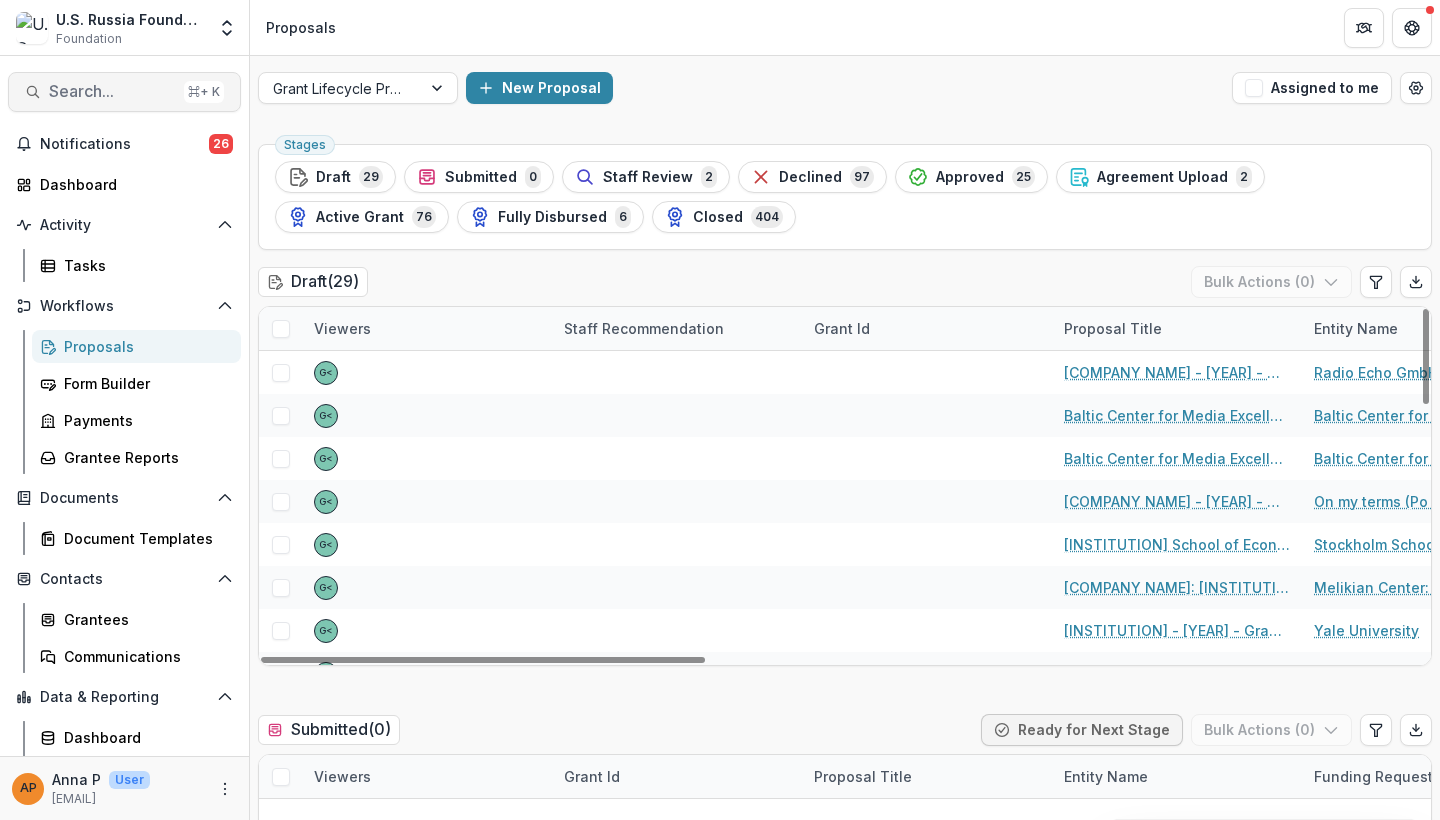 click on "Search..." at bounding box center (112, 91) 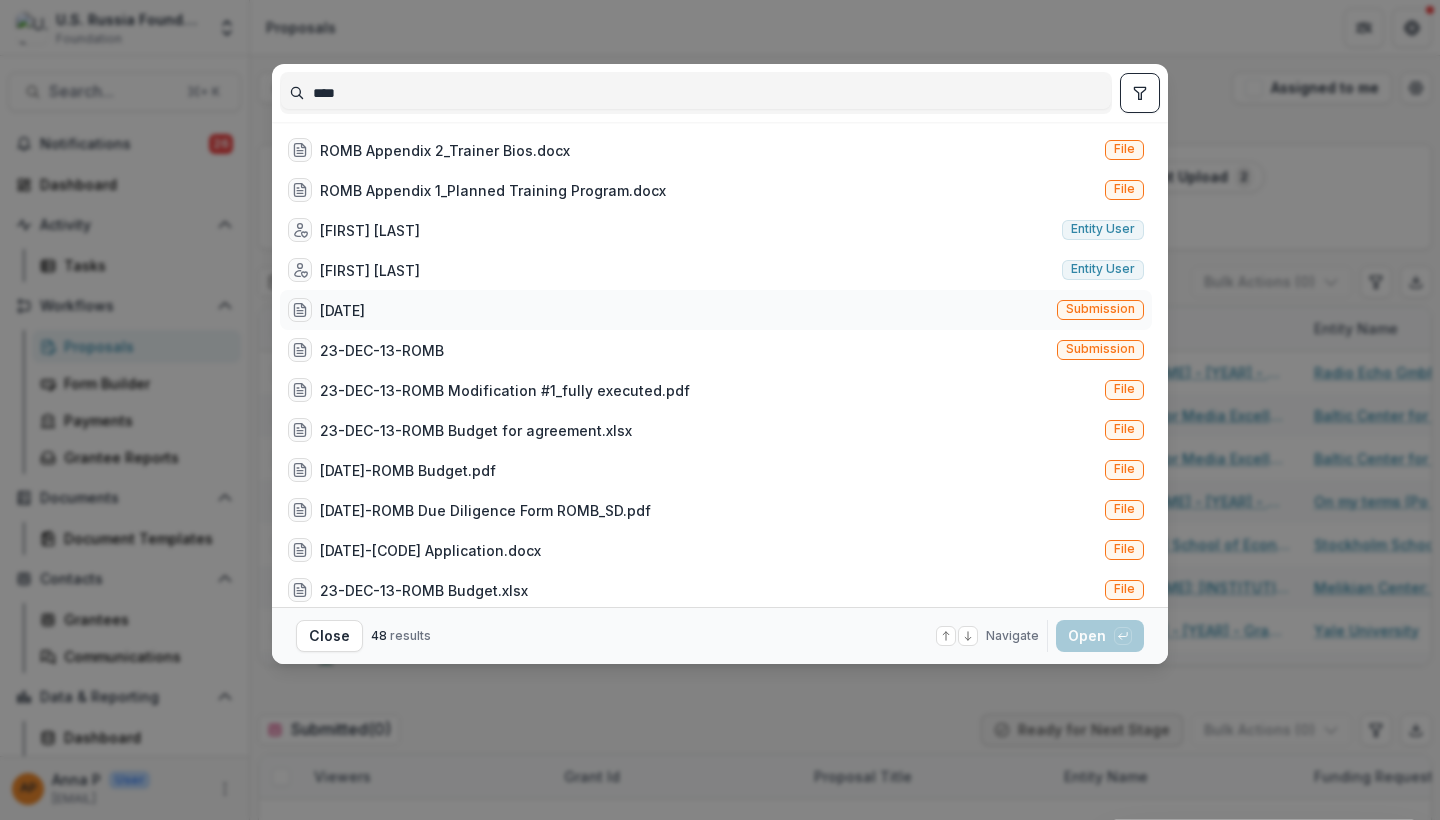 type on "****" 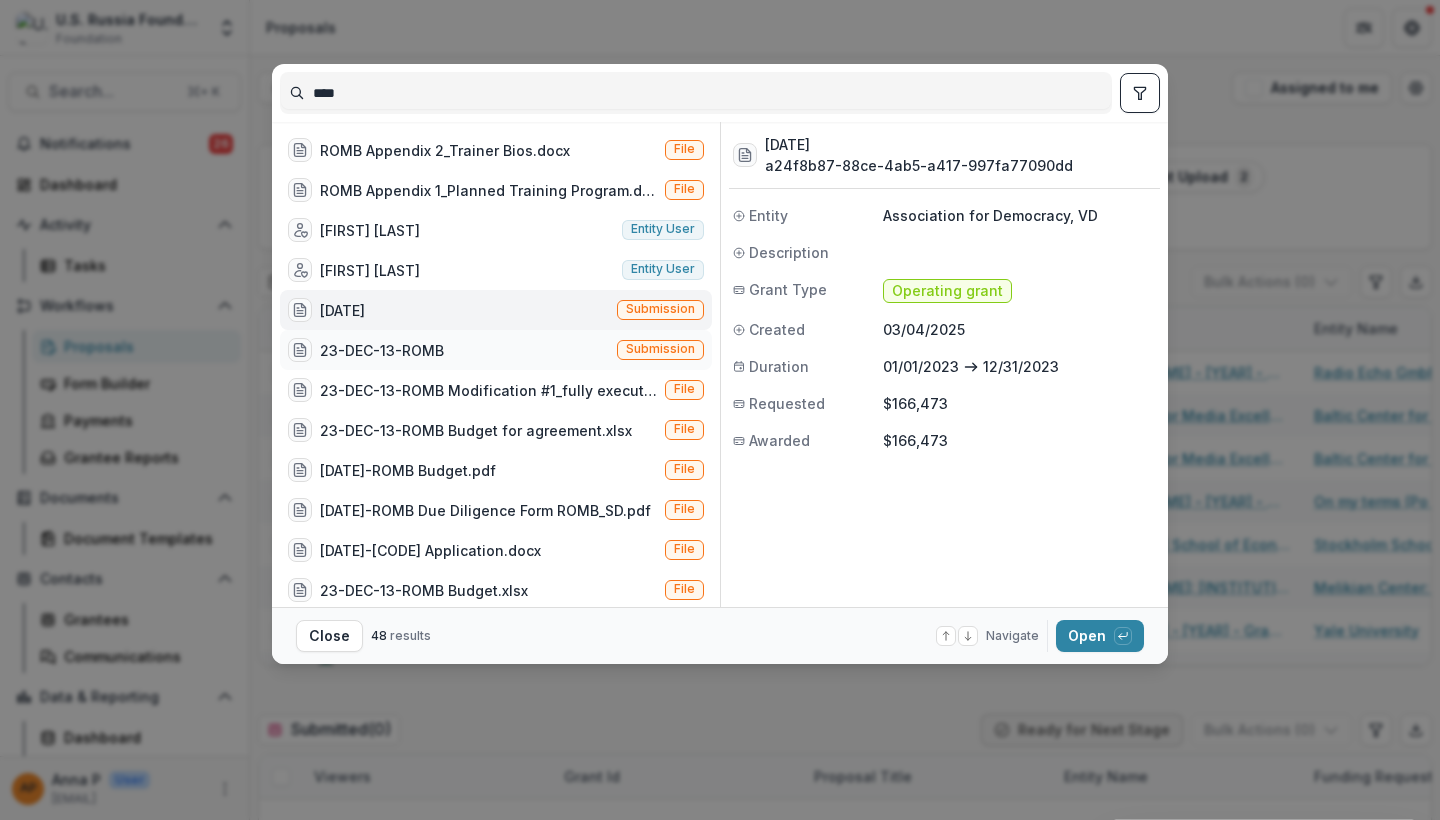 click on "[DATE]-[CODE] Submission" at bounding box center [496, 350] 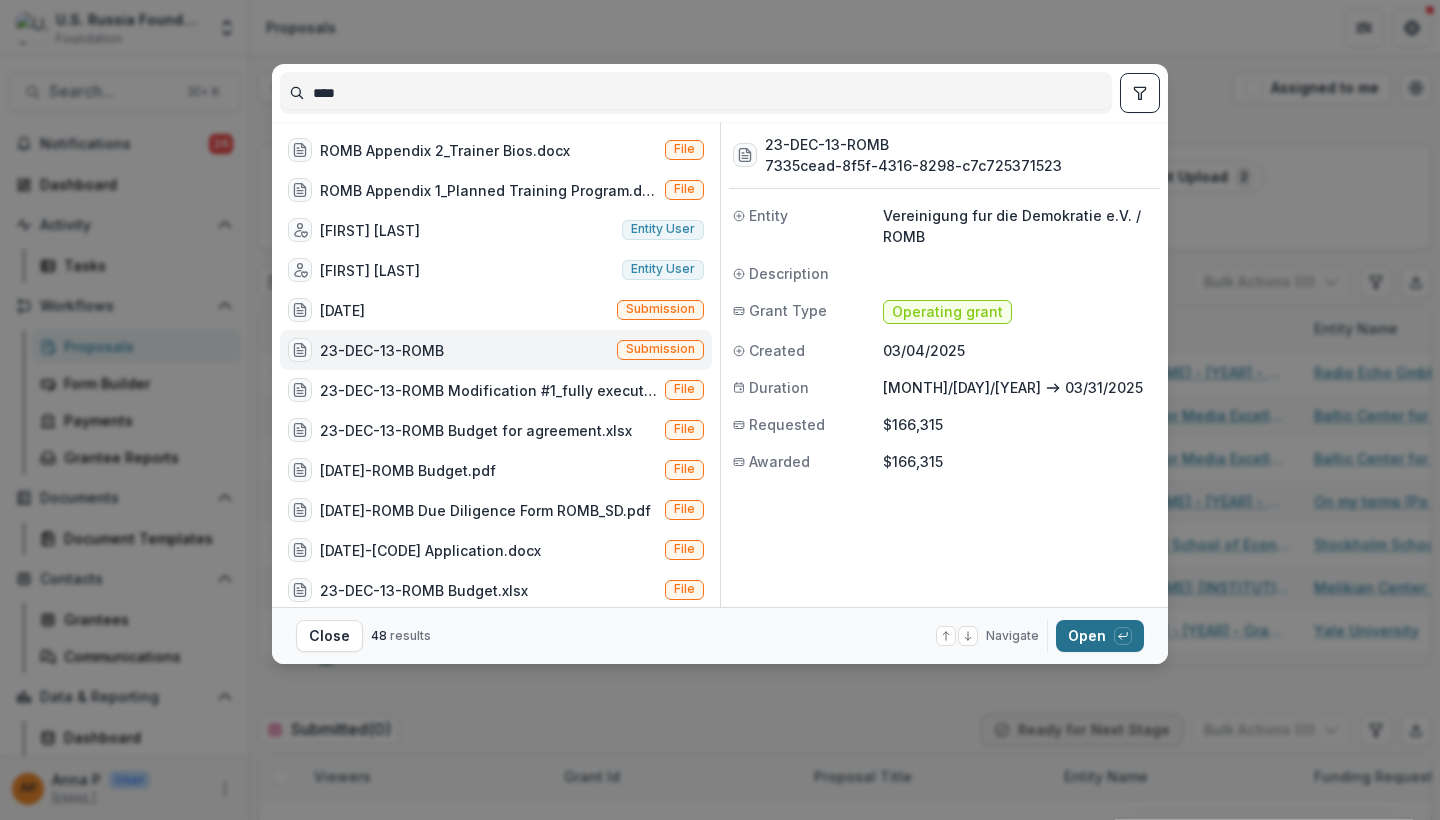 click on "Open with enter key" at bounding box center (1100, 636) 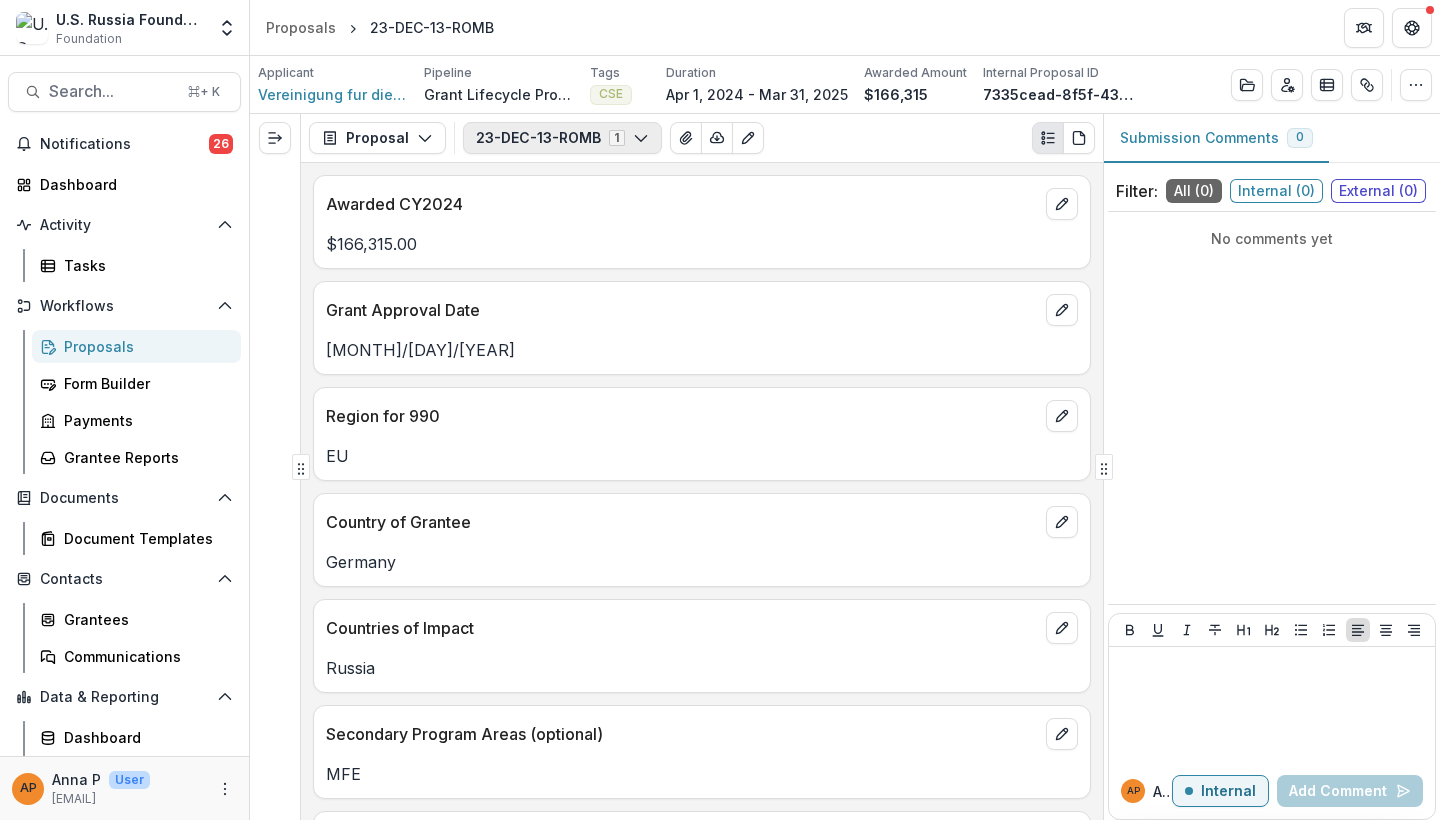 click on "23-DEC-13-ROMB 1" at bounding box center [562, 138] 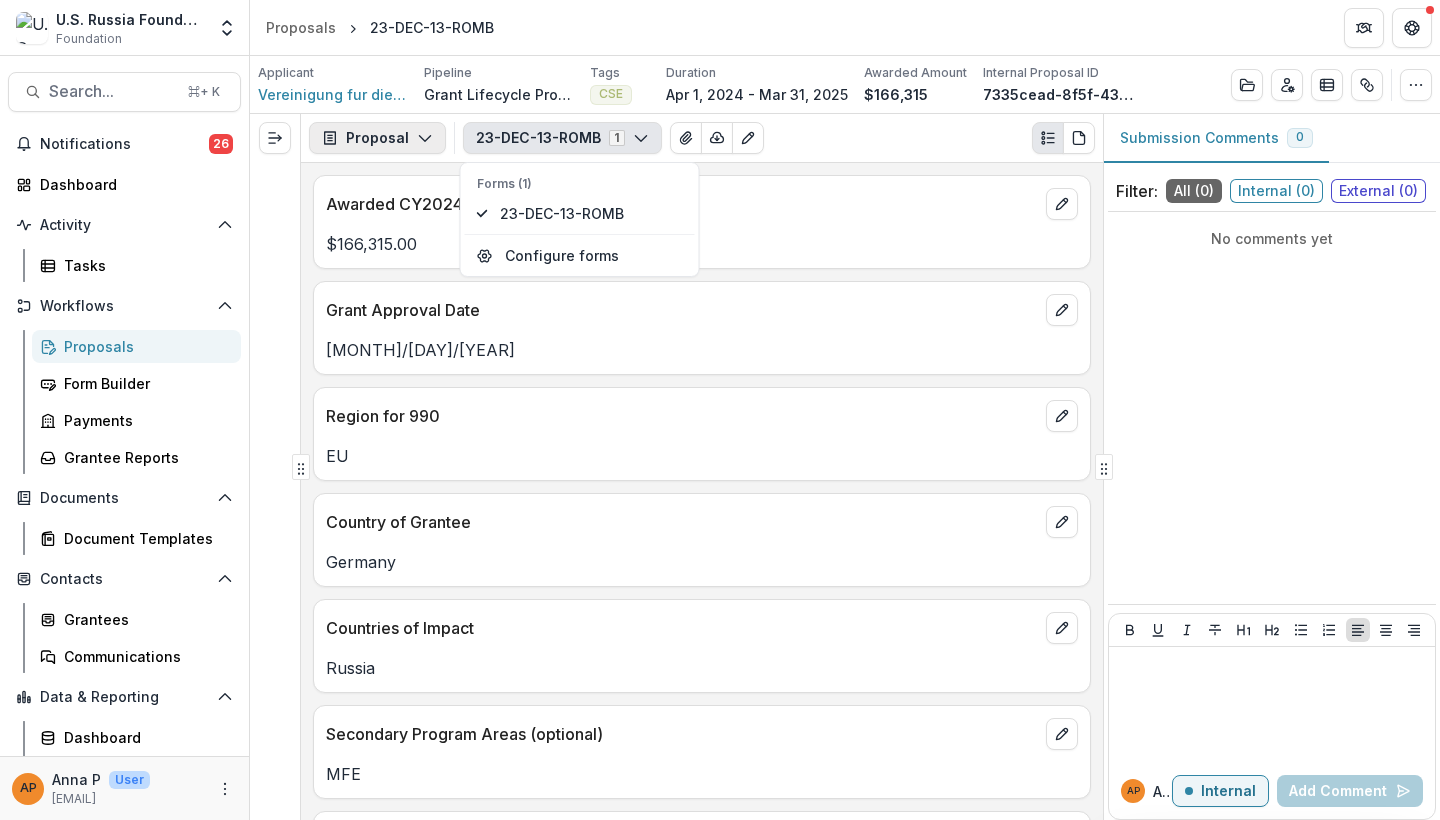 click 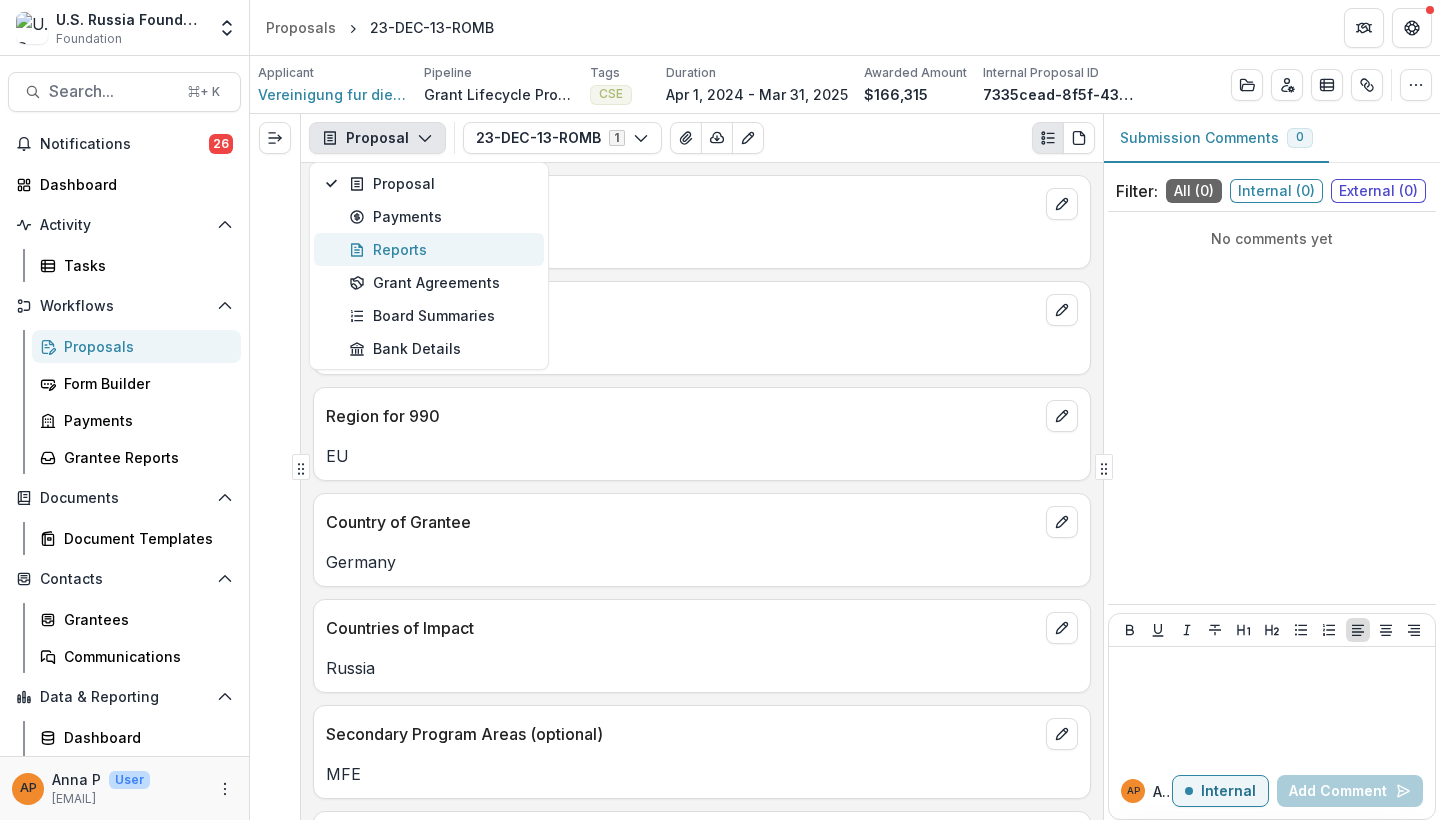 click on "Reports" at bounding box center (440, 249) 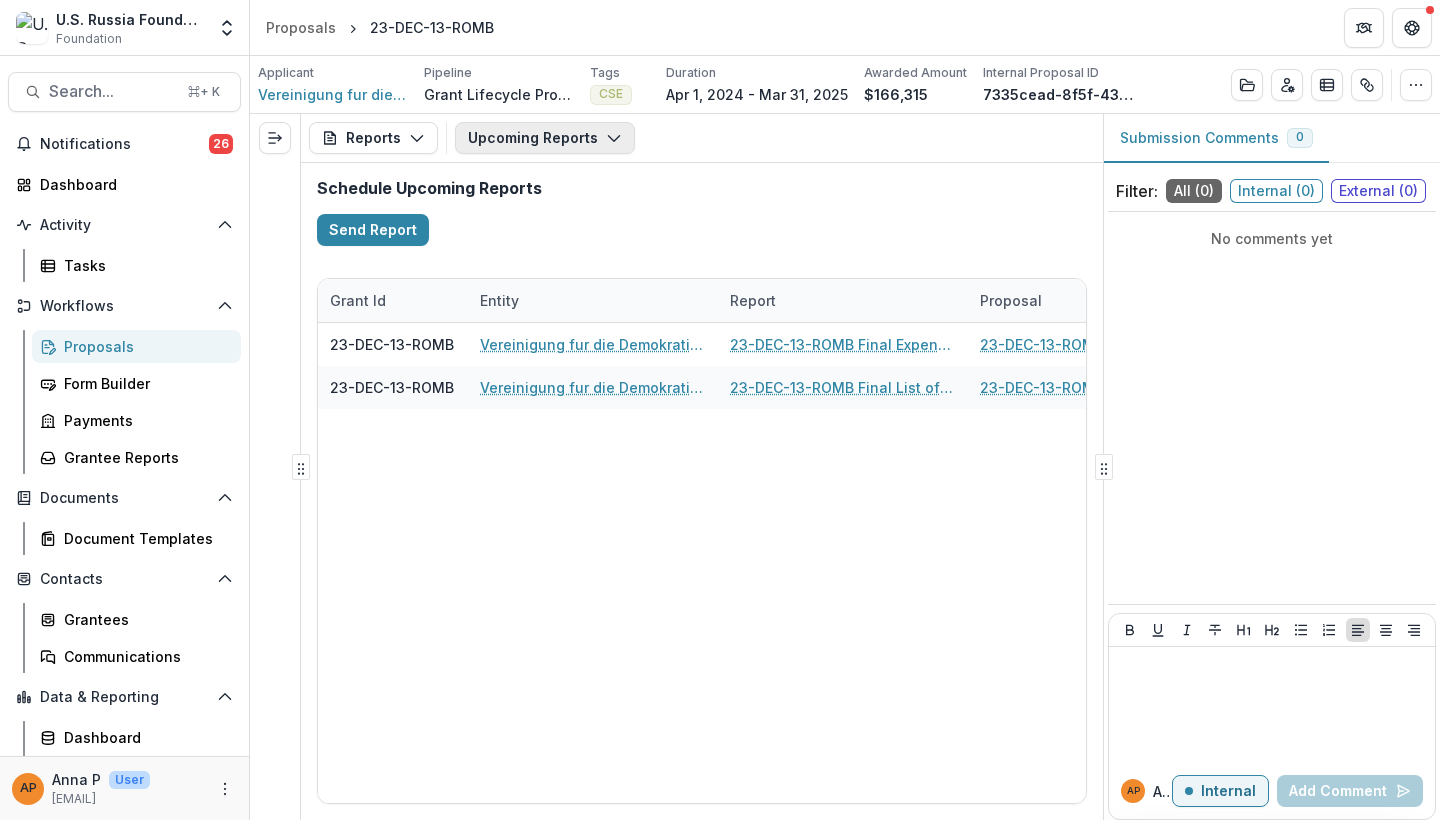 click on "Upcoming Reports" at bounding box center [545, 138] 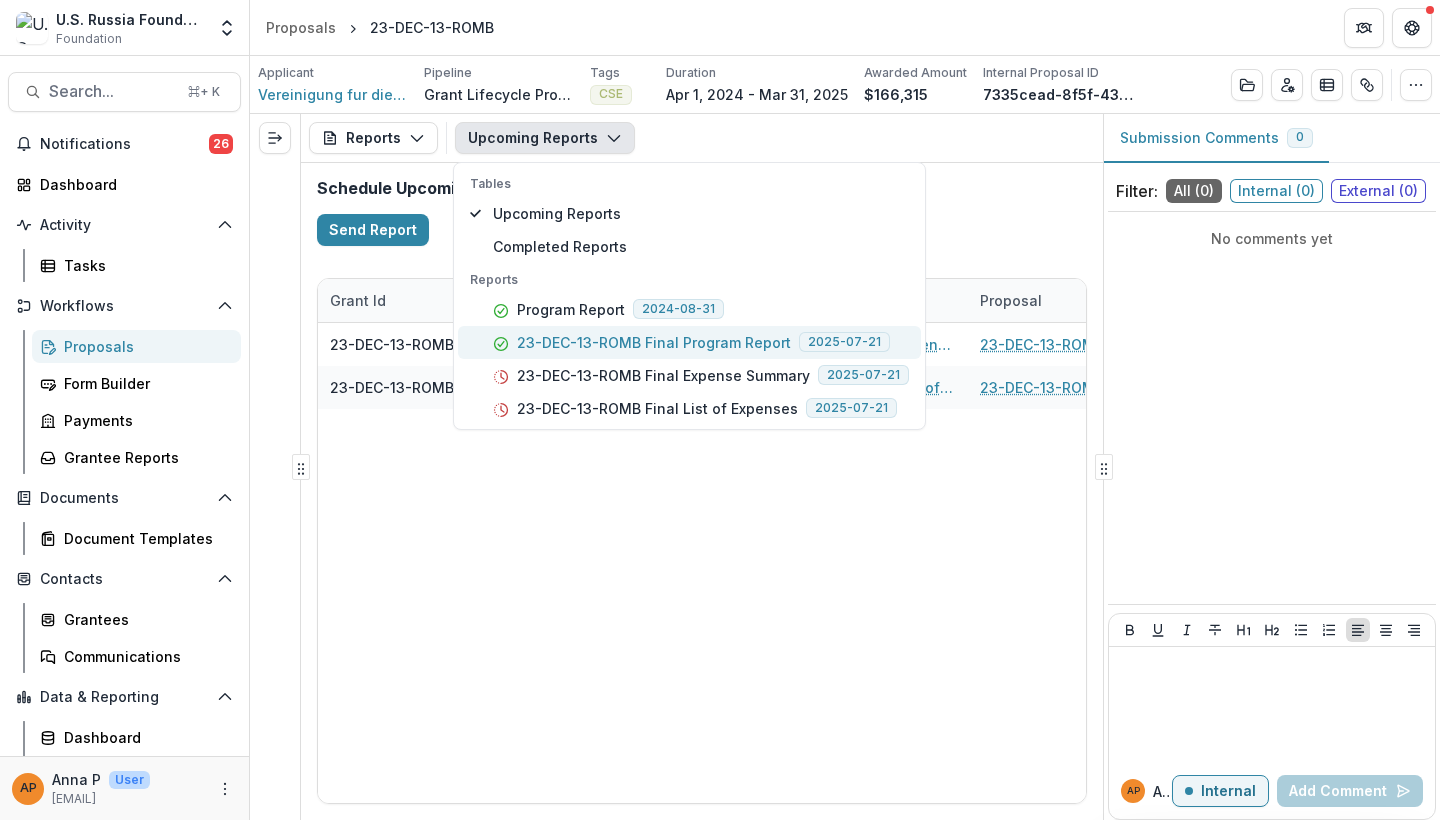 click on "23-DEC-13-ROMB Final Program Report" at bounding box center [654, 342] 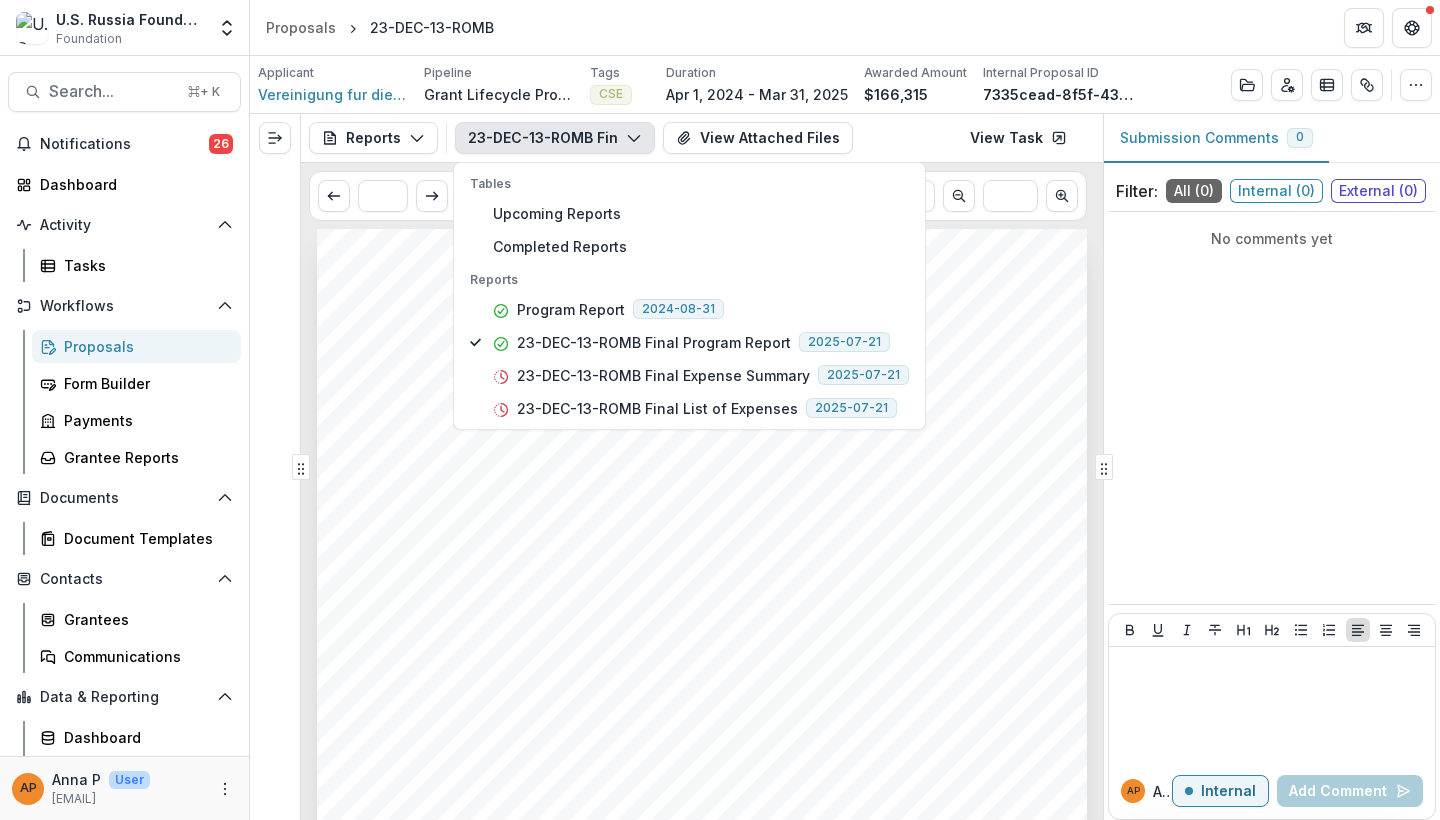 click at bounding box center (702, 774) 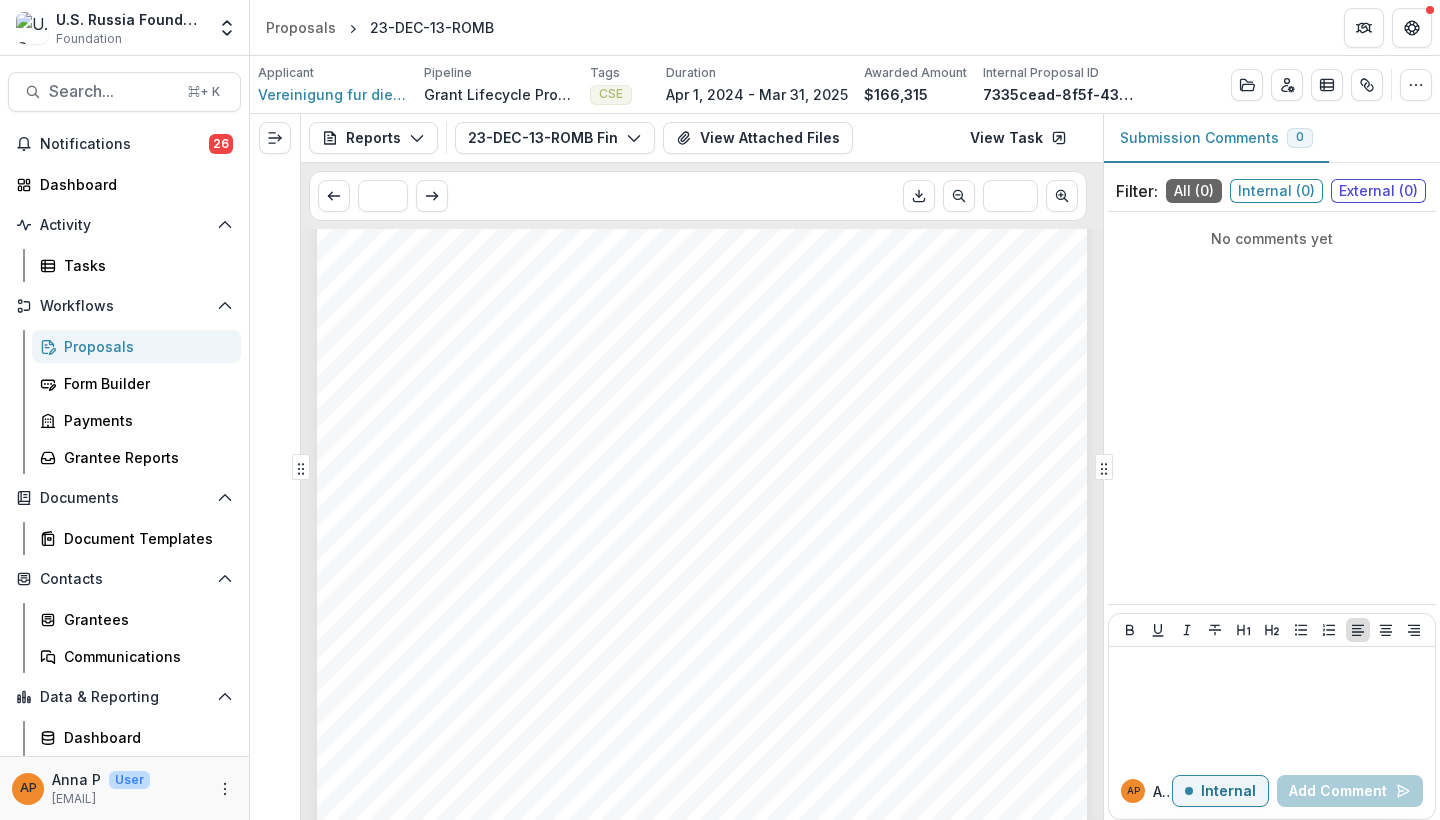 scroll, scrollTop: 415, scrollLeft: 0, axis: vertical 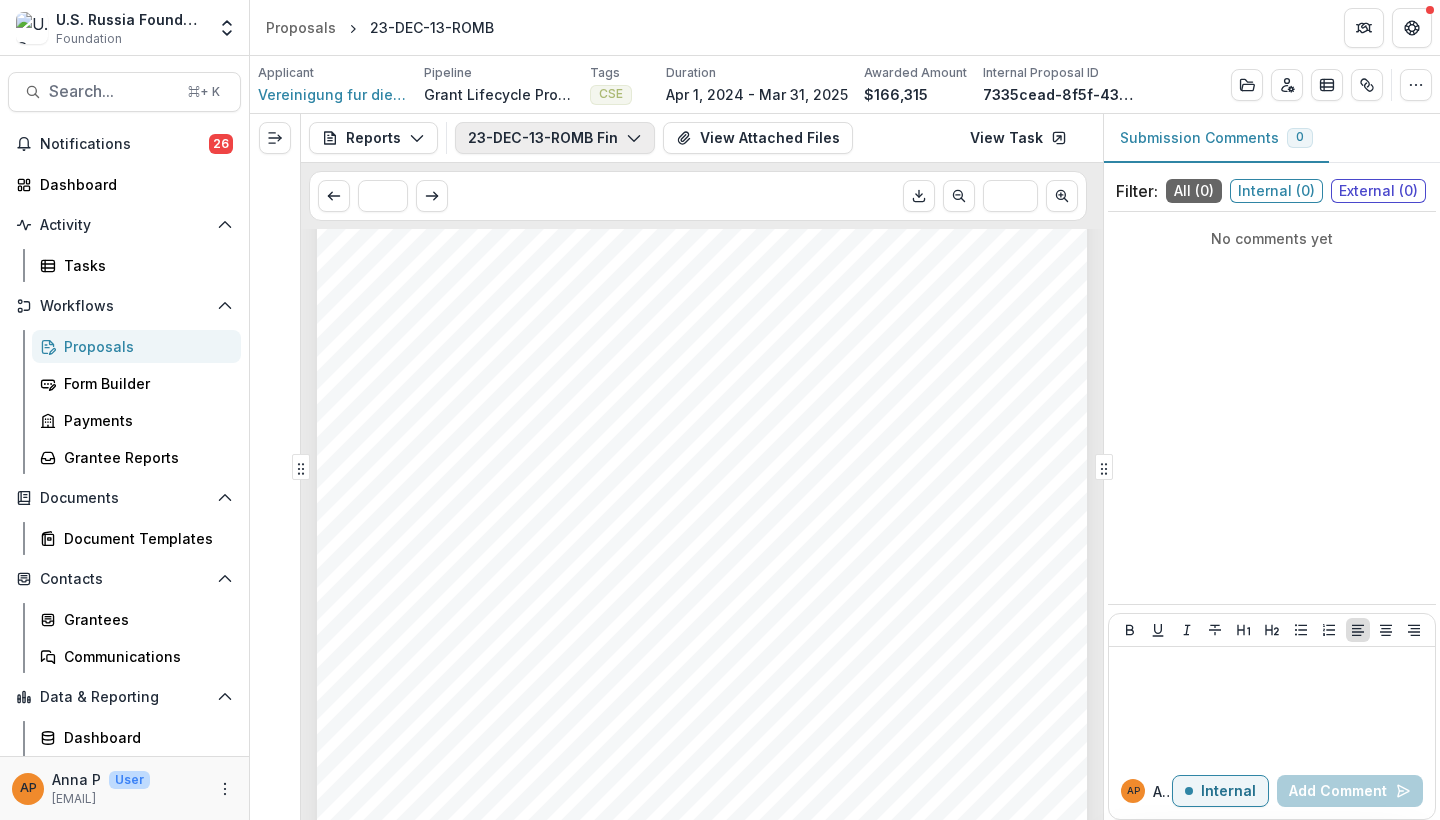 click on "23-DEC-13-ROMB Final Program Report" at bounding box center [555, 138] 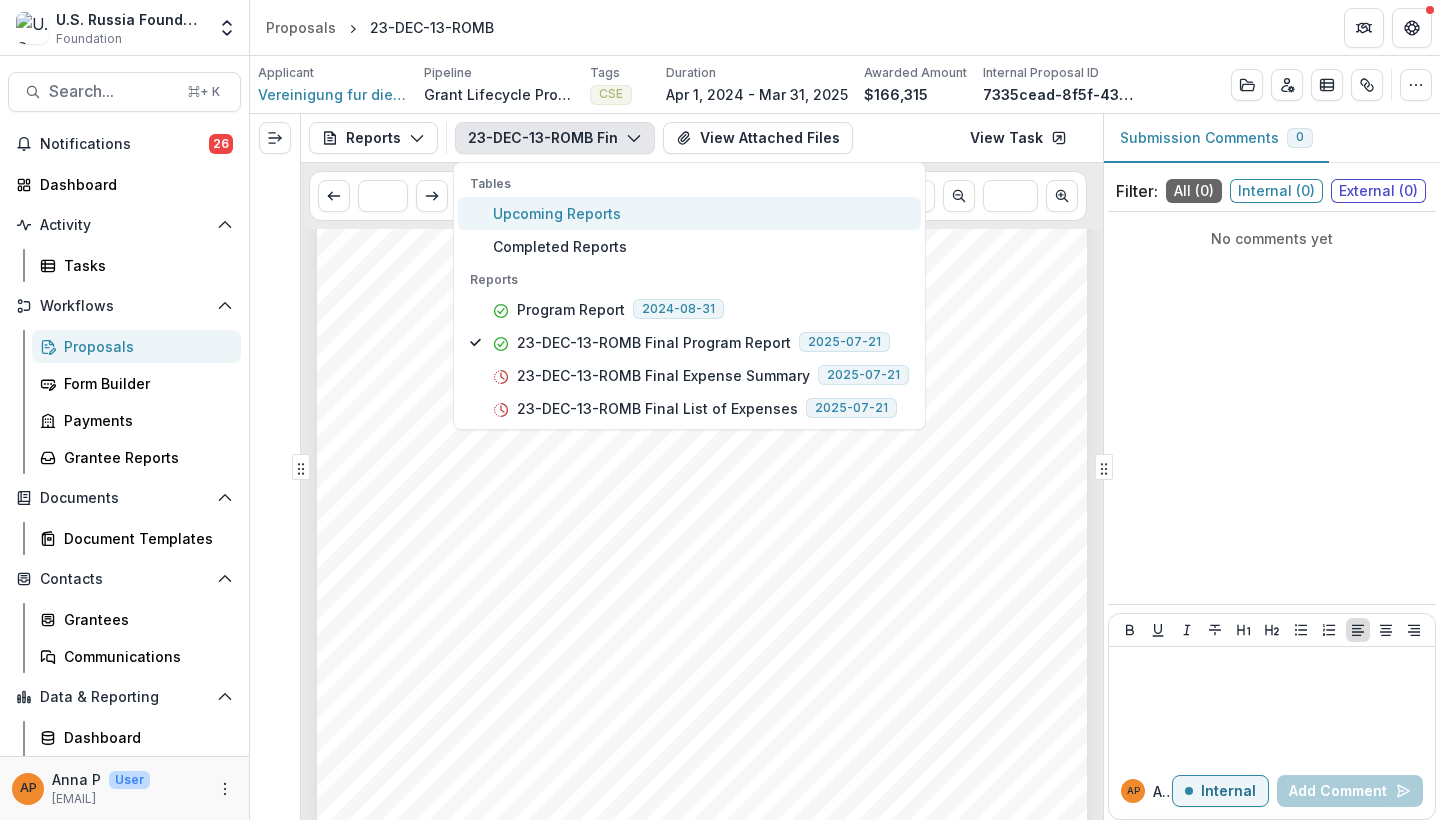 click on "Upcoming Reports" at bounding box center (701, 213) 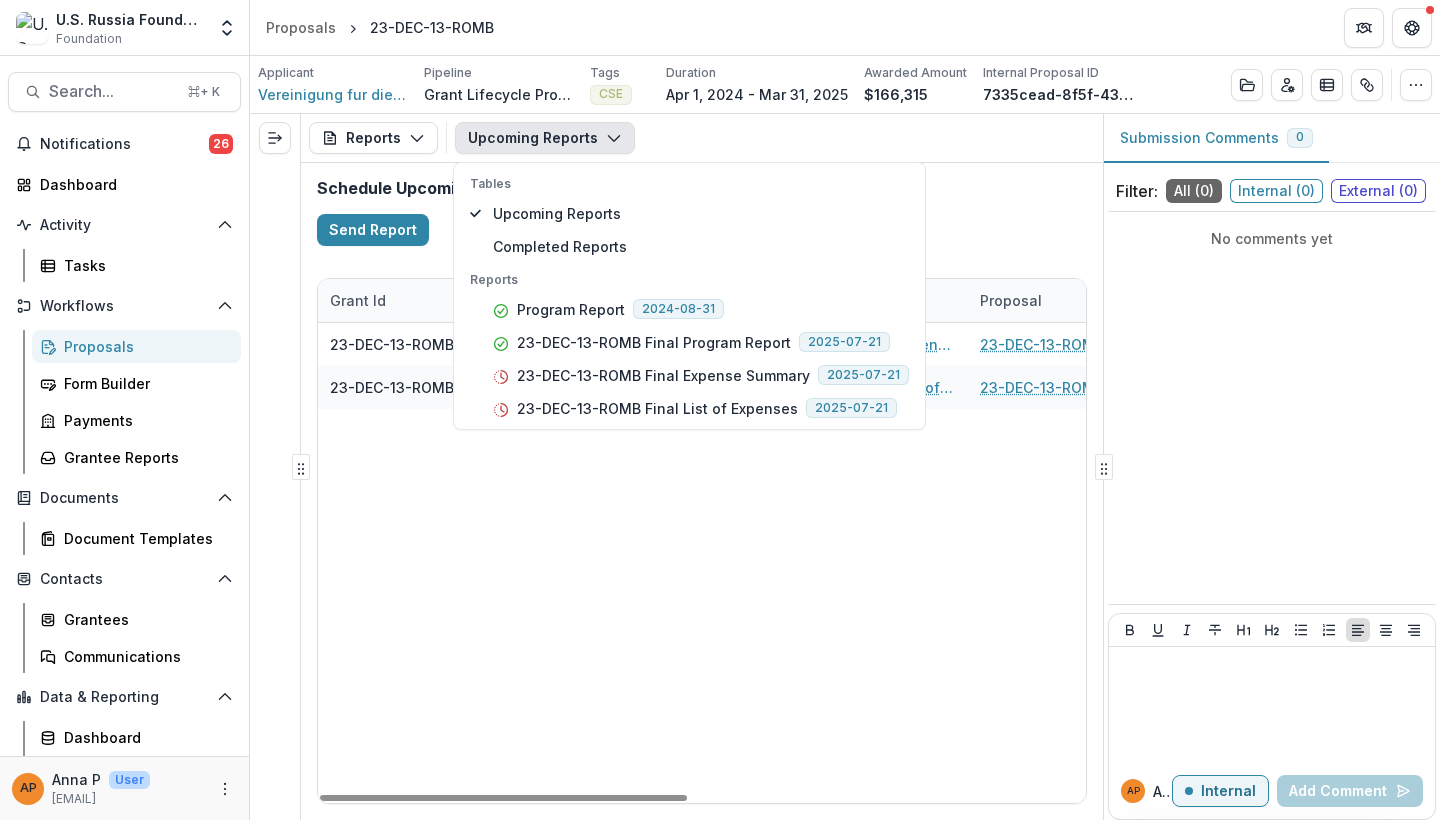 click on "[DATE]-ROMB Vereinigung fur die Demokratie e.V. / ROMB [DATE] Final Expense Summary  [DATE]-ROMB [DATE] -- Remind [DATE]-ROMB Vereinigung fur die Demokratie e.V. / ROMB [DATE] Final List of Expenses [DATE]-ROMB [DATE] -- Remind" at bounding box center [1118, 563] 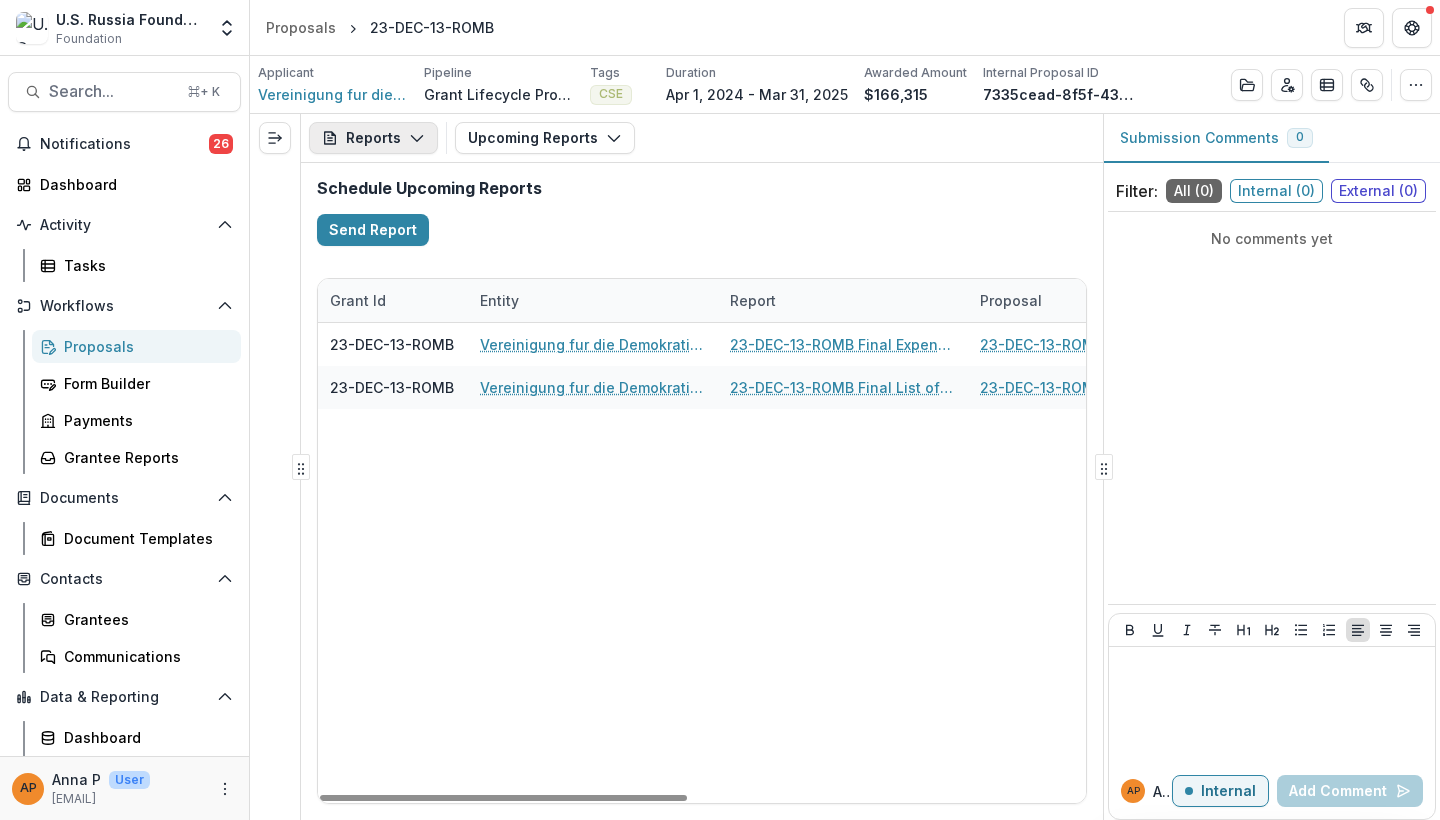 click on "Reports" at bounding box center (373, 138) 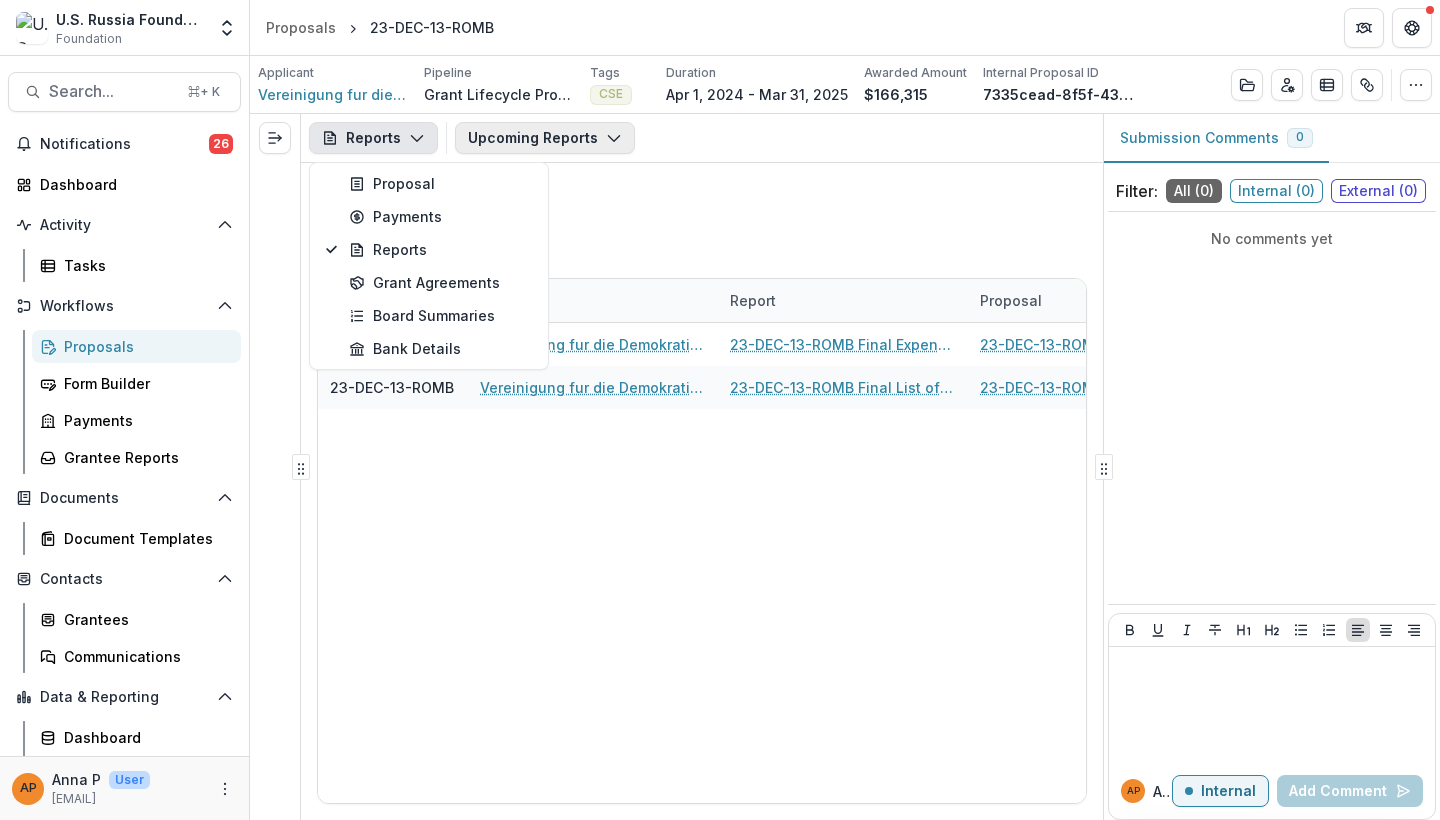 click on "Upcoming Reports" at bounding box center (545, 138) 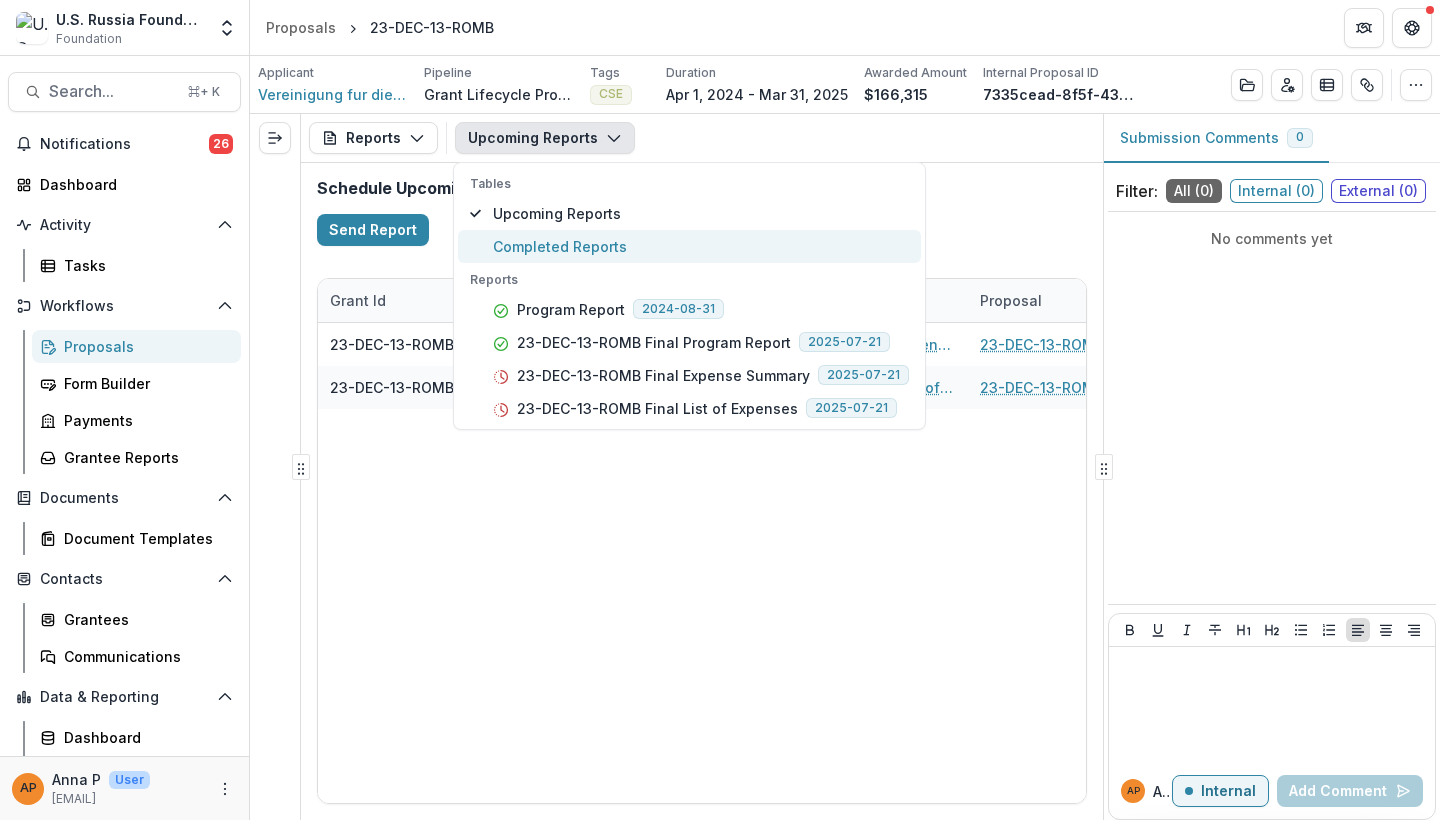 click on "Completed Reports" at bounding box center [701, 246] 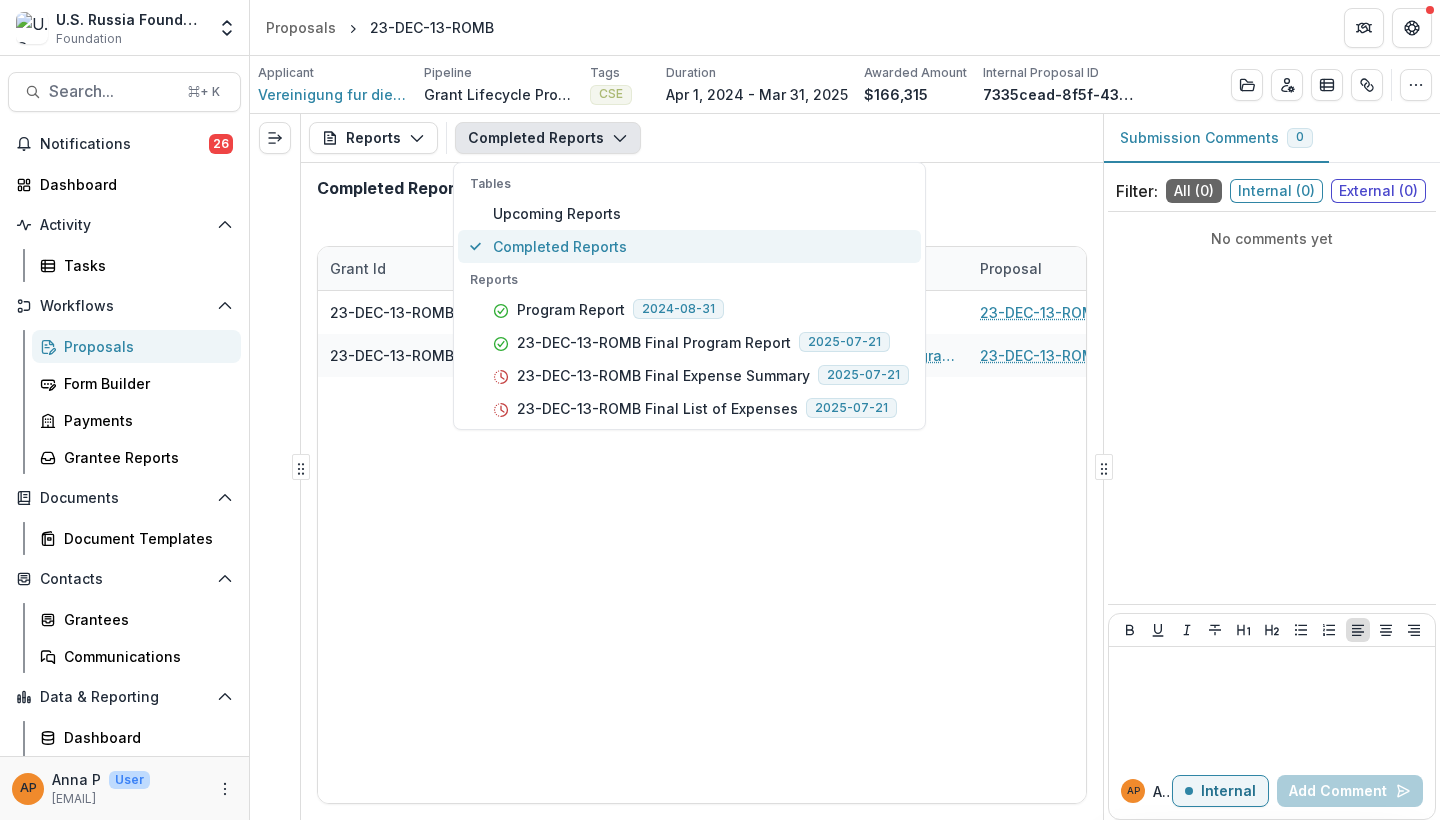click on "Completed Reports" at bounding box center [701, 246] 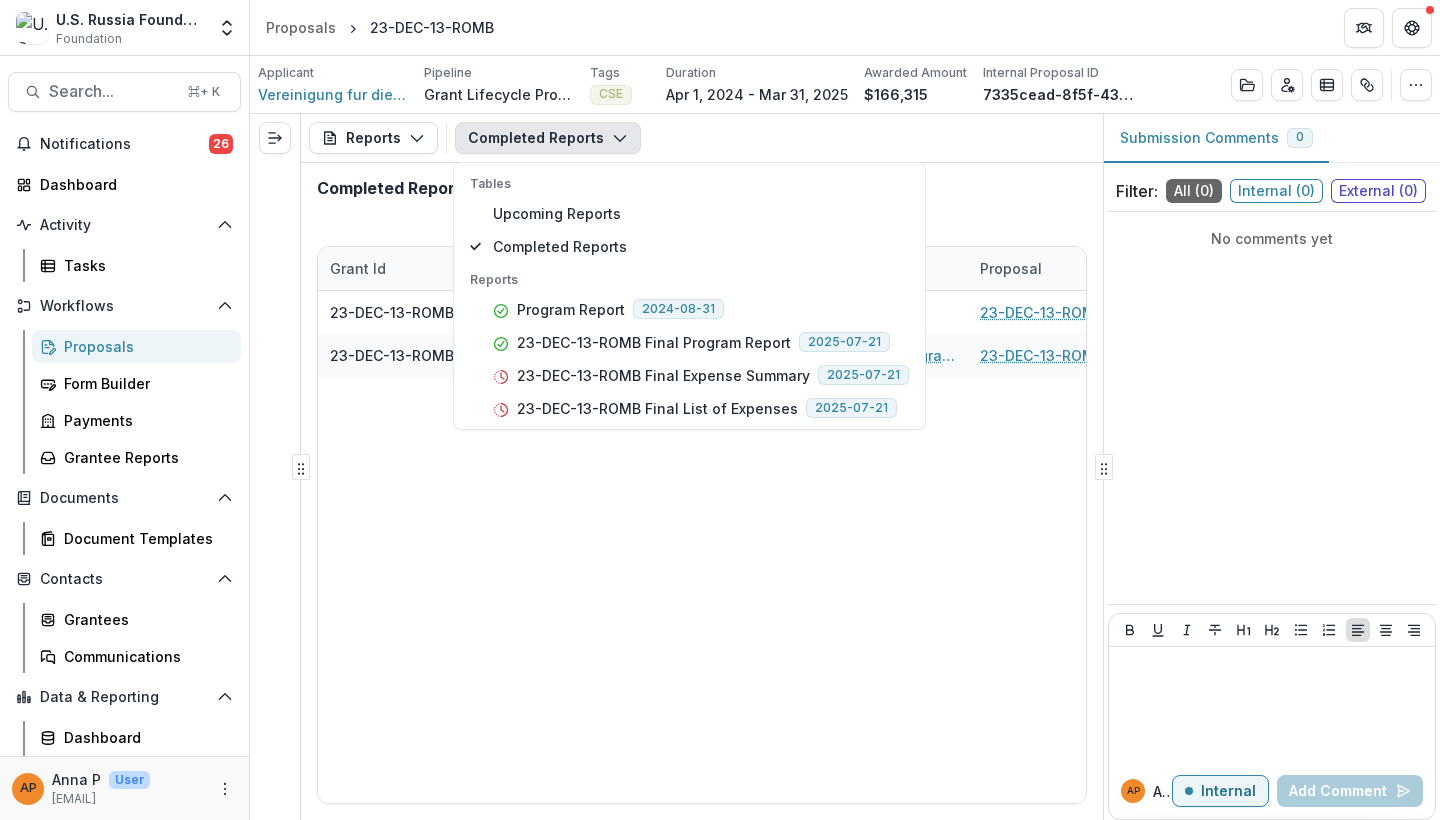 click on "Completed Reports" at bounding box center (702, 196) 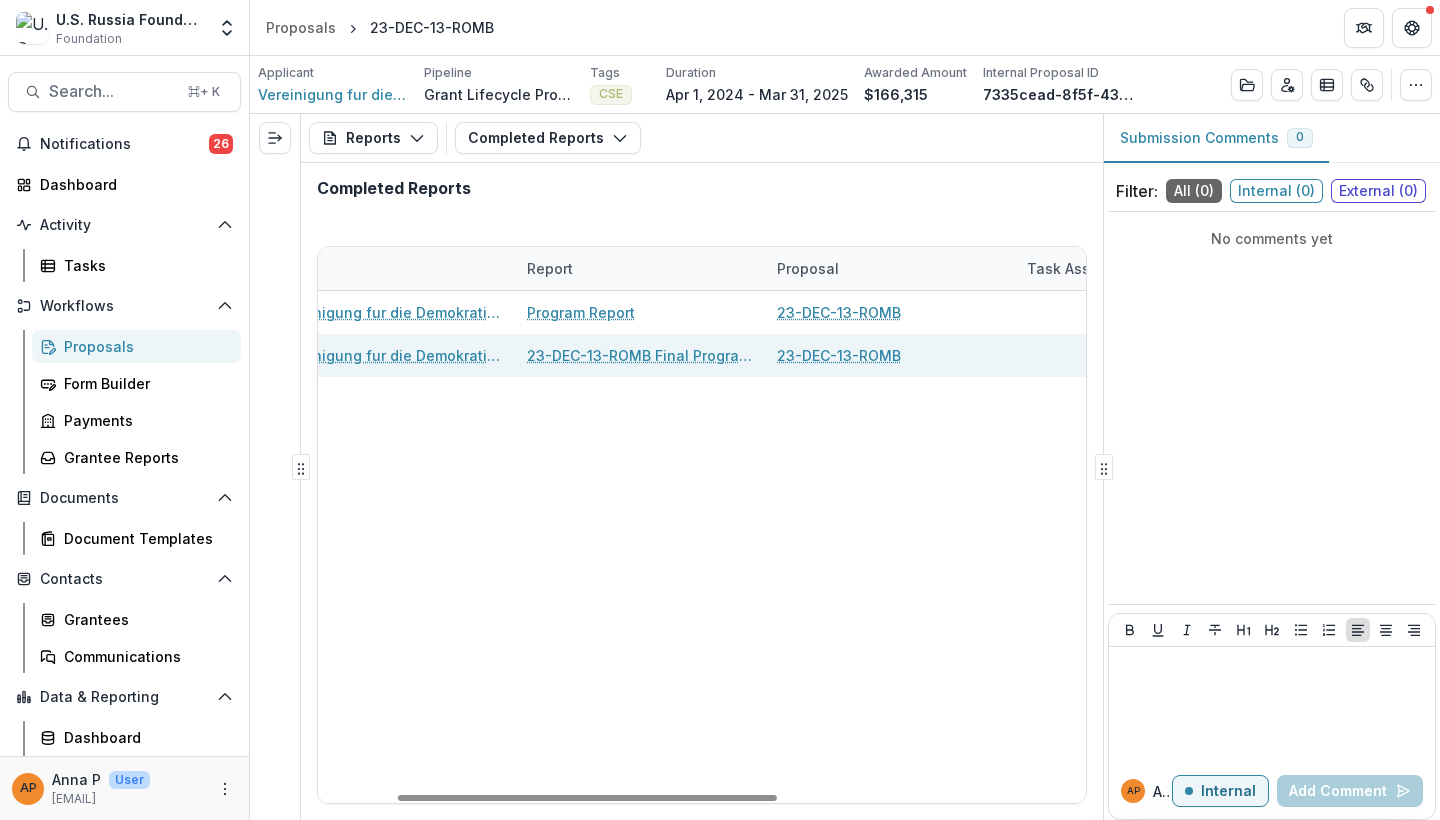 scroll, scrollTop: 0, scrollLeft: 227, axis: horizontal 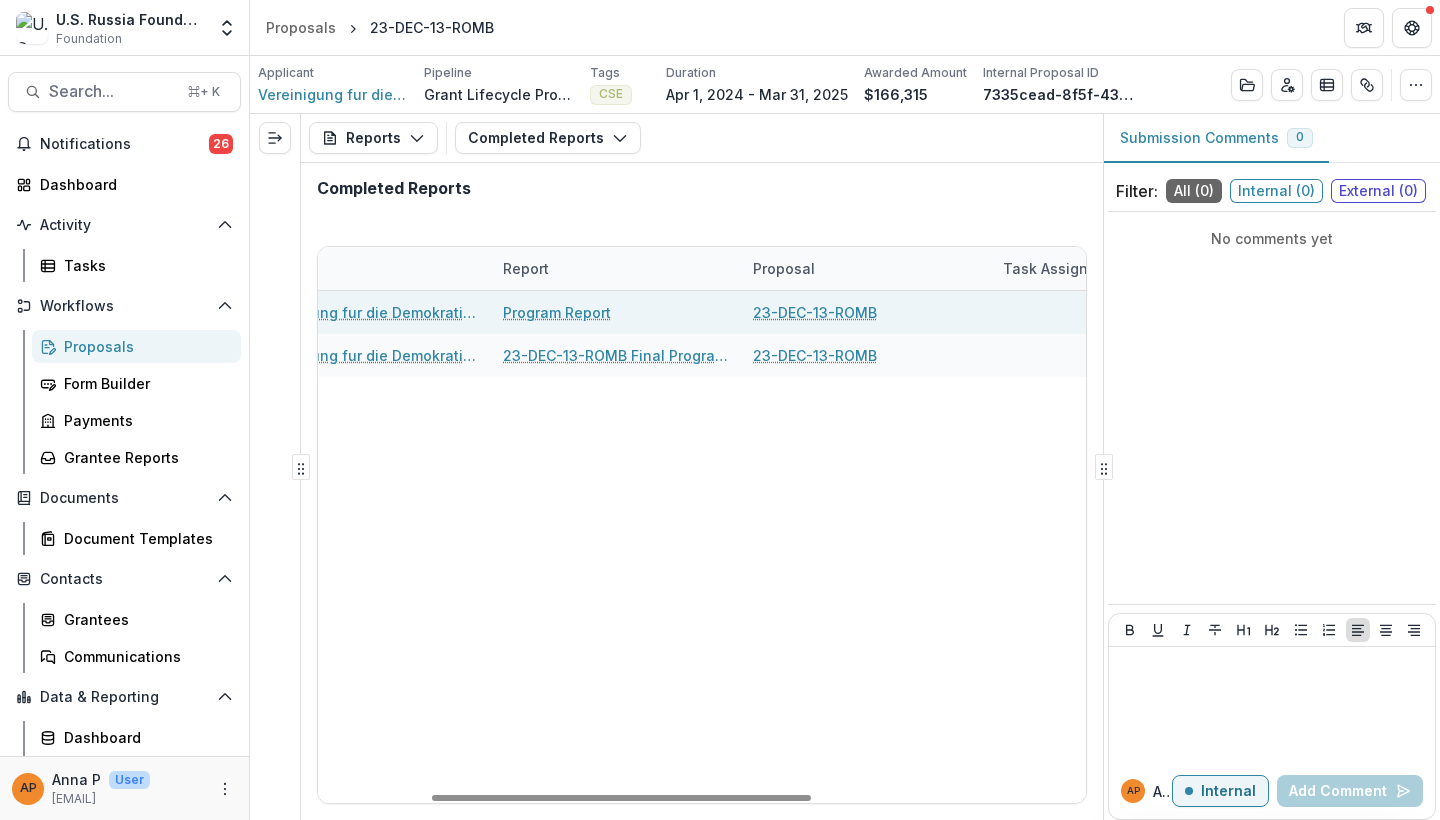 click on "Program Report" at bounding box center [557, 312] 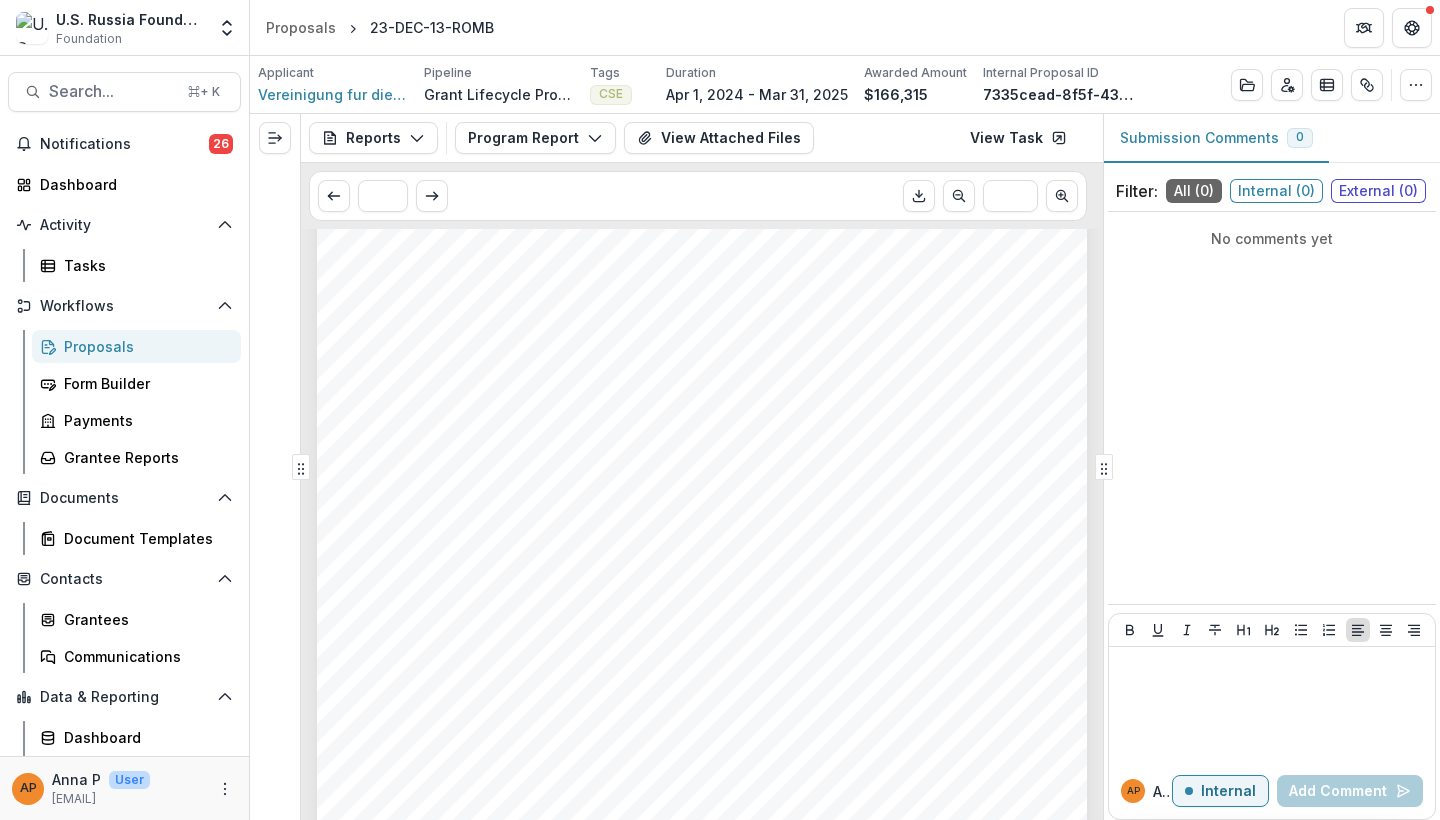 scroll, scrollTop: 1251, scrollLeft: 0, axis: vertical 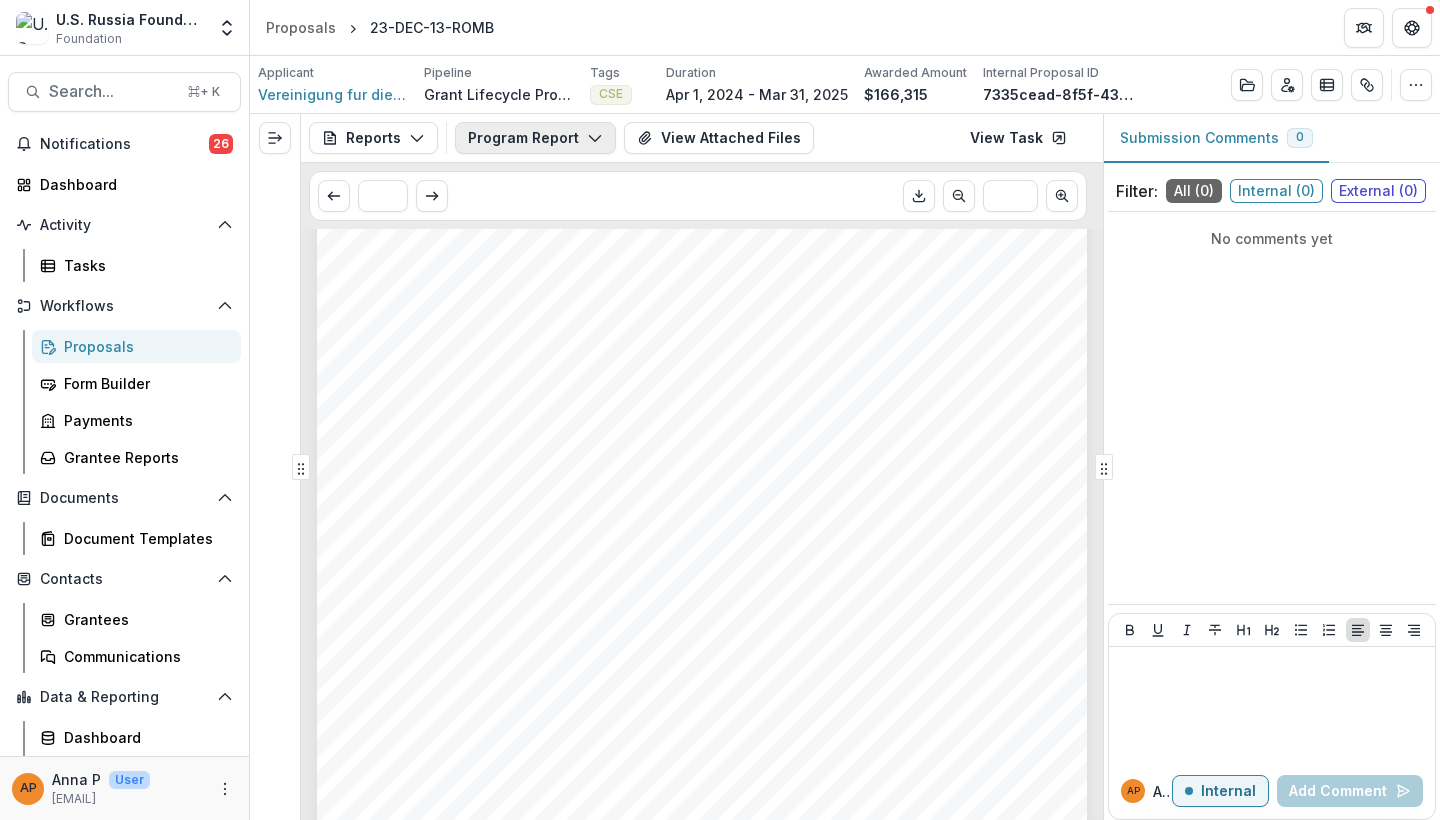 click on "Program Report" at bounding box center (535, 138) 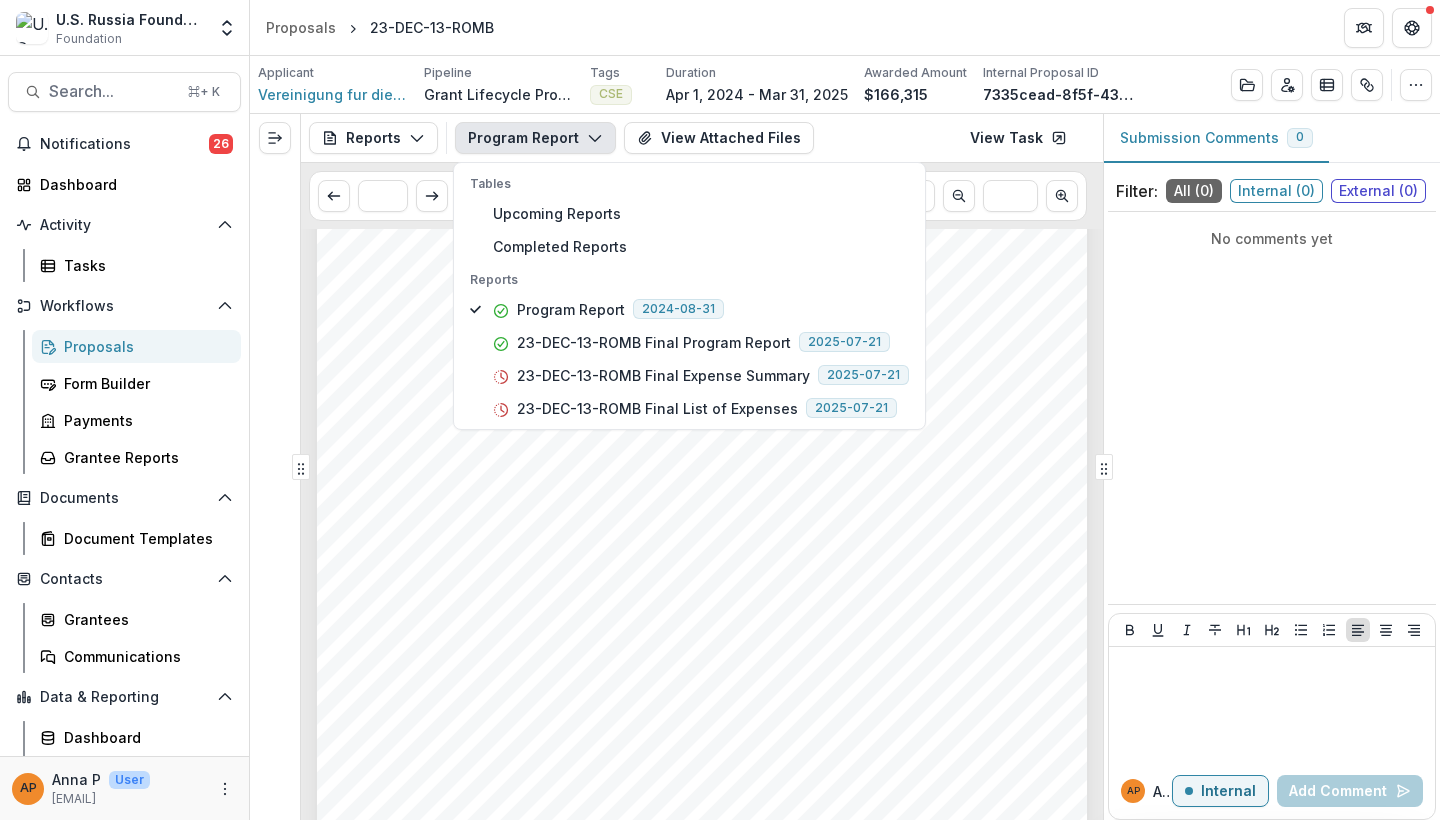 click on "Page: [NUMBER] Program Report This section should provide a list of upcoming events, such as conferences, round table discussions, press conferences, training sessions, business trips, and other events significant for the project. Upcoming Events Section [NUMBER]: Additional Information This section contains additional information important for the project, which was not included in above sections. Section [NUMBER] Response Prepared by: Title: Date INTERIM ASSESSMENT FORM Is the Grantee report approved? Comment Is the next tranche recommended for approval? Comment Has the grantee deviated from the originally approved project proposal? If applicable, please detail if there are any concerns, requests for modification, or the need for any further action. If applicable, please detail if there are any concerns, requests for modification, or the need for any further action. Activity/Event   Date   Place" at bounding box center [702, 624] 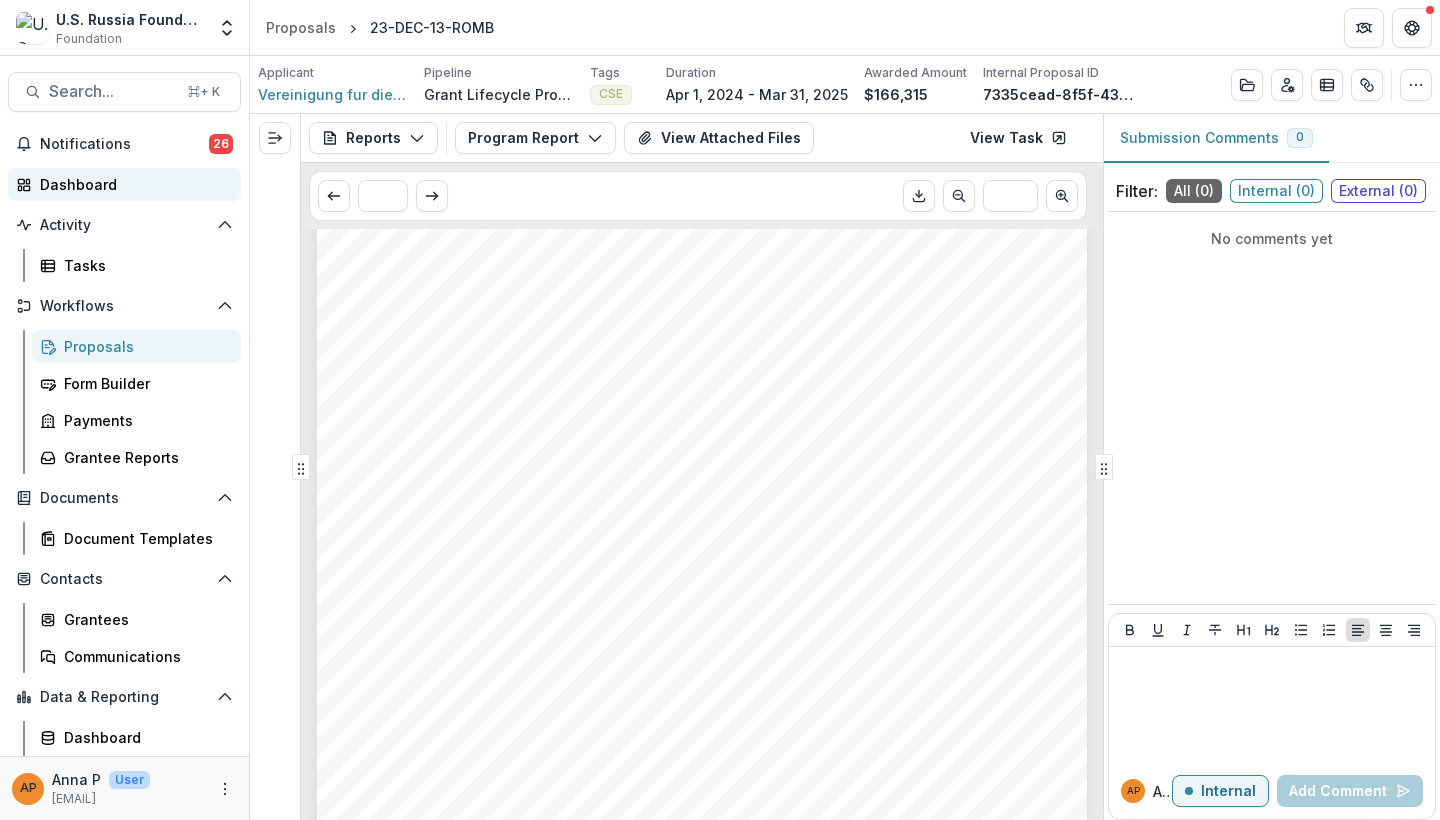 click on "Dashboard" at bounding box center [132, 184] 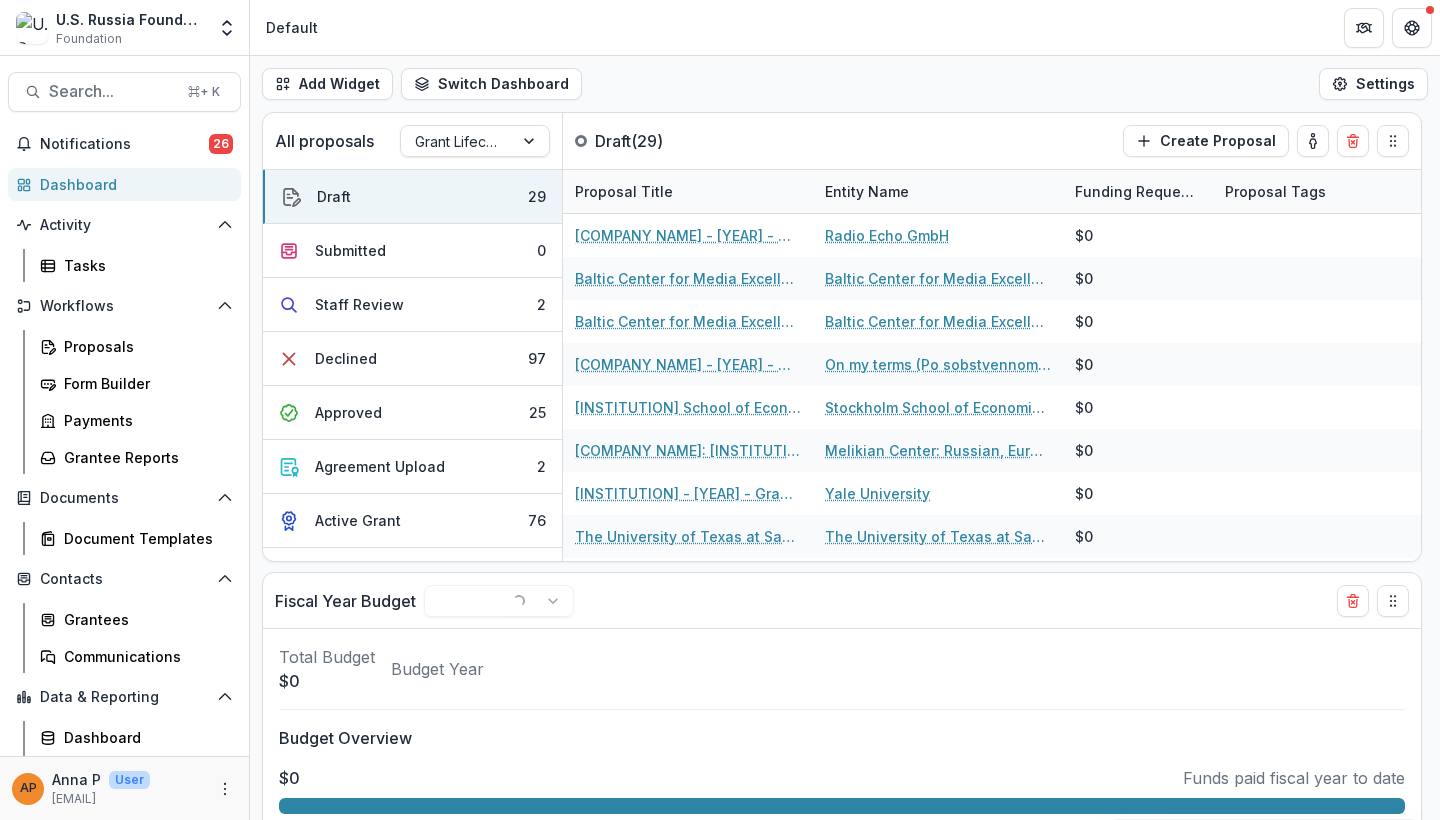 select on "******" 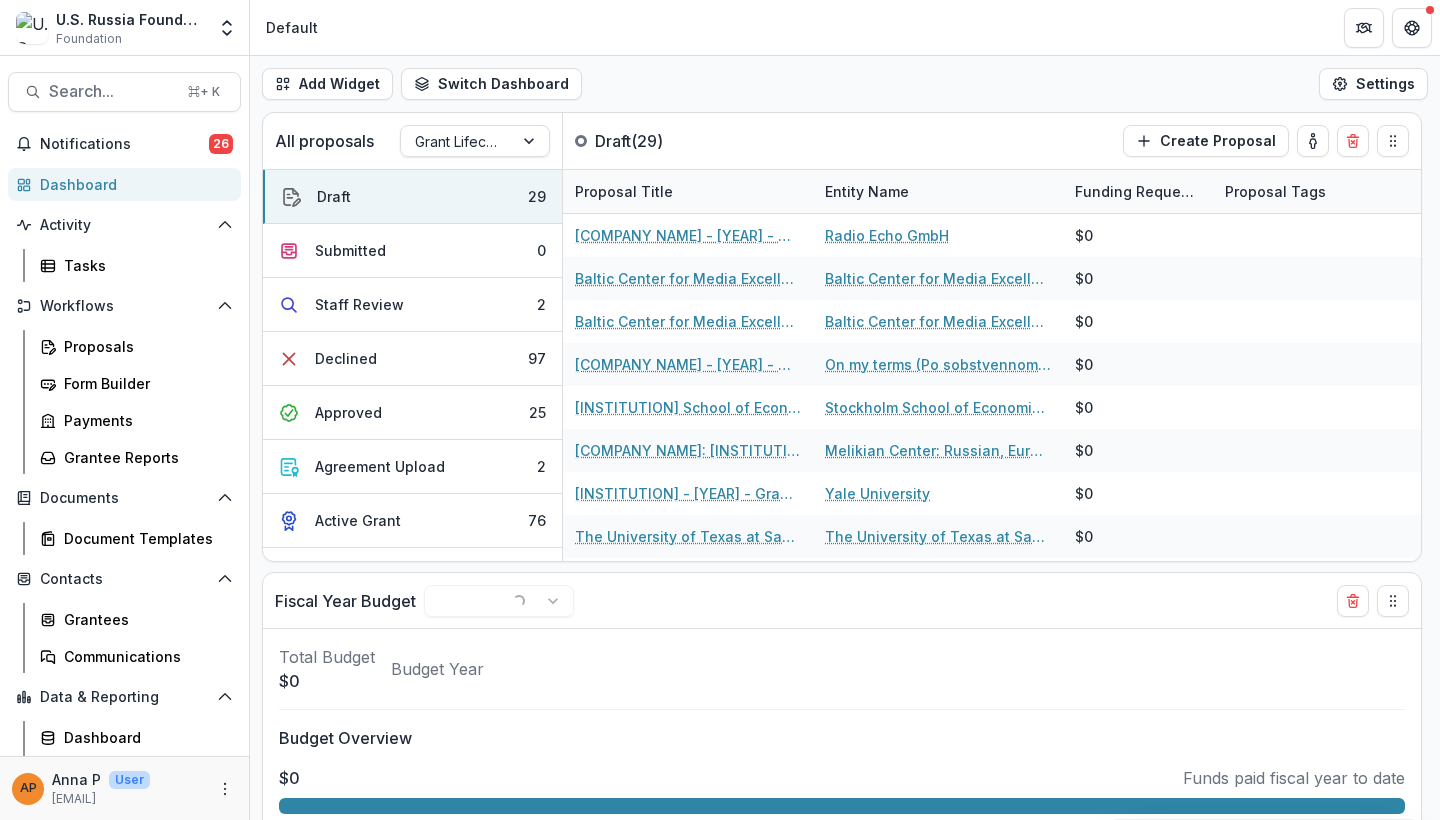 select on "******" 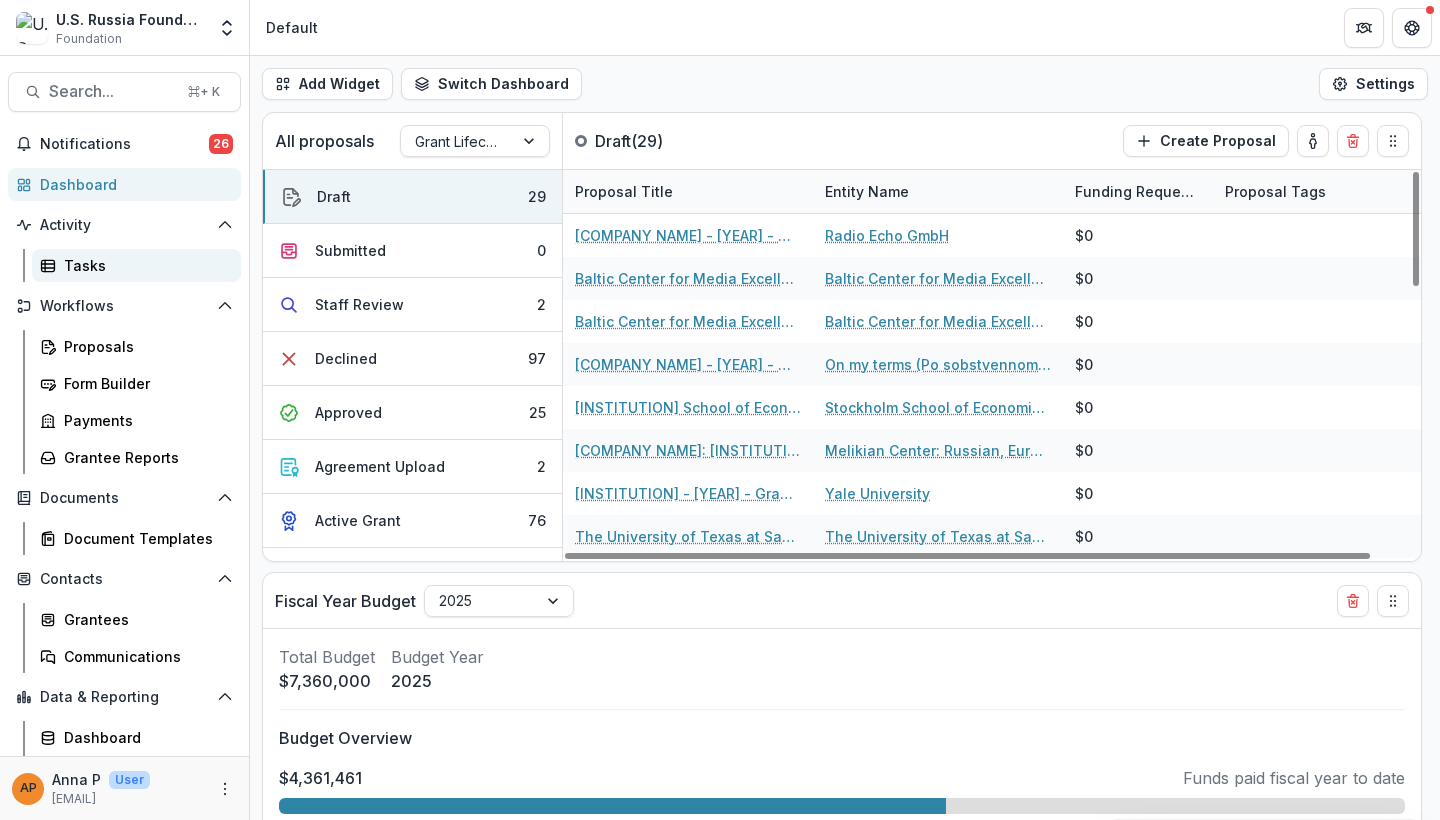click on "Tasks" at bounding box center (144, 265) 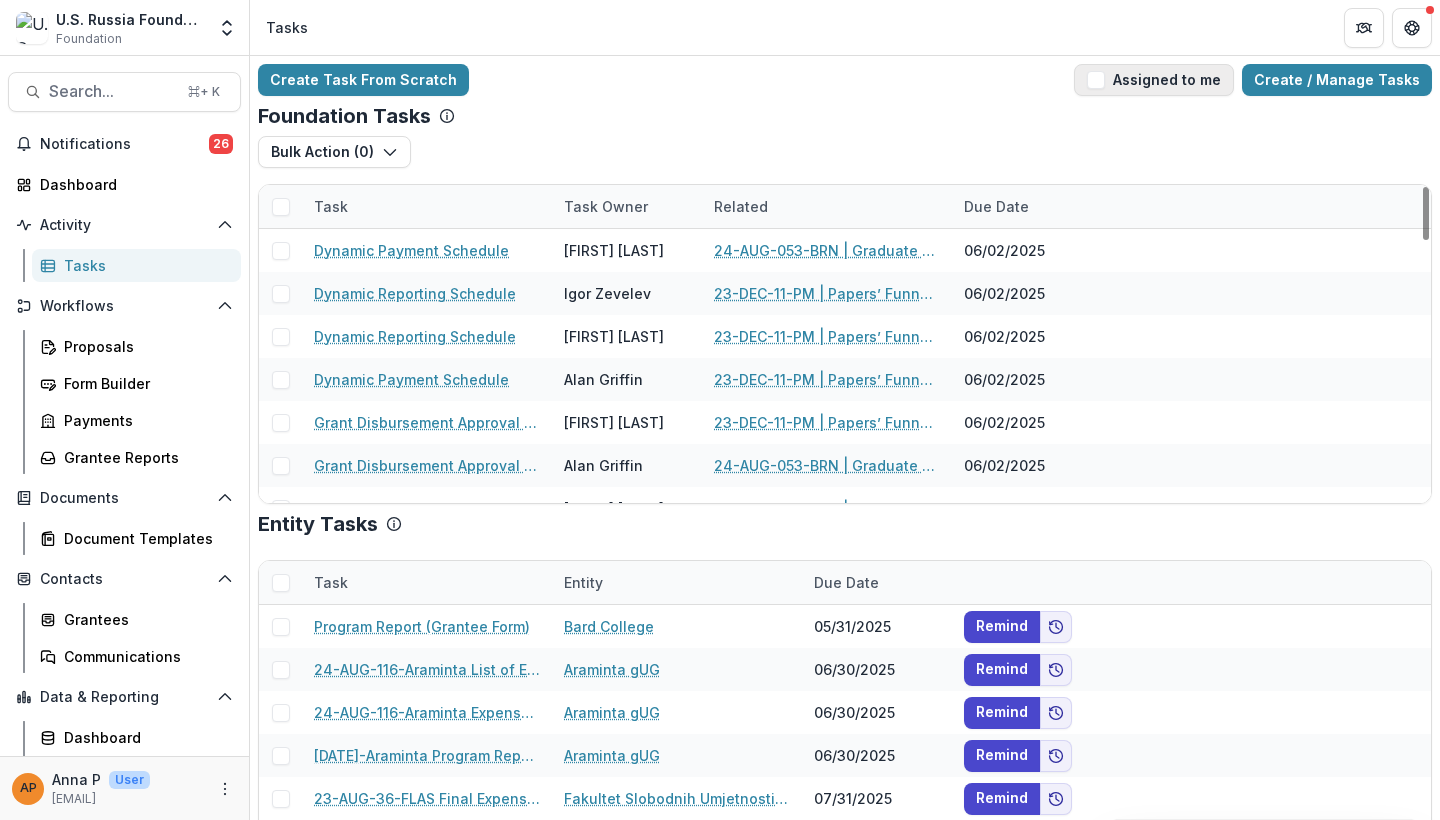 click on "Assigned to me" at bounding box center (1154, 80) 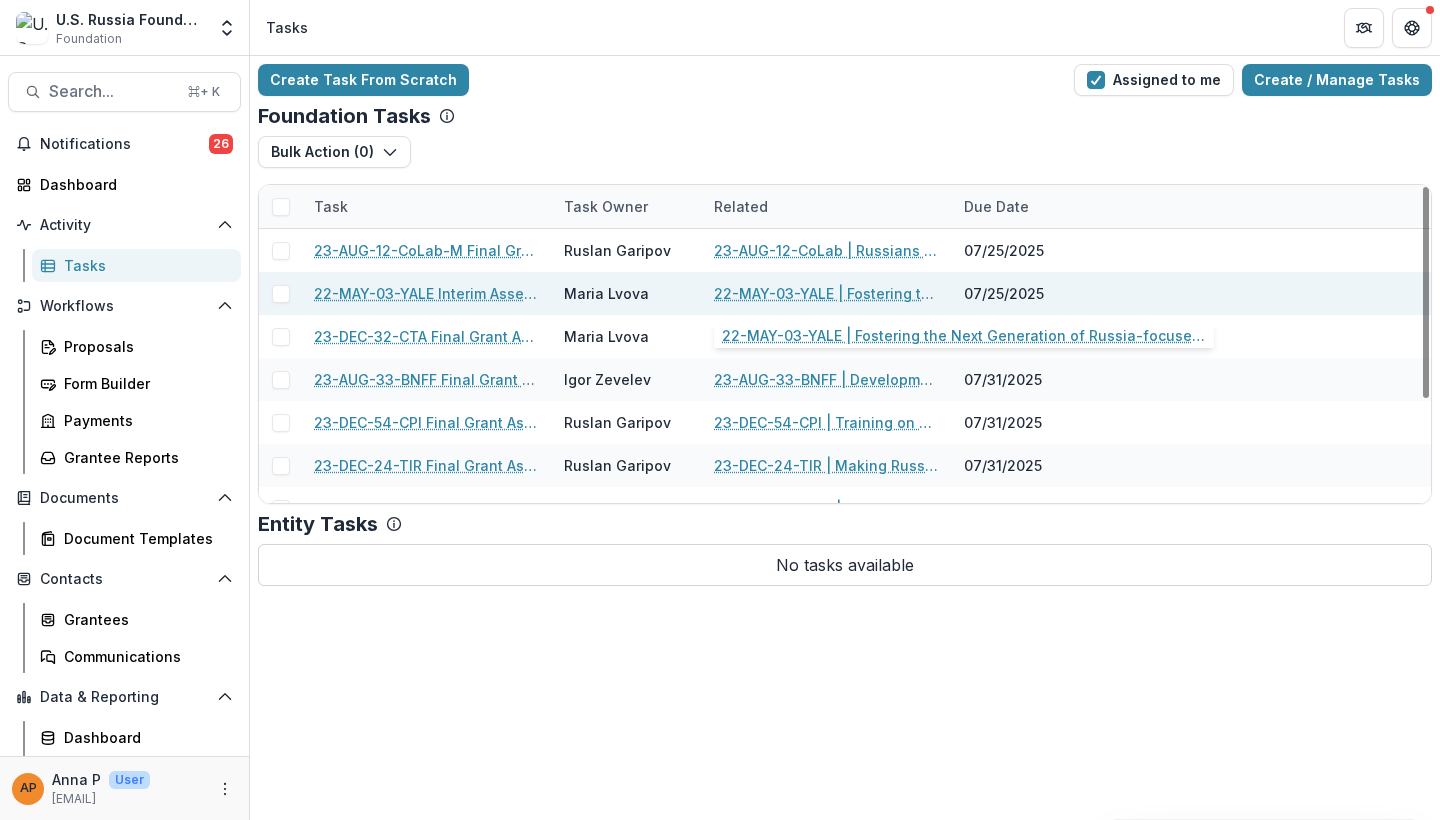 click on "22-MAY-03-YALE | Fostering the Next Generation of Russia-focused Professionals" at bounding box center [827, 293] 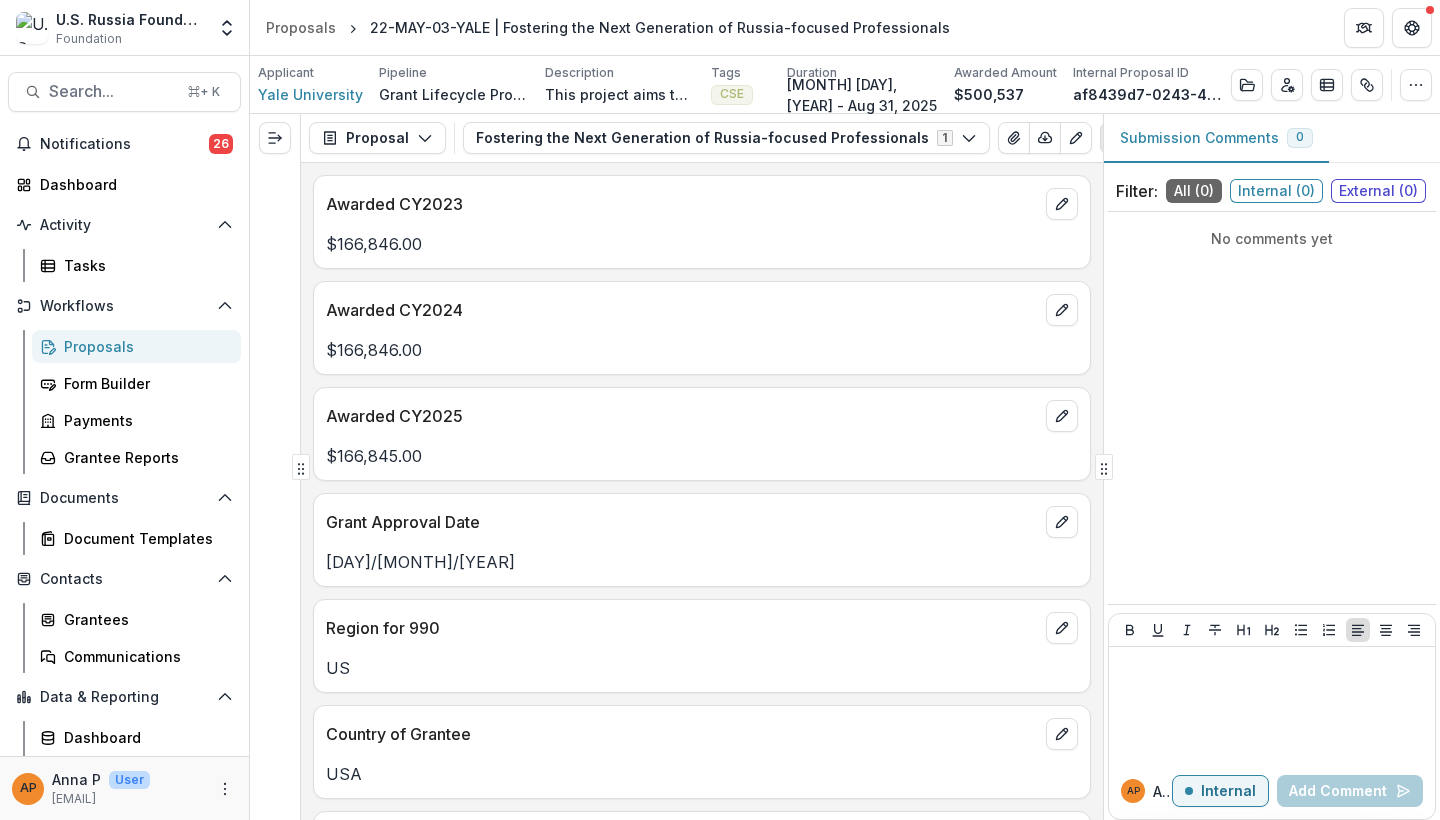 scroll, scrollTop: 0, scrollLeft: 0, axis: both 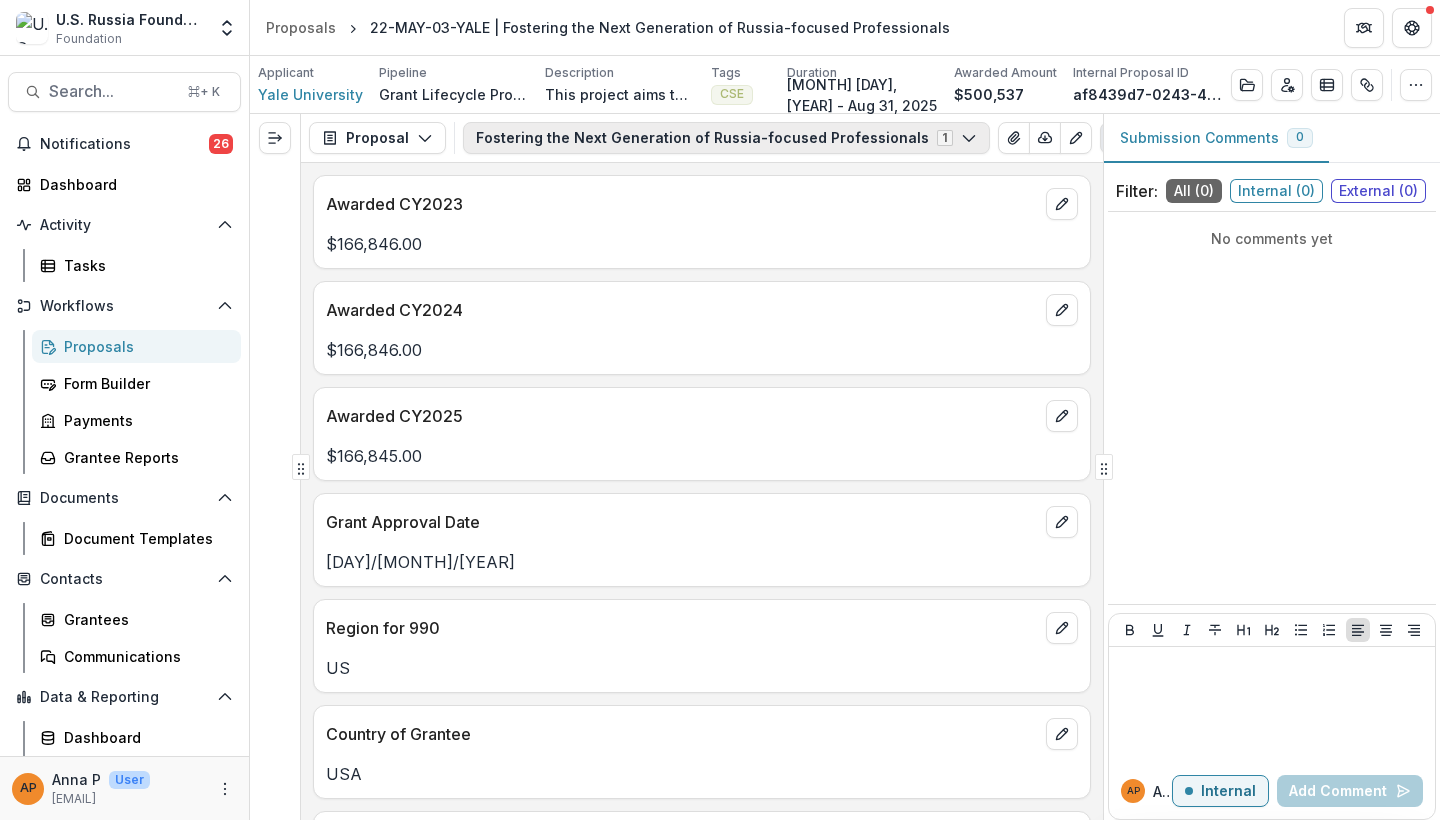 click on "Fostering the Next Generation of Russia-focused Professionals 1" at bounding box center (726, 138) 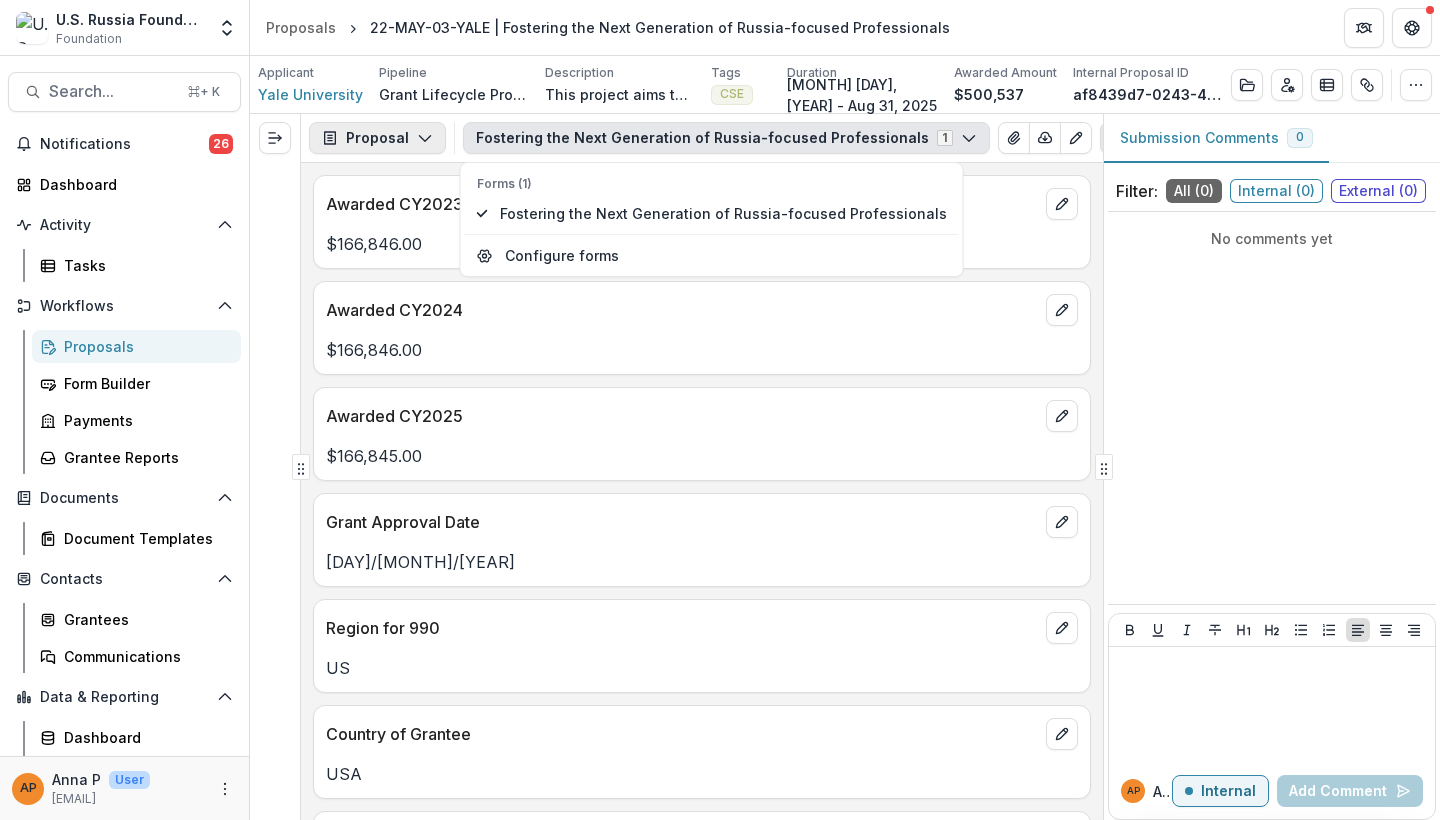 click 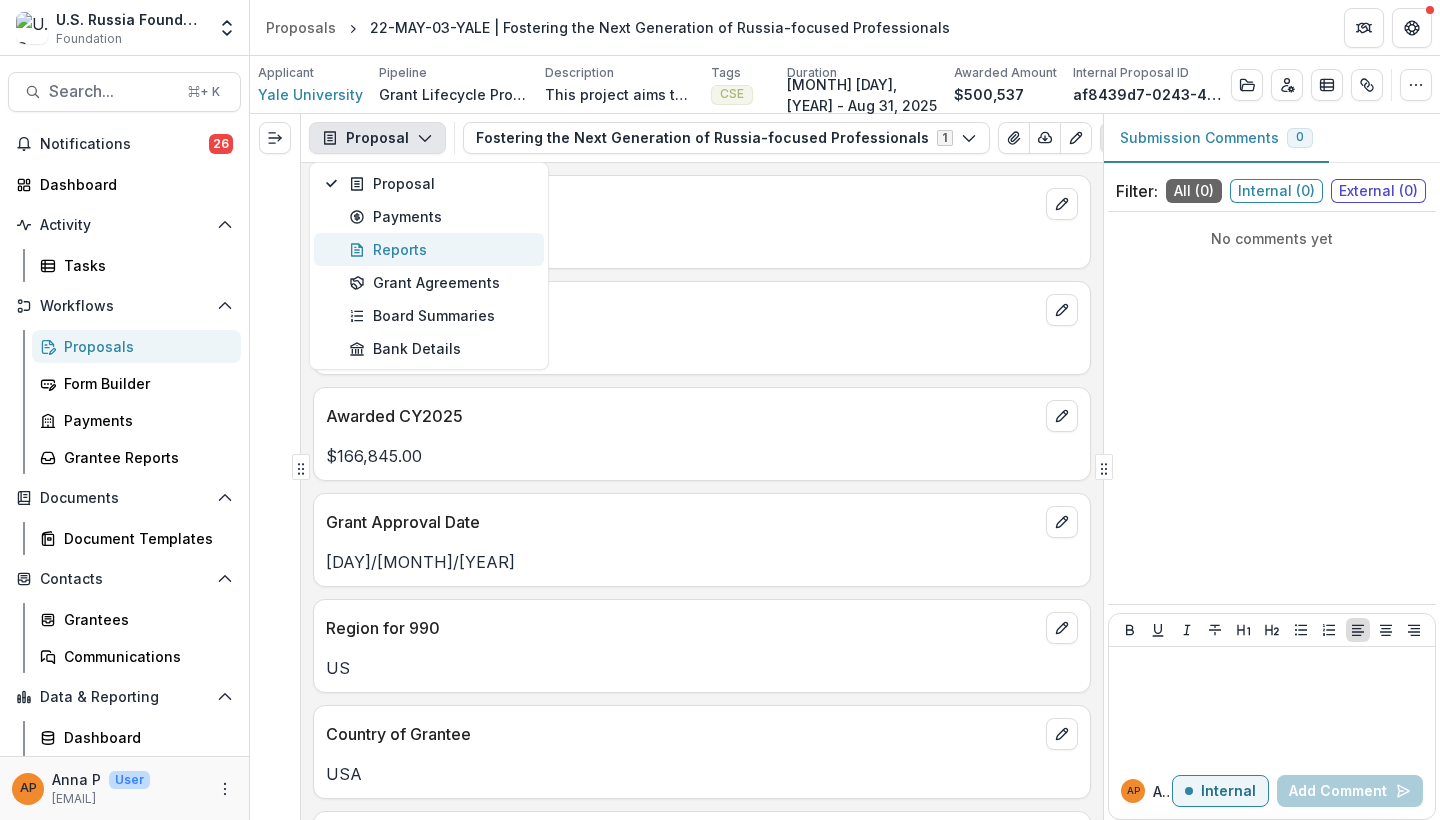 click on "Reports" at bounding box center [440, 249] 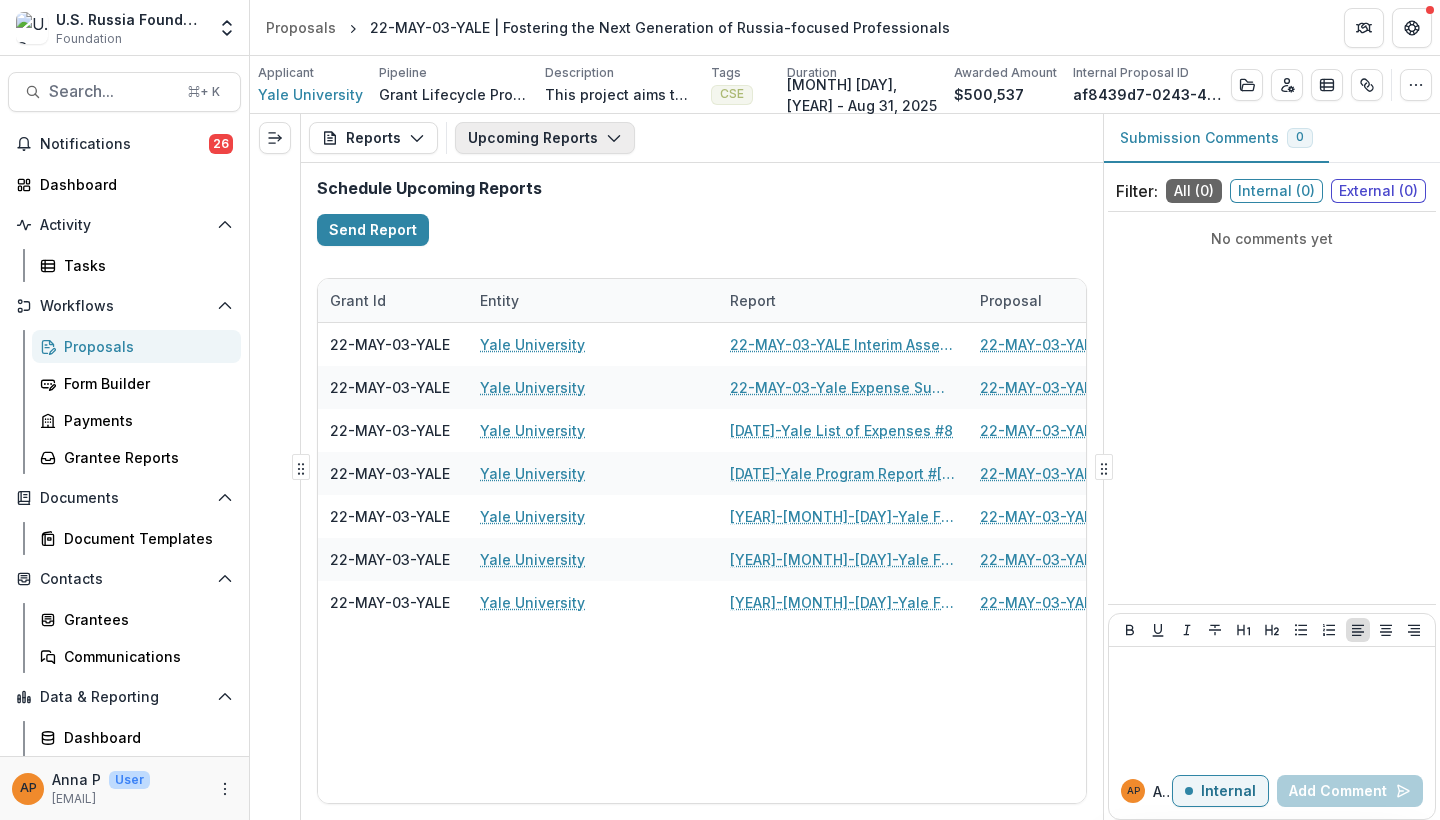 click on "Upcoming Reports" at bounding box center [545, 138] 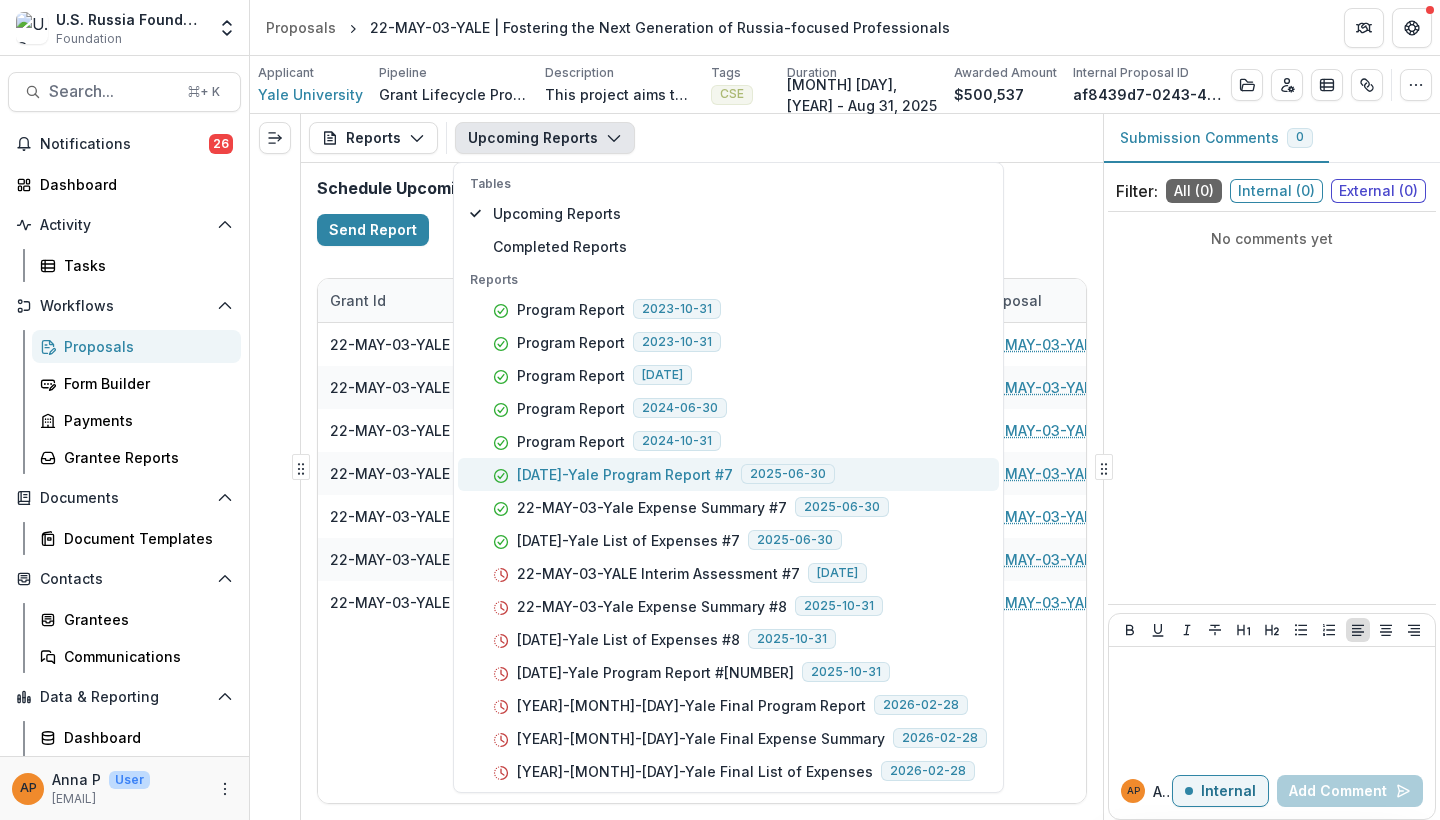 click on "[DATE]-Yale Program Report #7" at bounding box center [625, 474] 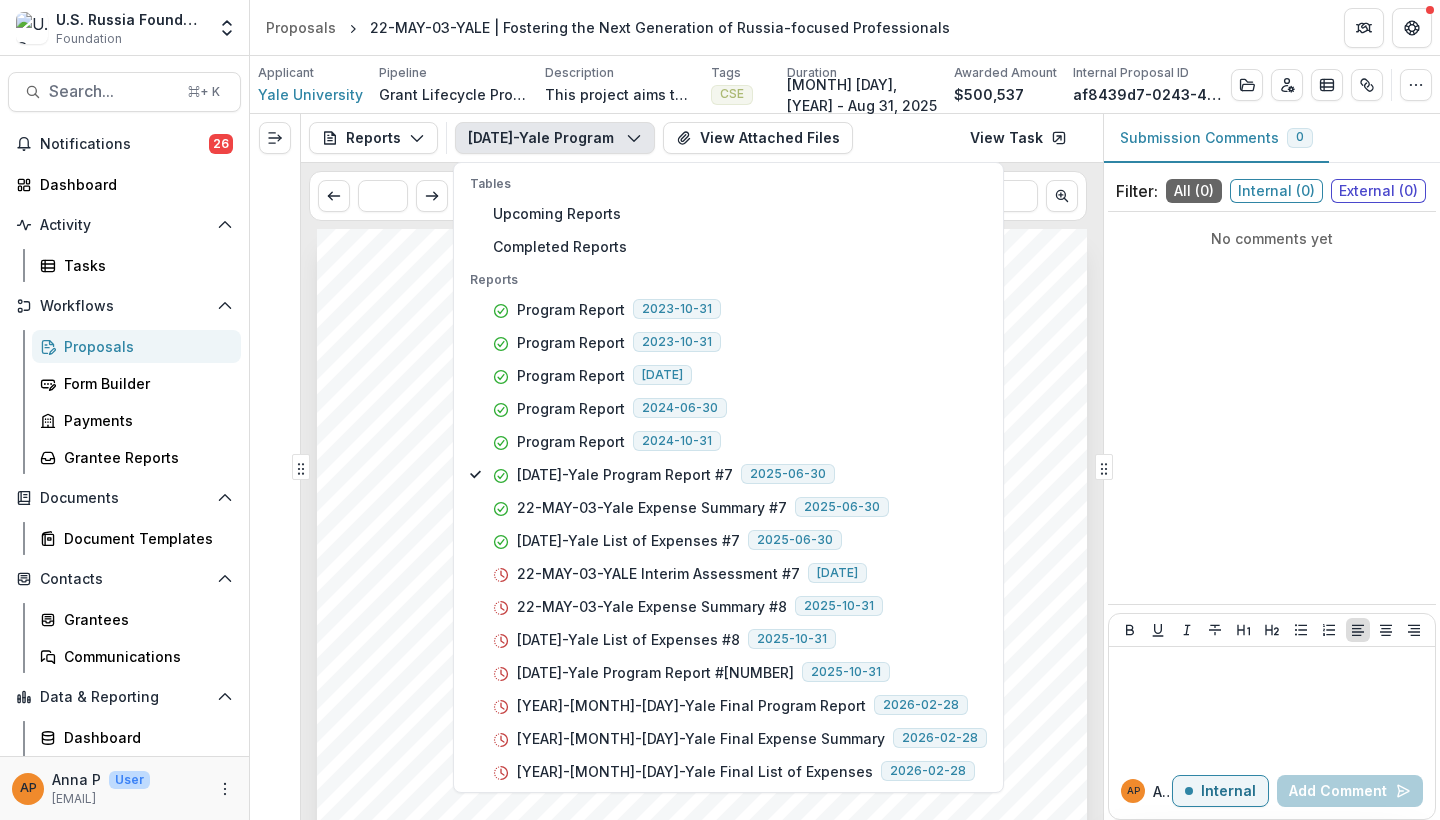 click on "Submission Responses Program Report Grant ID [YEAR]-[MONTH]-YALE Grantee name [INSTITUTION] University Reporting period [MONTH] [YEAR] – [MONTH] [YEAR] Section 1: Progress Report According to Project Objectives This section should describe the progress achieved during the reporting period with regard to project objectives and outcomes. Special mention should be made of project delays or changes. The final report should describe progress achieved during the whole project period, not just the last reporting period. Completed Activities and Outcomes Objective 1: Grow the network Completed Activities and Outcomes: REEESNe expanded its network in several directions for its spring [YEAR] conference. We received conference submissions from [INSTITUTION] University and [INSTITUTION] University and decided to consider them on a case-by-case basis, in consideration of a push in summer [YEAR] to expand the network to the Washington, D.C. area more formally (one student from each university" at bounding box center (702, 774) 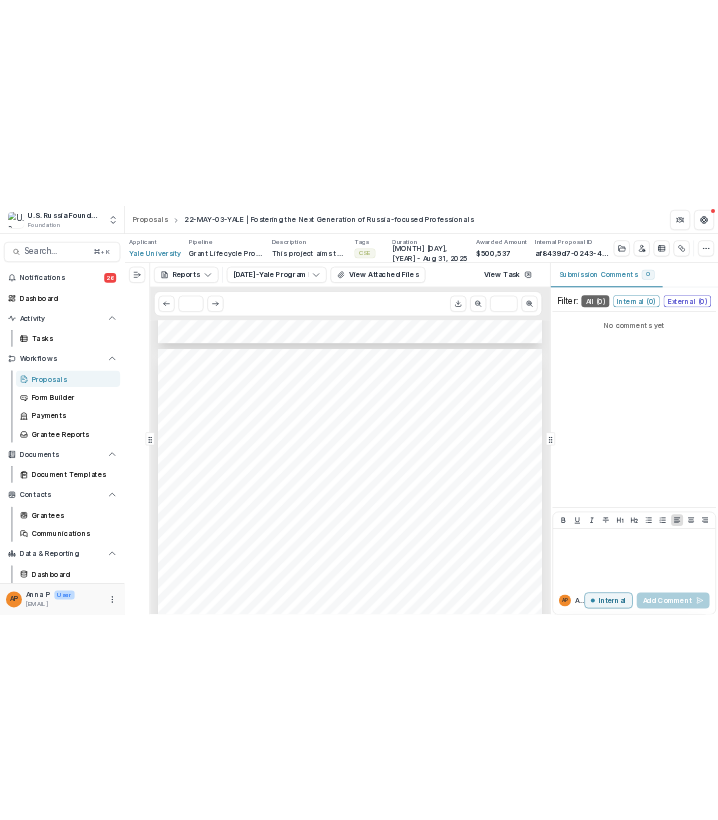 scroll, scrollTop: 1083, scrollLeft: 0, axis: vertical 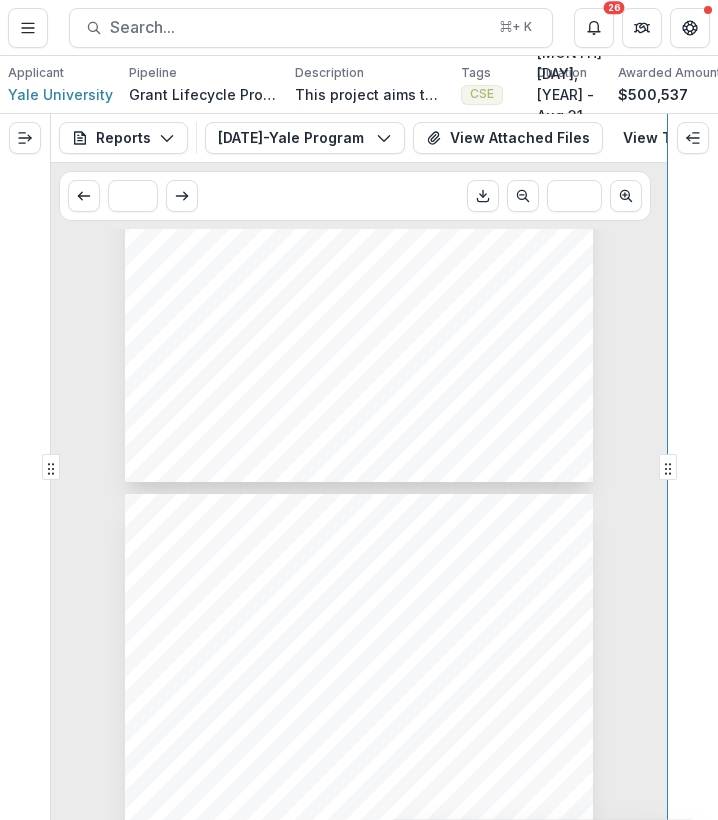 click on "Skip to content U.S. Russia Foundation Foundation Team Settings Proposals [DATE]-YALE | Fostering the Next Generation of Russia-focused Professionals Search... ⌘  + K [NUMBER] Applicant [INSTITUTION] Pipeline Grant Lifecycle Process Description This project aims to renew and expand funding to support events planned by the Russian, East European, and Eurasian Studies Northeast Network (REEESNe) from [YEAR] to [YEAR]. These efforts share the goal of enhancing collaboration, resource-sharing, international exchange, and professional/career development among over sixty participating colleges and universities in the United States Northeast. Description Tags CSE All tags CSE Duration [MONTH] [DAY], [YEAR]   -   [MONTH] [YEAR] Awarded Amount $[AMOUNT] Internal Proposal ID [ID] Edit Details View Candid  Insights View Upmetrics Impact Change History Key Milestones Archive Reports Proposal Payments Reports Grant Agreements Board Summaries Bank Details [DATE]-Yale Program Report #[NUMBER] Tables Reports *" at bounding box center [359, 410] 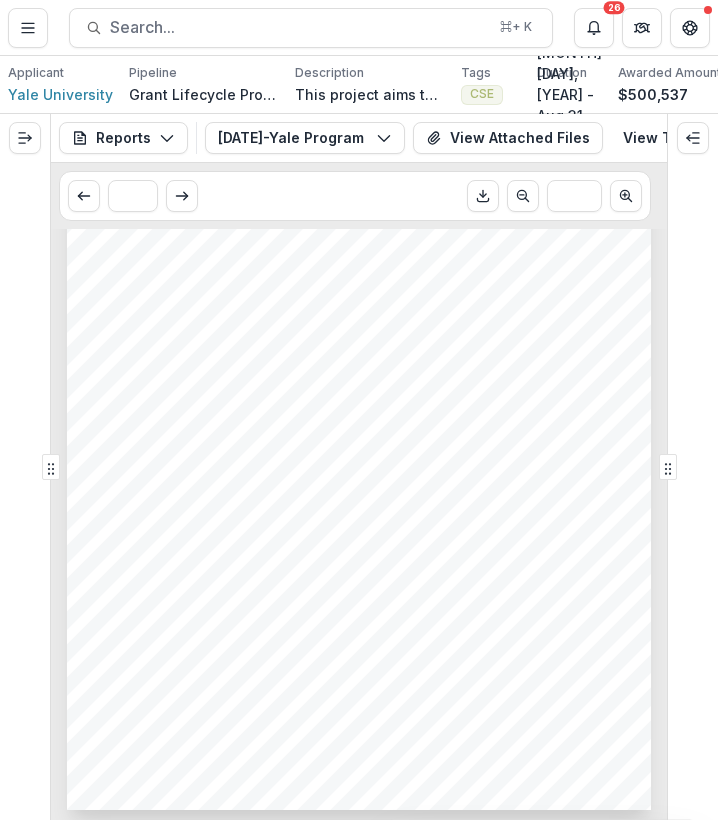 scroll, scrollTop: 1076, scrollLeft: 0, axis: vertical 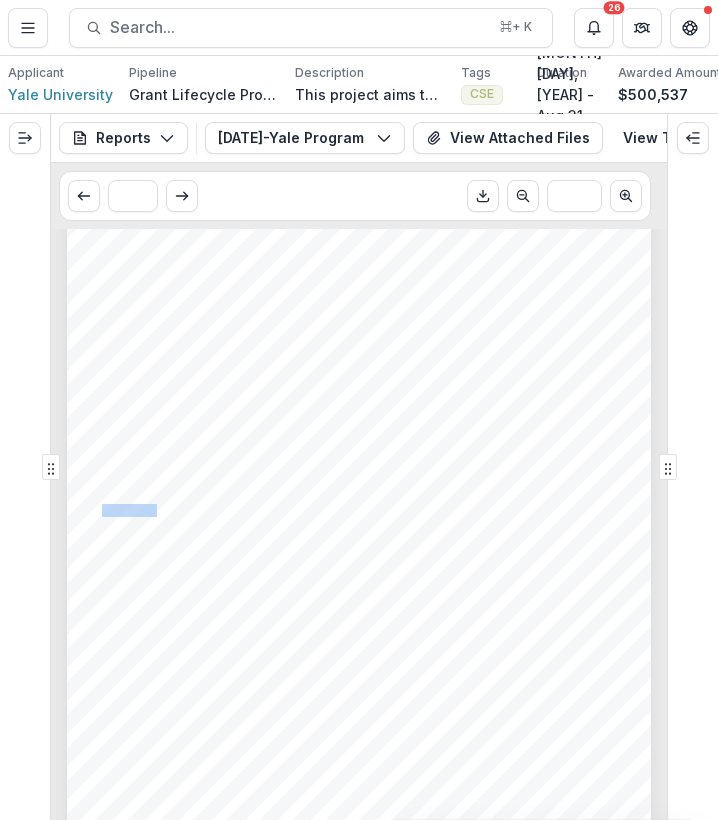 drag, startPoint x: 152, startPoint y: 510, endPoint x: 103, endPoint y: 509, distance: 49.010204 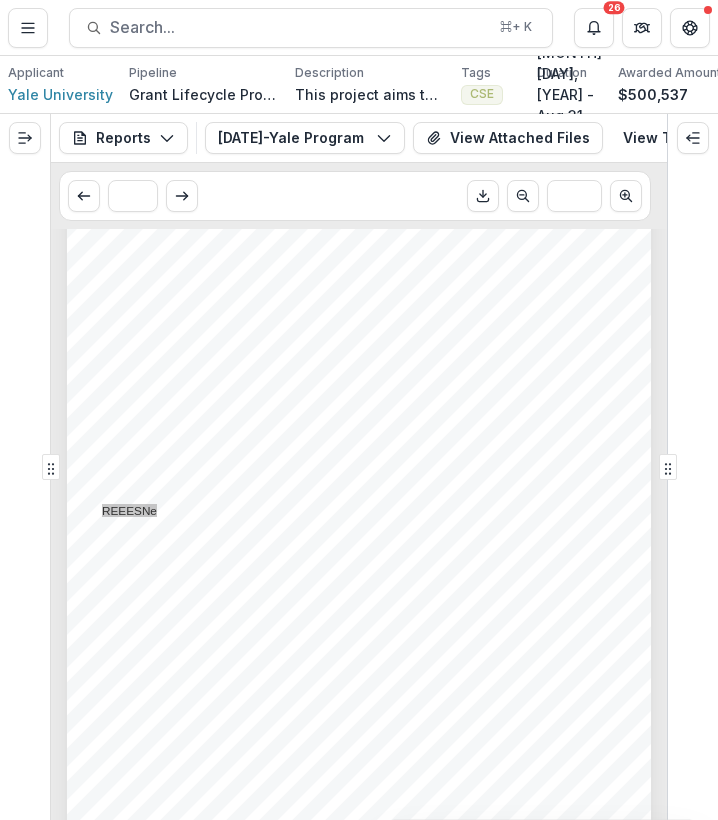 scroll, scrollTop: 186, scrollLeft: 0, axis: vertical 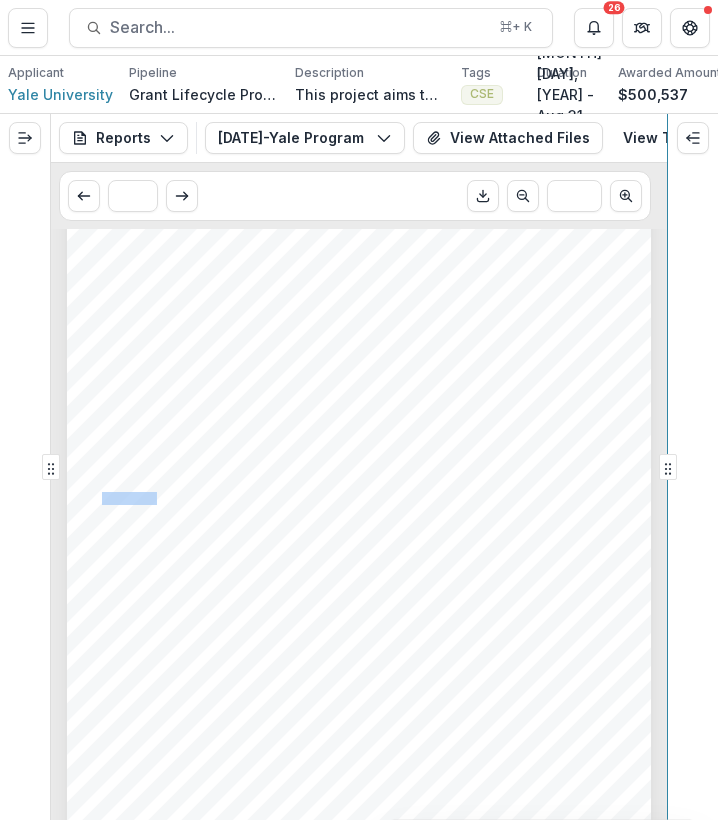 click on "Reports Proposal Payments Reports Grant Agreements Board Summaries Bank Details [DATE]-Yale Program Report #[NUMBER] Tables Upcoming Reports Completed Reports Reports Program Report [DATE] Program Report [DATE] Program Report [DATE] Program Report [DATE] Program Report [DATE] [DATE]-Yale Program Report #[NUMBER] [DATE] [DATE]-Yale Expense Summary #[NUMBER] [DATE] [DATE]-Yale List of Expenses #[NUMBER] [DATE] [DATE]-YALE Interim Assessment #[NUMBER] [DATE] [DATE]-Yale Expense Summary #[NUMBER] [DATE] [DATE]-Yale List of Expenses #[NUMBER] [DATE] [DATE]-Yale Program Report #[NUMBER] [DATE] [DATE]-Yale Final Program Report  [DATE] [DATE]-Yale Final Expense Summary [DATE] [DATE]-Yale Final List of Expenses  [DATE] View Attached Files View Task * *** Submission Responses Program Report Grant ID [DATE]-YALE Grantee name [INSTITUTION] Reporting period [MONTH] [YEAR]   –   [MONTH] [YEAR] Section 1: Progress Report According to Project Objectives just the last reporting period." at bounding box center [359, 467] 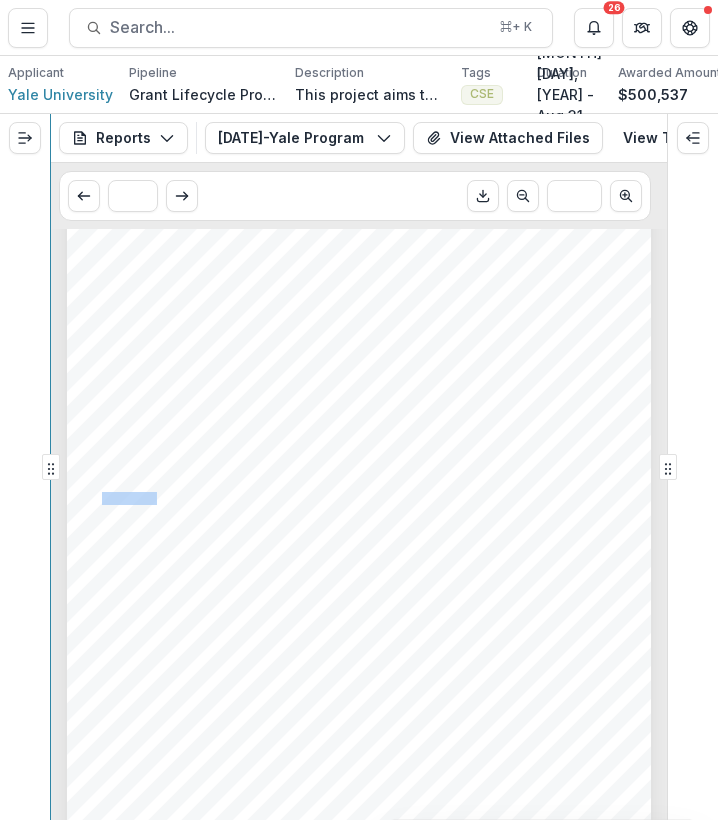 click on "Reports Proposal Payments Reports Grant Agreements Board Summaries Bank Details [DATE]-Yale Program Report #[NUMBER] Tables Upcoming Reports Completed Reports Reports Program Report [DATE] Program Report [DATE] Program Report [DATE] Program Report [DATE] Program Report [DATE] [DATE]-Yale Program Report #[NUMBER] [DATE] [DATE]-Yale Expense Summary #[NUMBER] [DATE] [DATE]-Yale List of Expenses #[NUMBER] [DATE] [DATE]-YALE Interim Assessment #[NUMBER] [DATE] [DATE]-Yale Expense Summary #[NUMBER] [DATE] [DATE]-Yale List of Expenses #[NUMBER] [DATE] [DATE]-Yale Program Report #[NUMBER] [DATE] [DATE]-Yale Final Program Report  [DATE] [DATE]-Yale Final Expense Summary [DATE] [DATE]-Yale Final List of Expenses  [DATE] View Attached Files View Task * *** Submission Responses Program Report Grant ID [DATE]-YALE Grantee name [INSTITUTION] Reporting period [MONTH] [YEAR]   –   [MONTH] [YEAR] Section 1: Progress Report According to Project Objectives just the last reporting period." at bounding box center [359, 467] 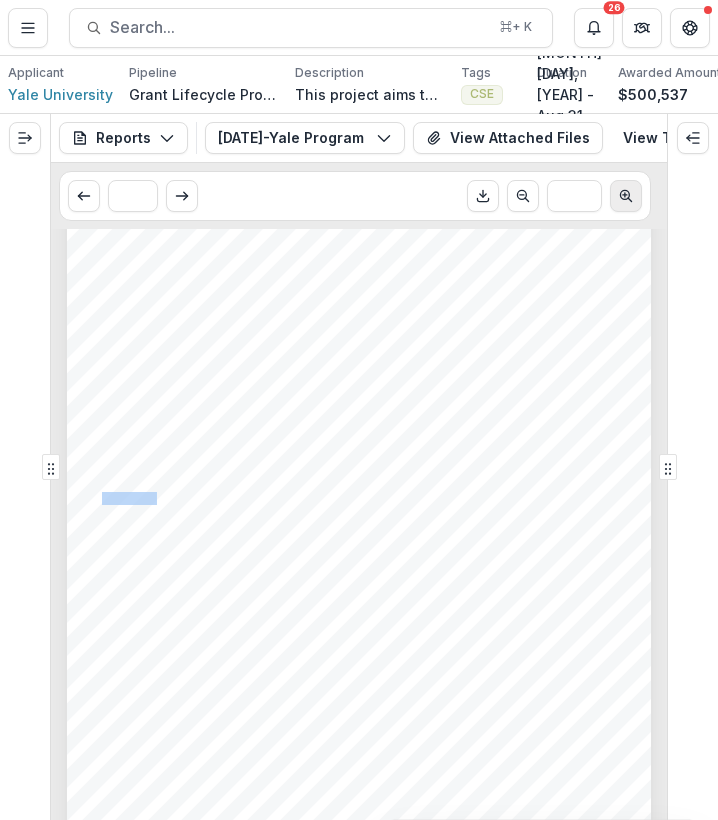 click at bounding box center (626, 196) 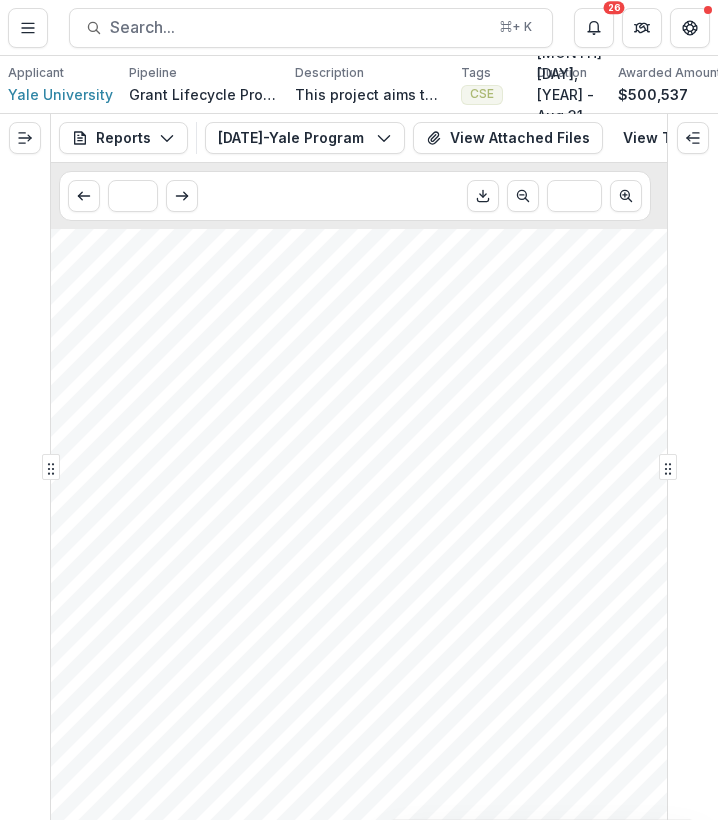 scroll, scrollTop: 2955, scrollLeft: 26, axis: both 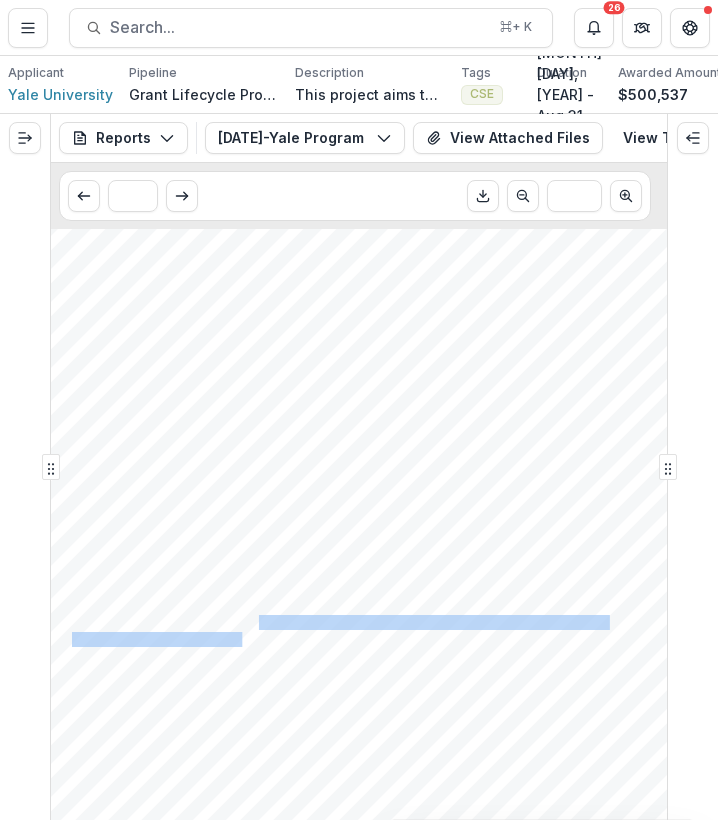 drag, startPoint x: 243, startPoint y: 642, endPoint x: 259, endPoint y: 626, distance: 22.627417 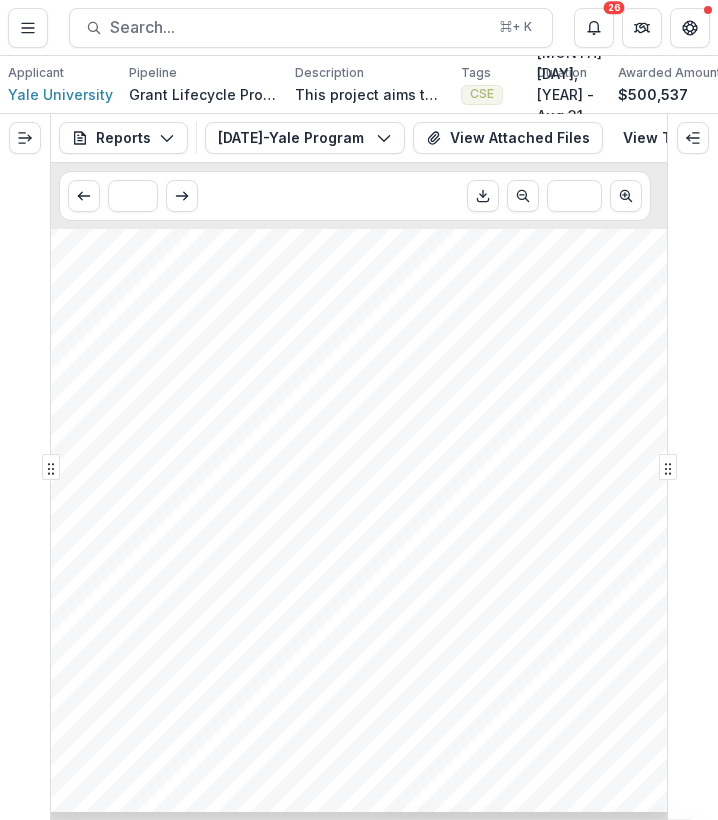 scroll, scrollTop: 6792, scrollLeft: 22, axis: both 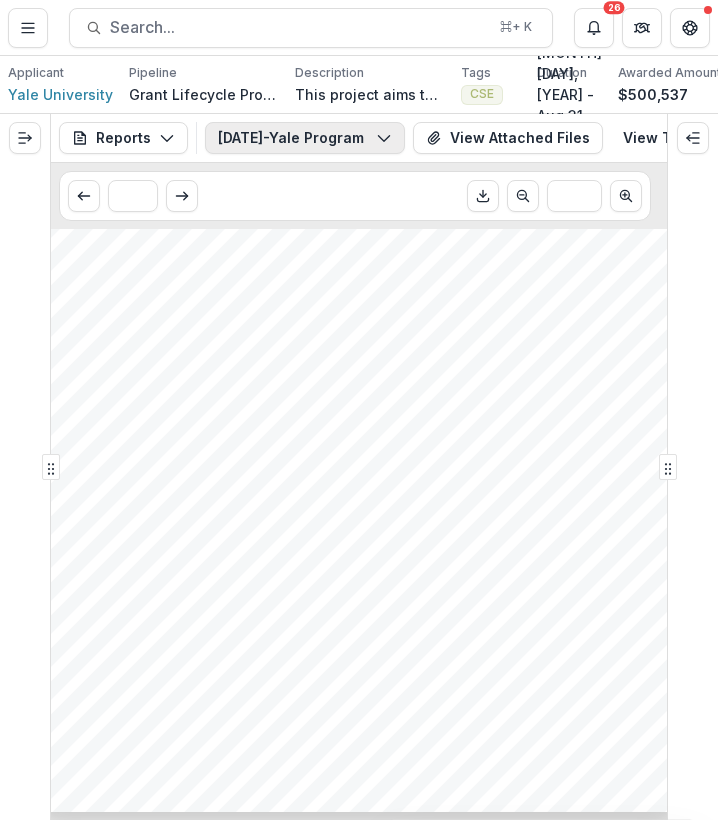 click on "[DATE]-Yale Program Report #7" at bounding box center (305, 138) 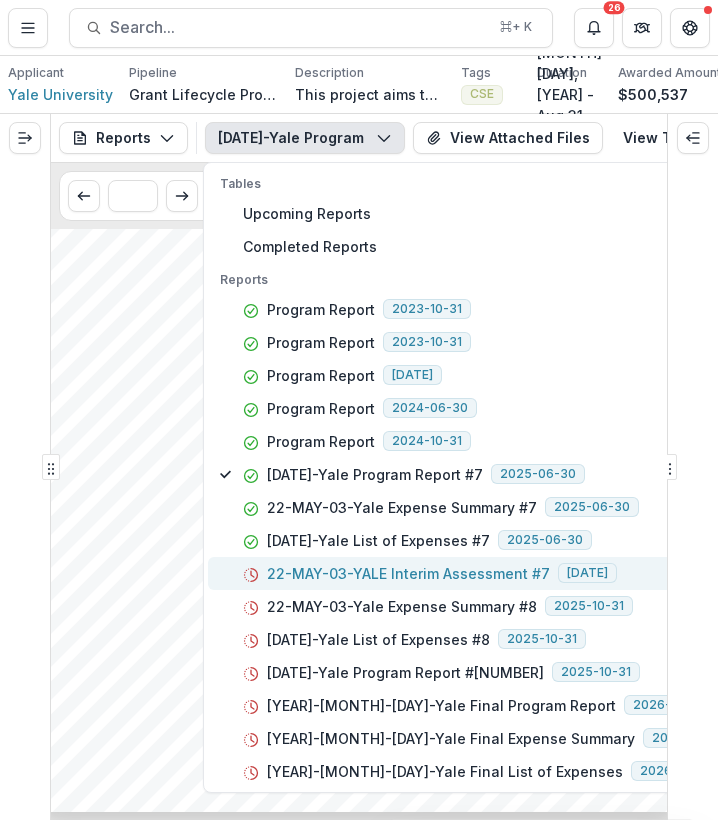 click on "22-MAY-03-YALE Interim Assessment #7" at bounding box center (408, 573) 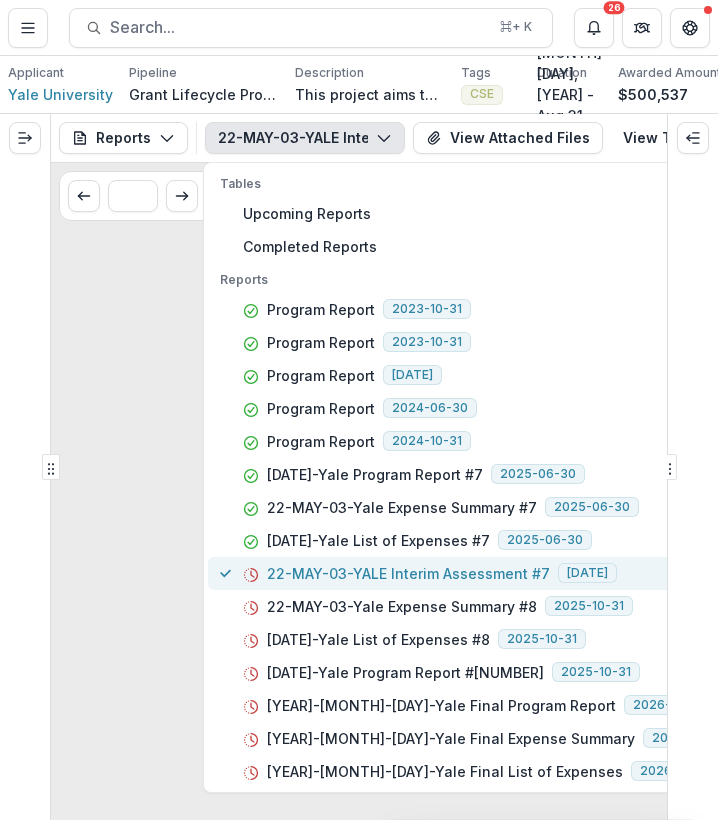 scroll, scrollTop: 0, scrollLeft: 0, axis: both 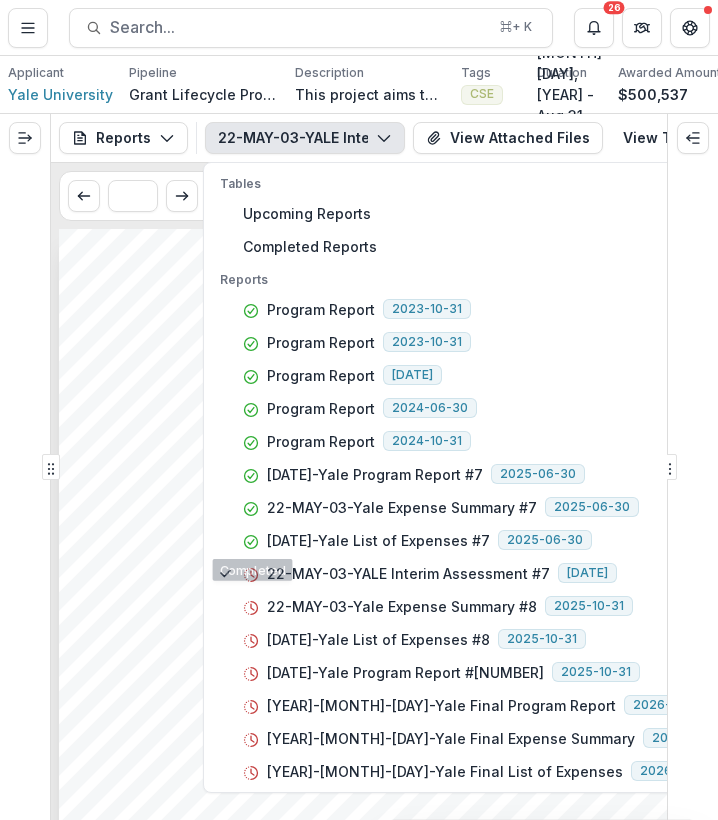 click on "Submission Responses INTERIM ASSESSMENT FORM Grant ID [DATE]-YALE Assessment Number 1. Is the Grantee report approved? 2. Is the next tranche recommended for approval? 3. Has the grantee deviated from the originally approved project proposal? 4. Please provide additional information about this grant for this reporting period." at bounding box center [380, 683] 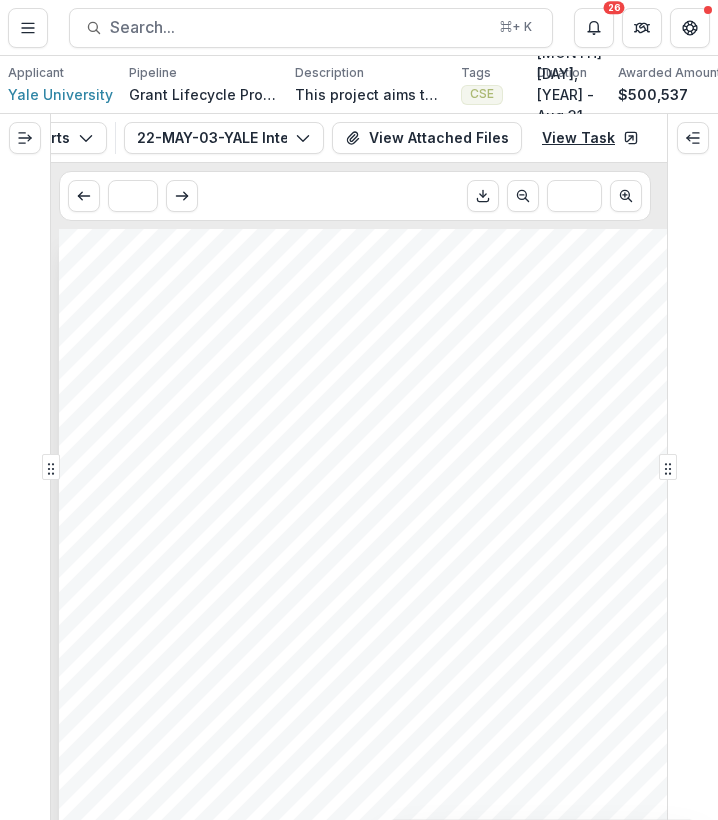 scroll, scrollTop: 0, scrollLeft: 78, axis: horizontal 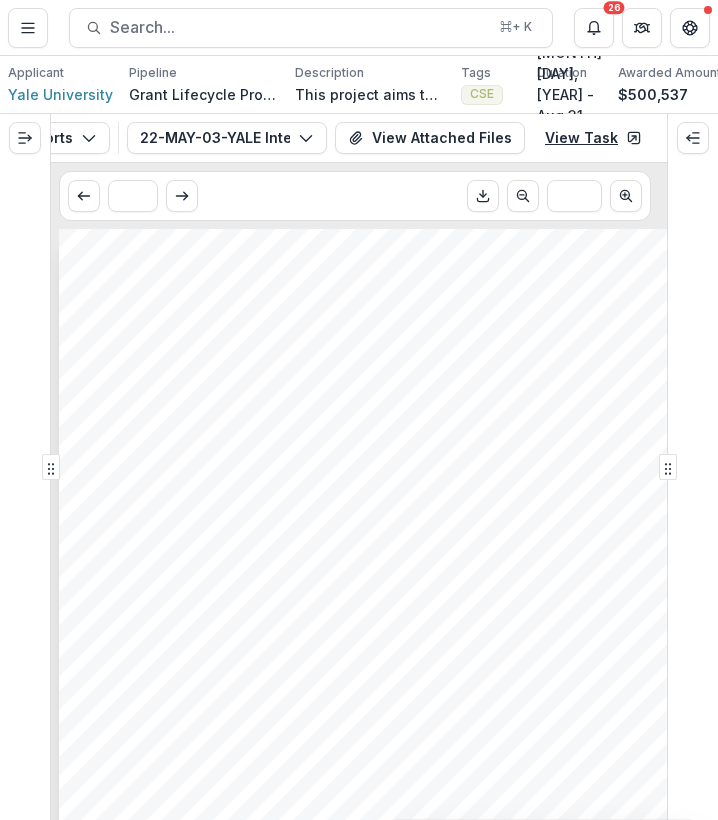 click on "View Task" at bounding box center [593, 138] 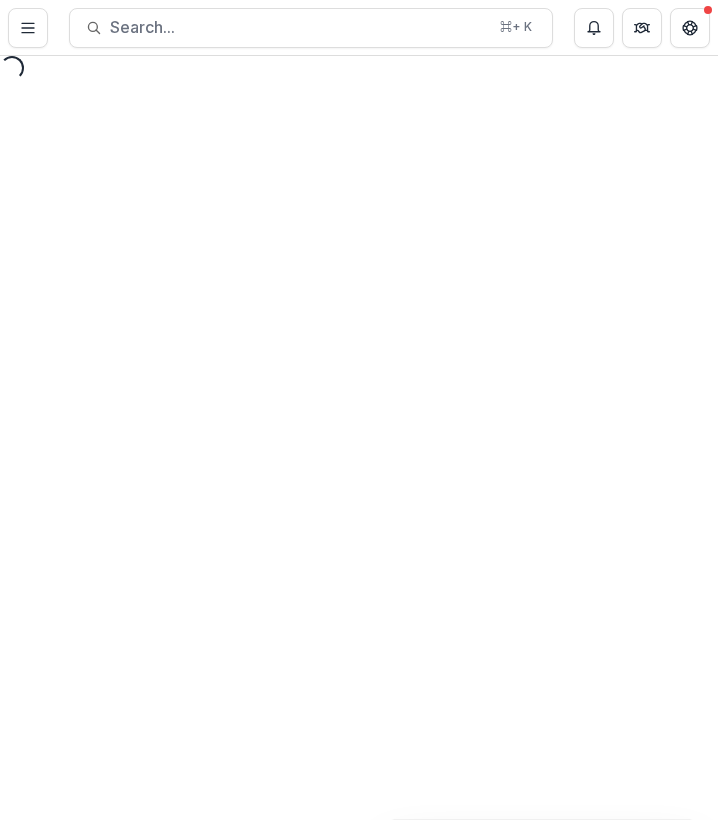 scroll, scrollTop: 0, scrollLeft: 0, axis: both 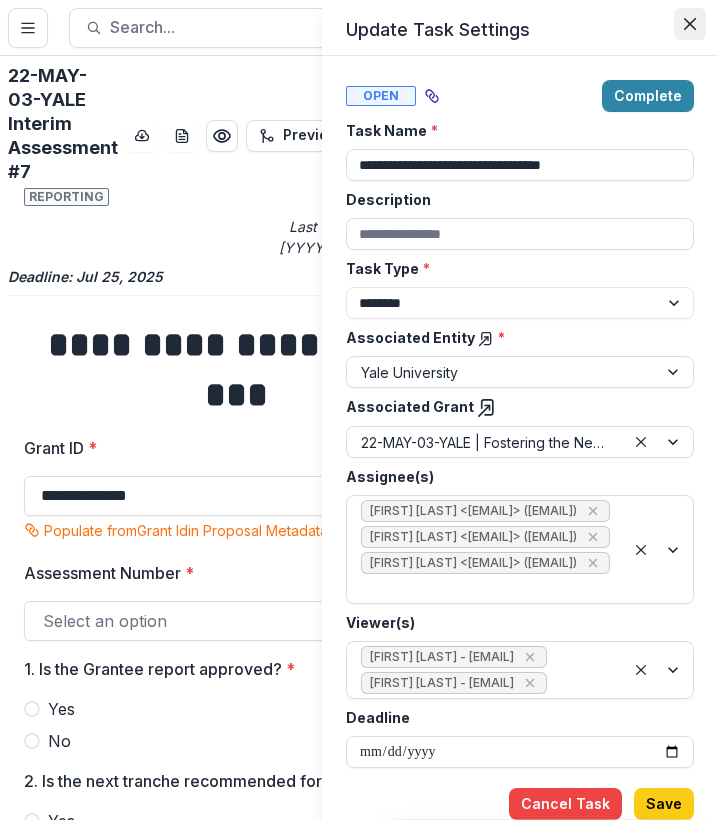 click 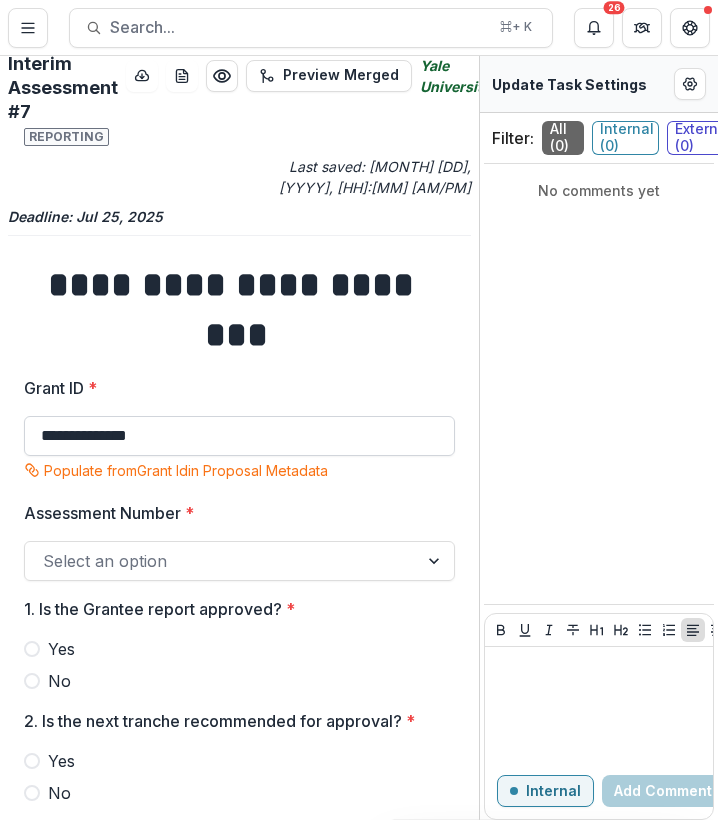 scroll, scrollTop: 107, scrollLeft: 0, axis: vertical 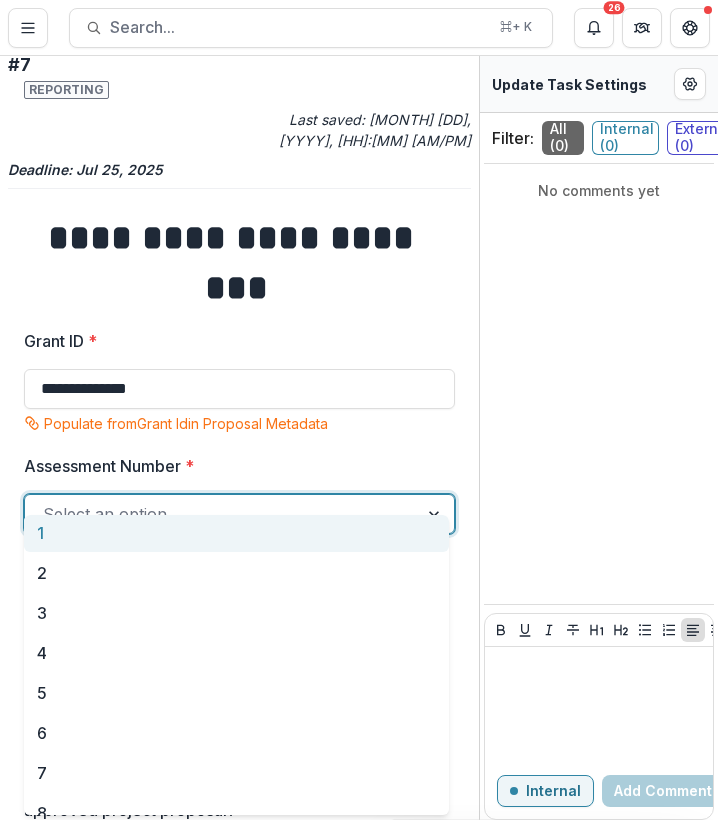 click at bounding box center [221, 514] 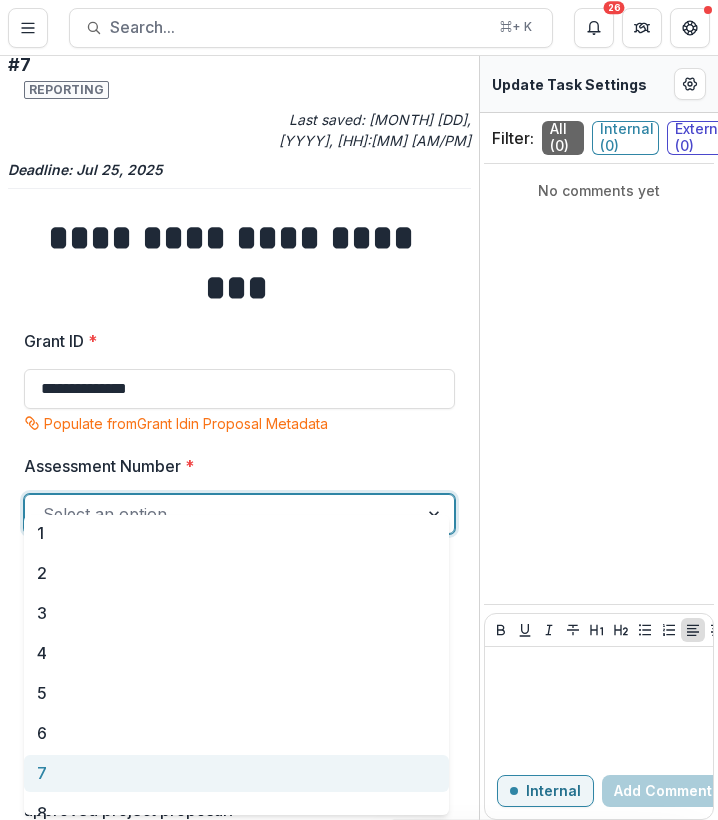 click on "7" at bounding box center (236, 773) 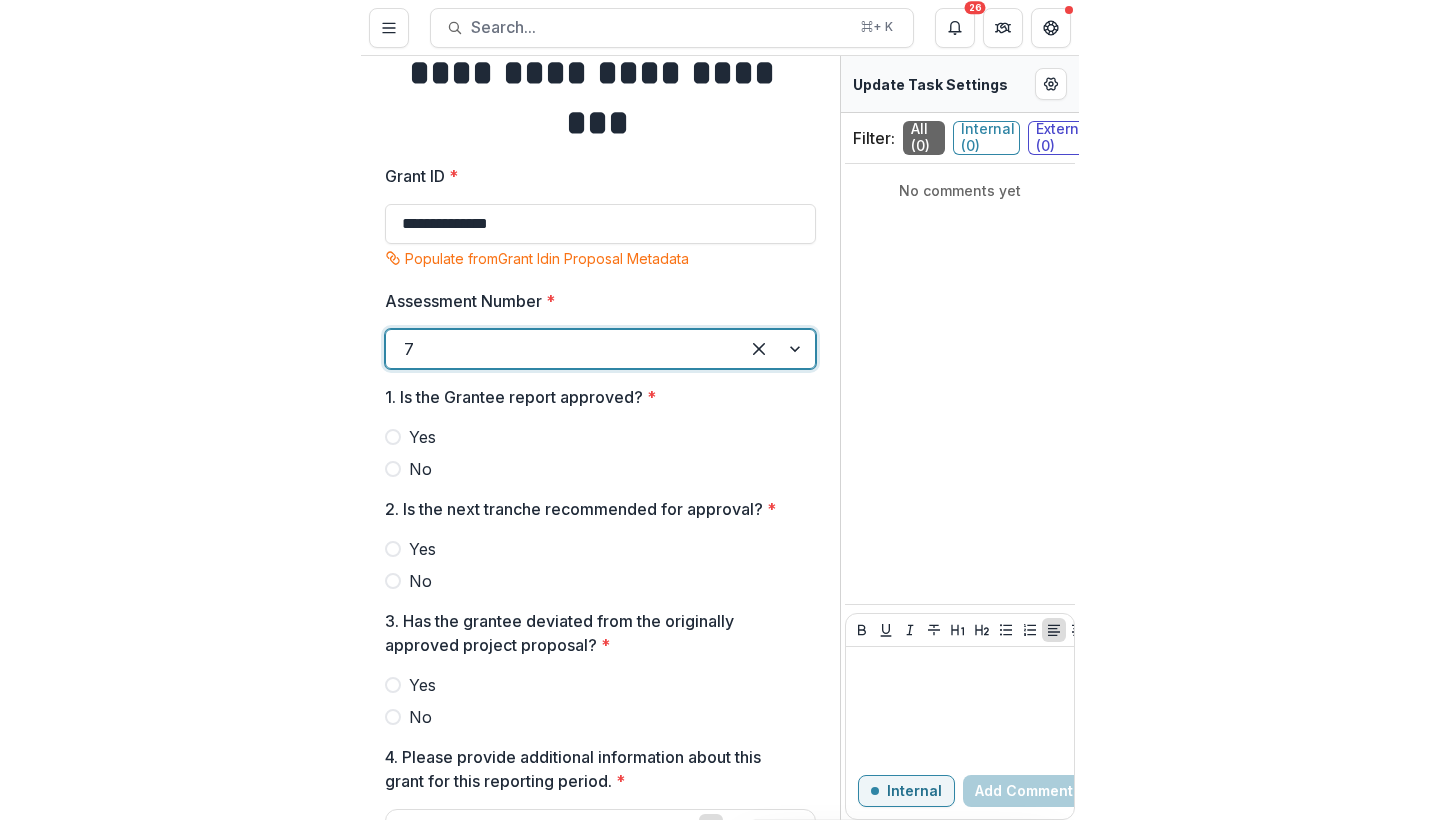 scroll, scrollTop: 390, scrollLeft: 0, axis: vertical 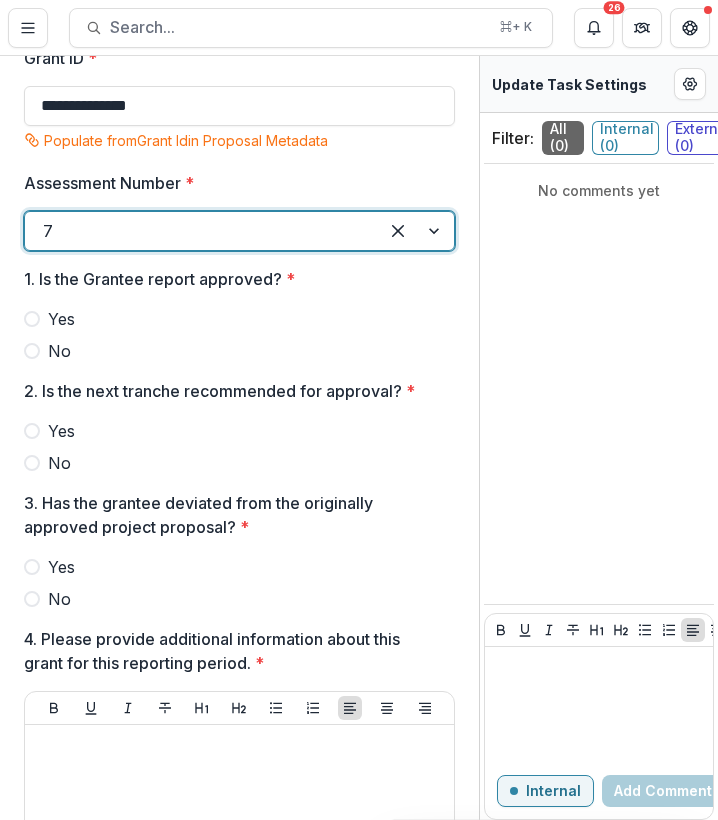 click at bounding box center (239, 303) 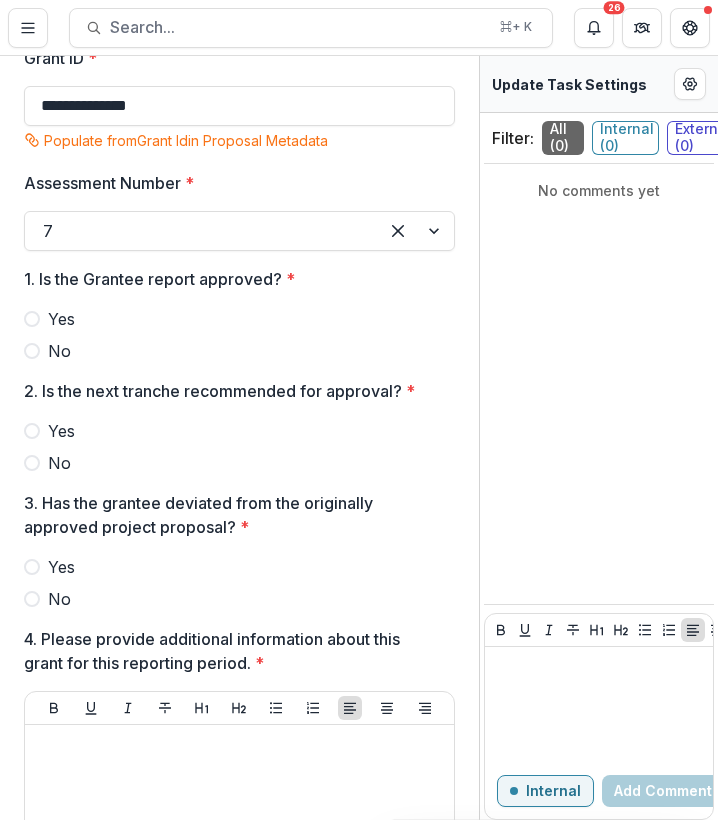 click at bounding box center [32, 319] 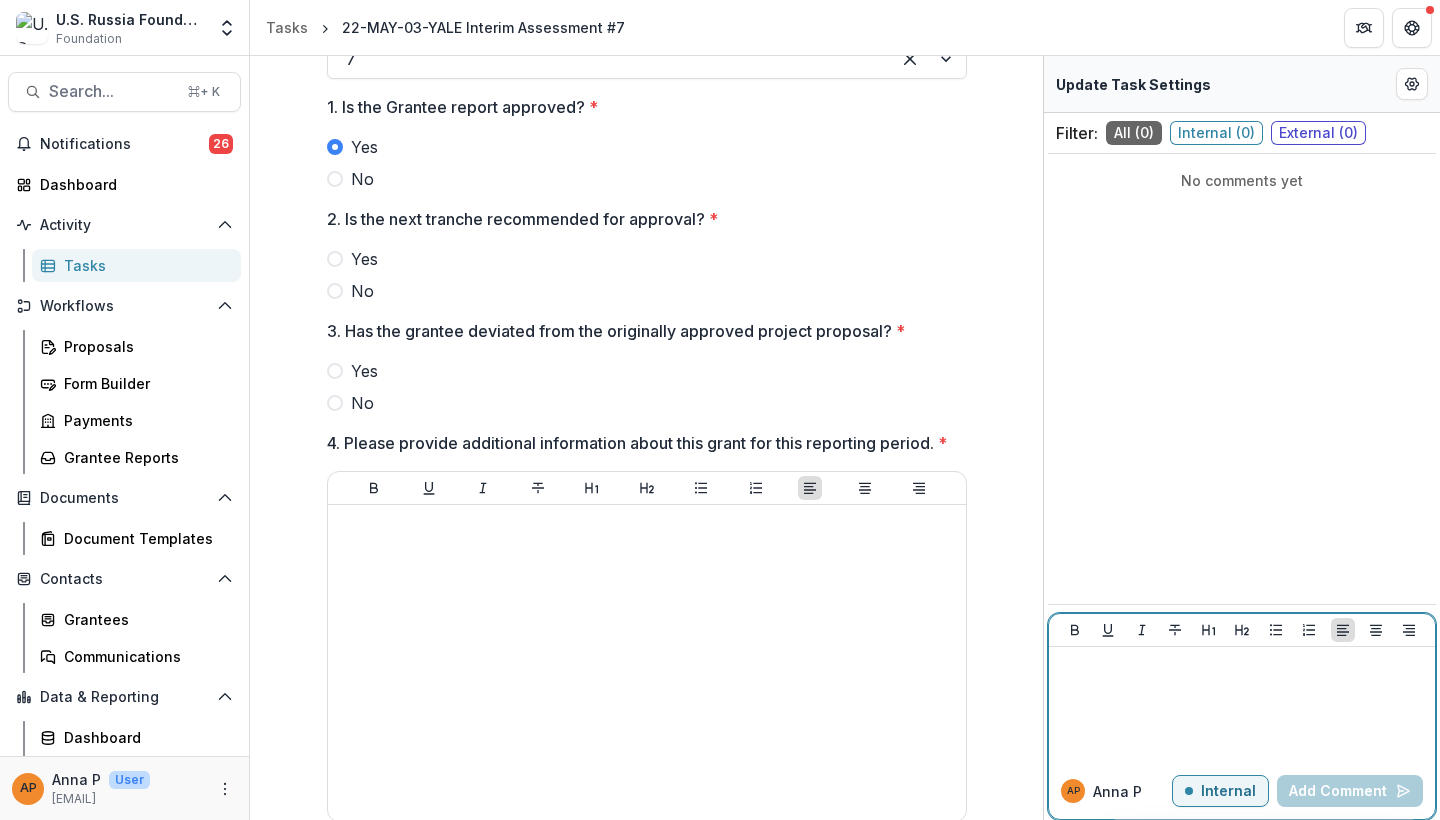 click at bounding box center [1242, 705] 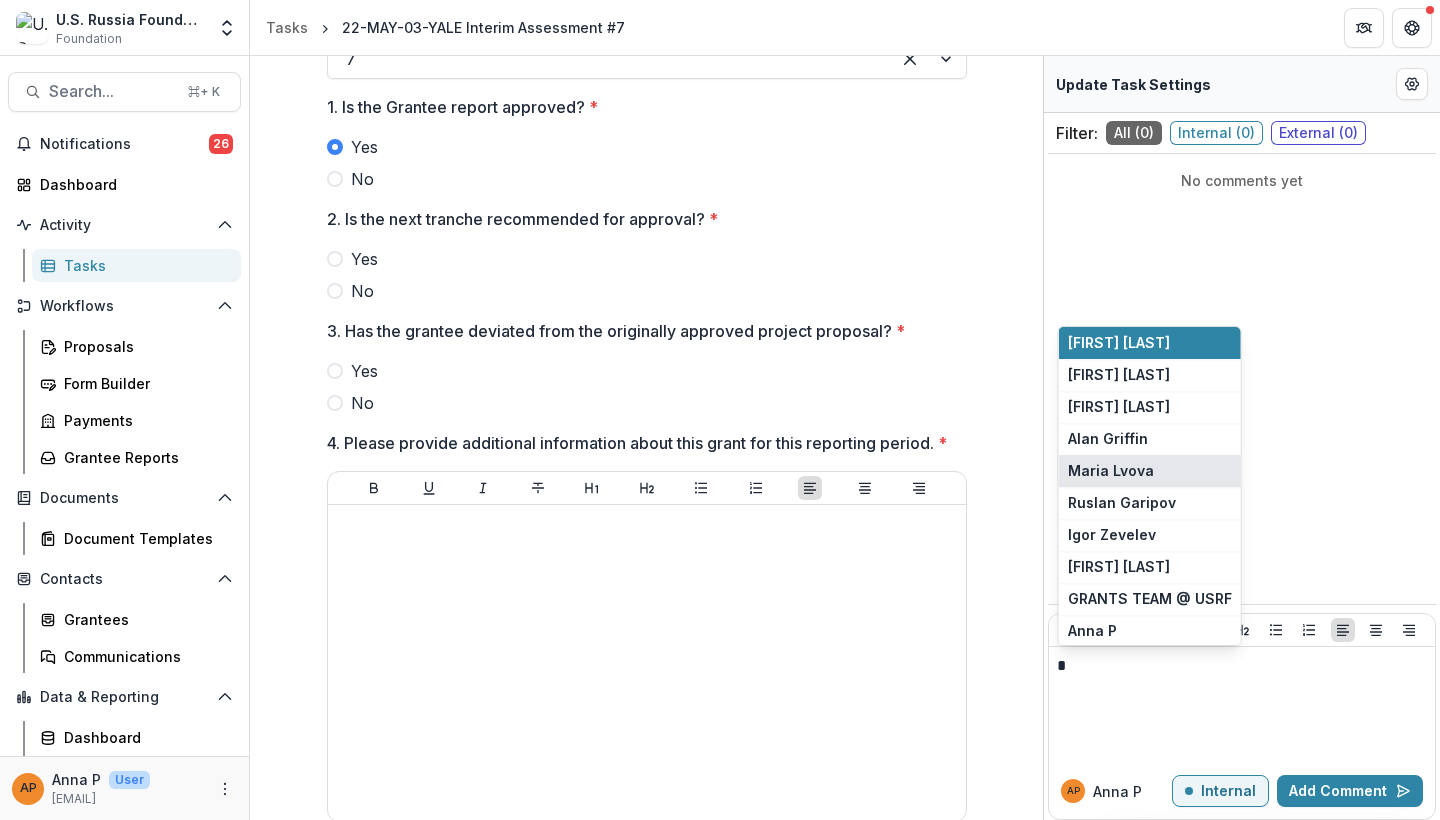 click on "Maria Lvova" at bounding box center [1150, 471] 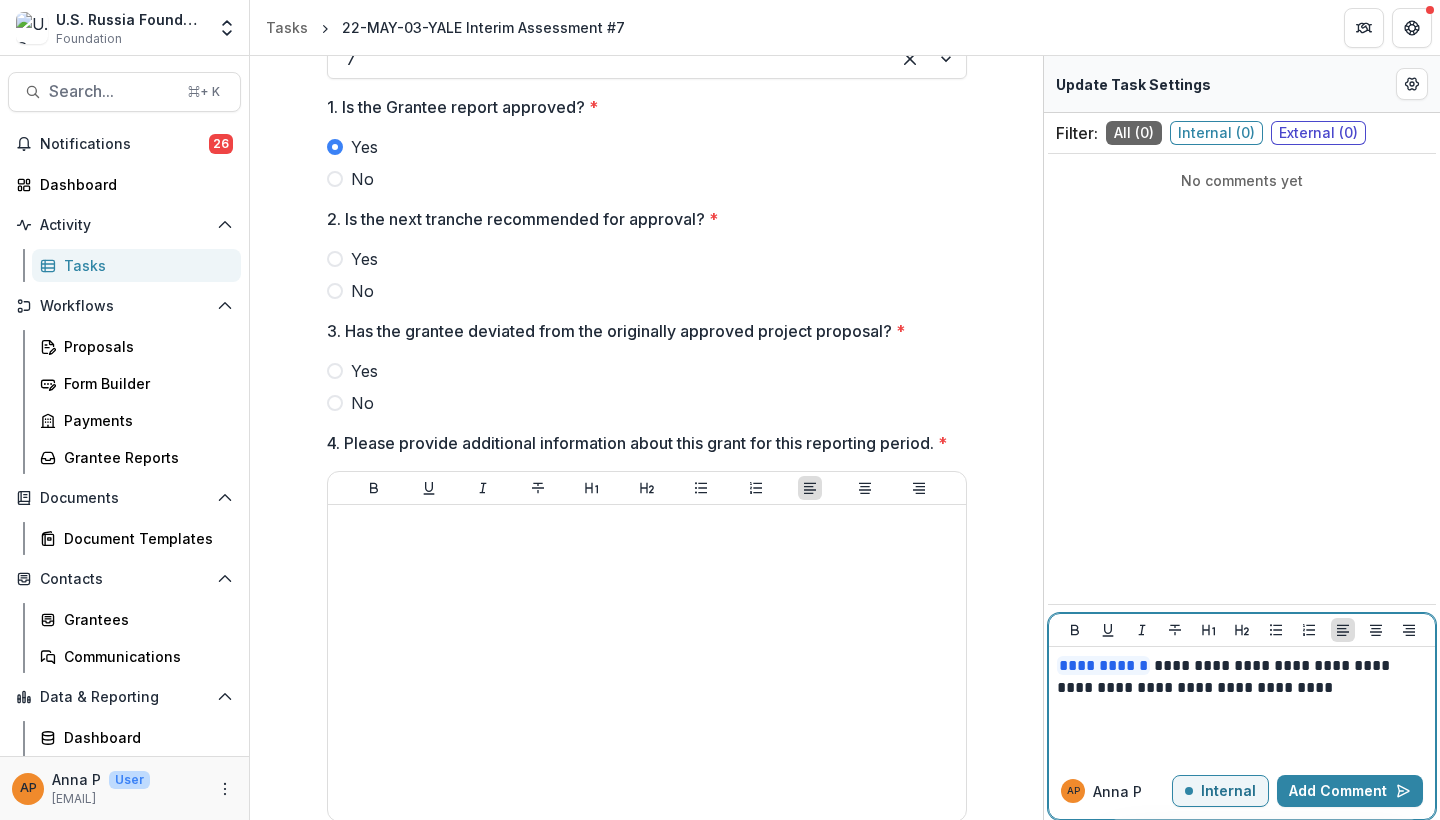 click on "**********" at bounding box center (1242, 677) 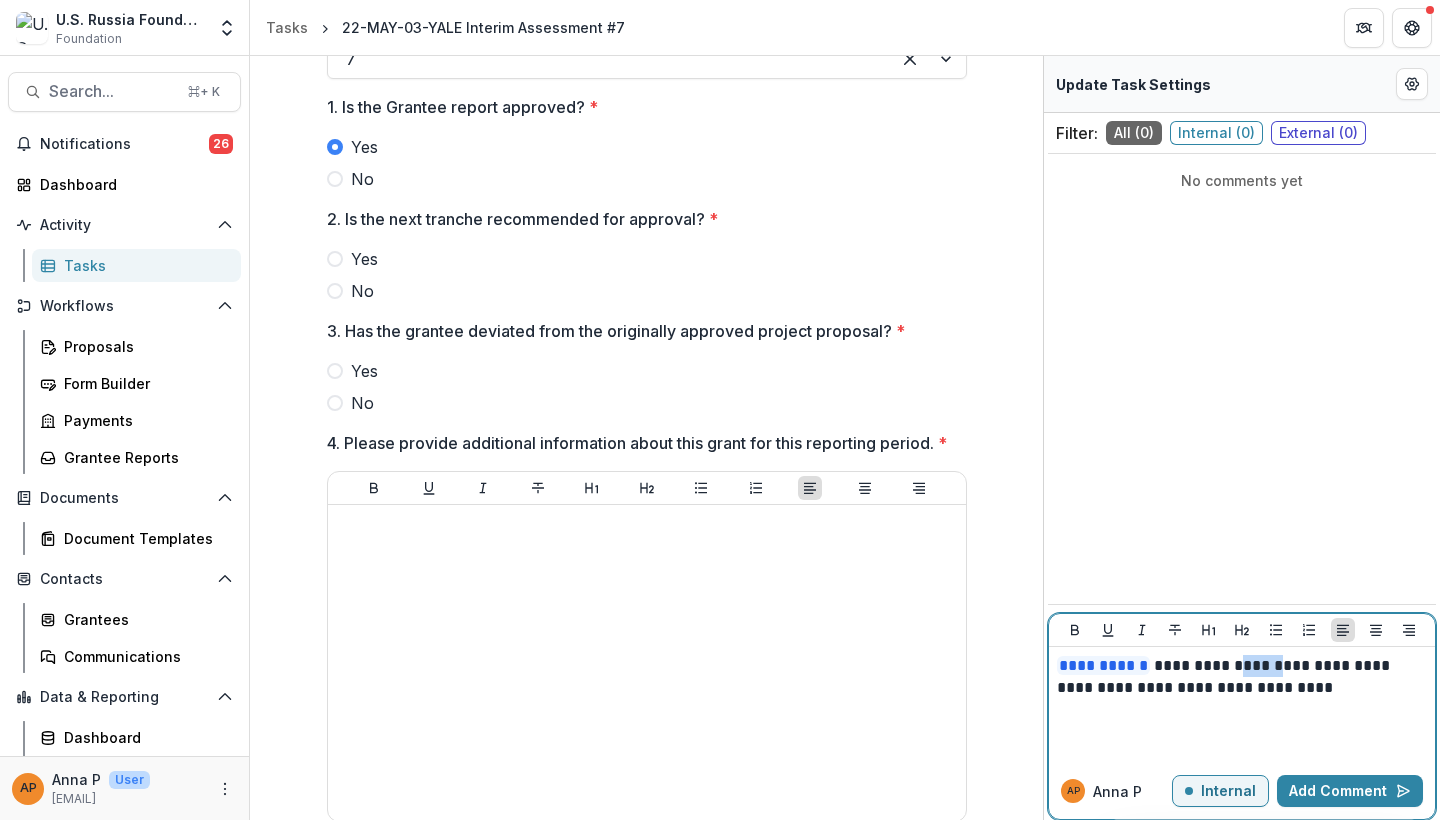 click on "**********" at bounding box center (1242, 677) 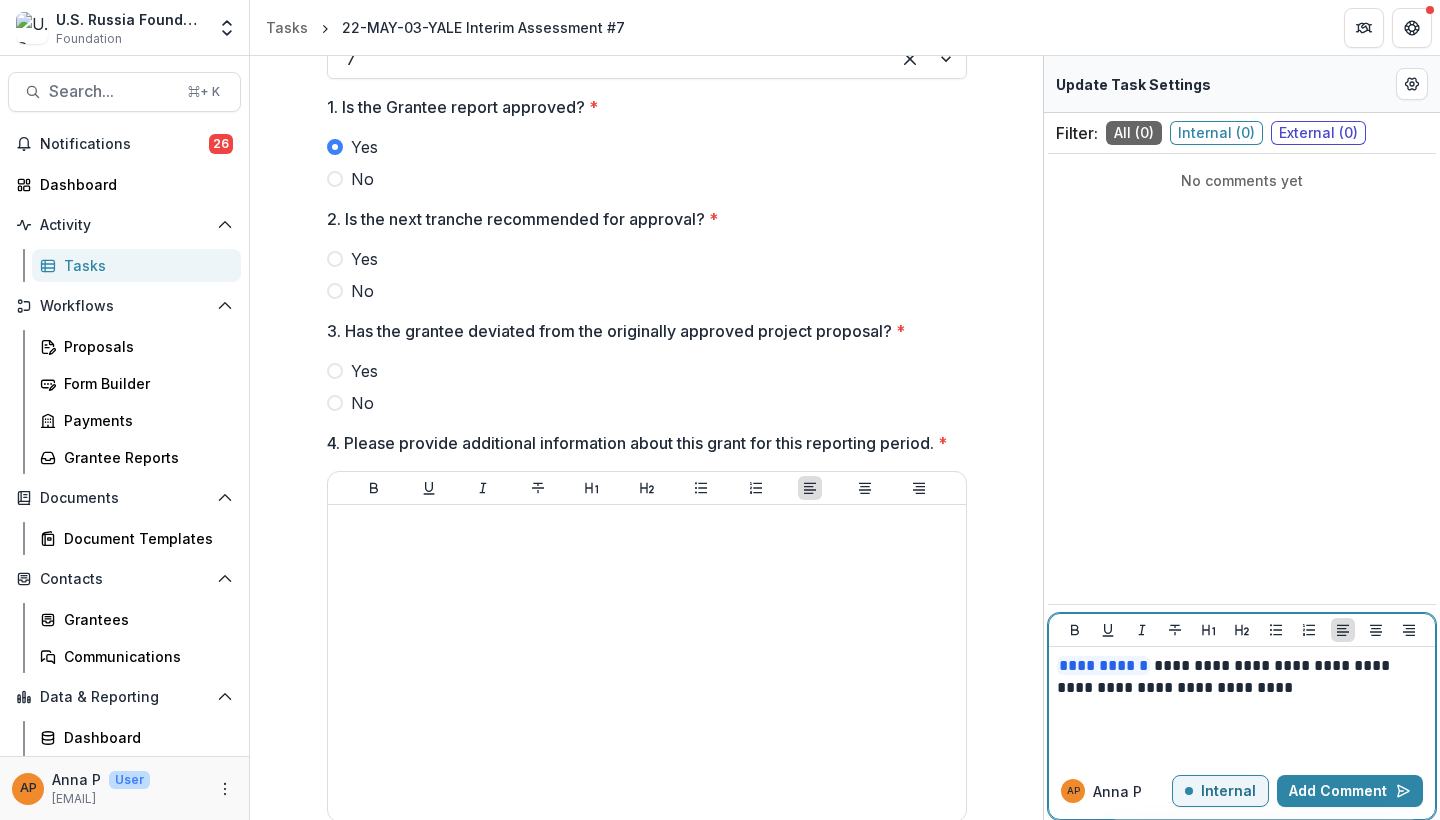 click on "**********" at bounding box center (1242, 677) 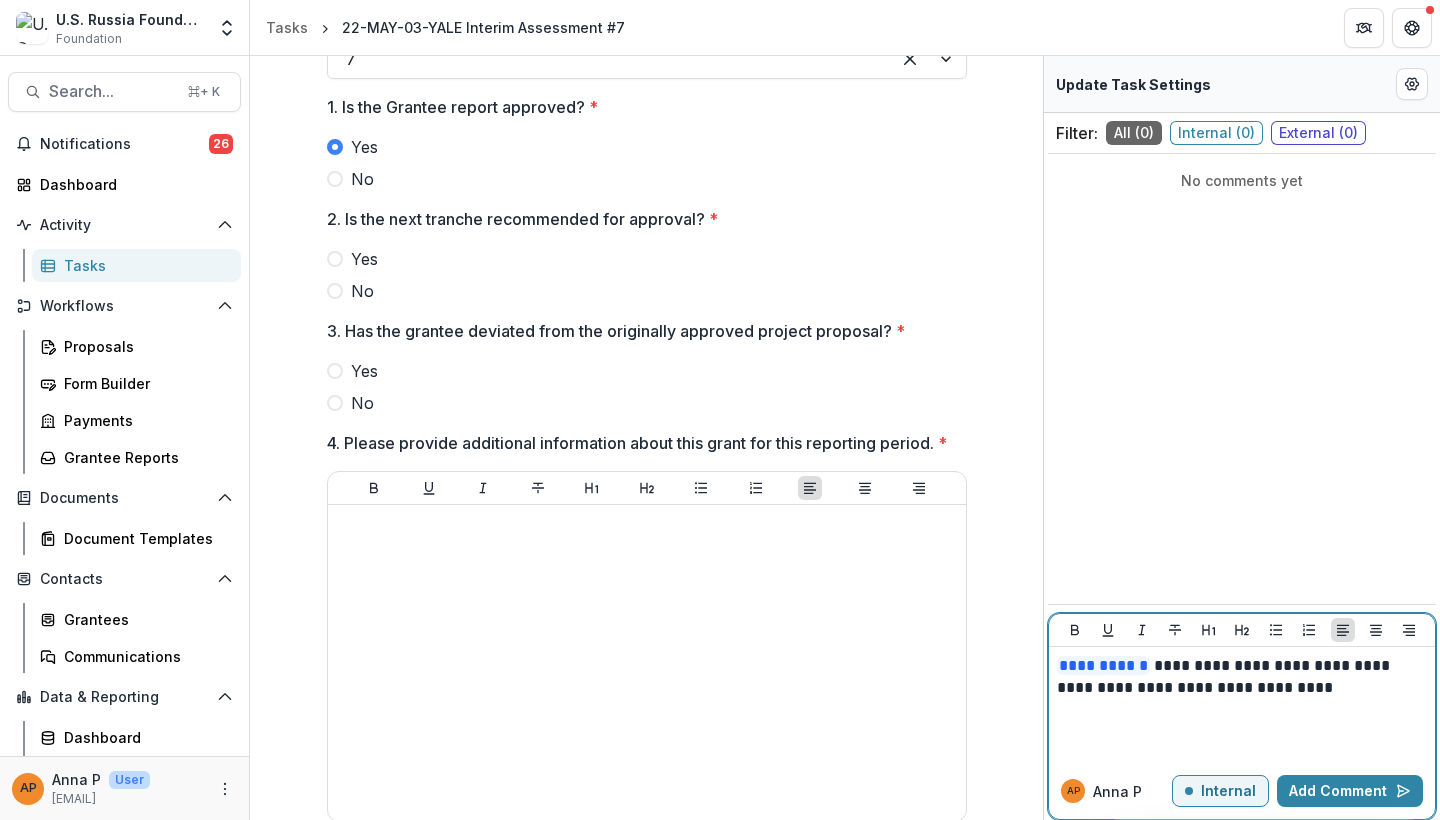 click on "**********" at bounding box center (1242, 677) 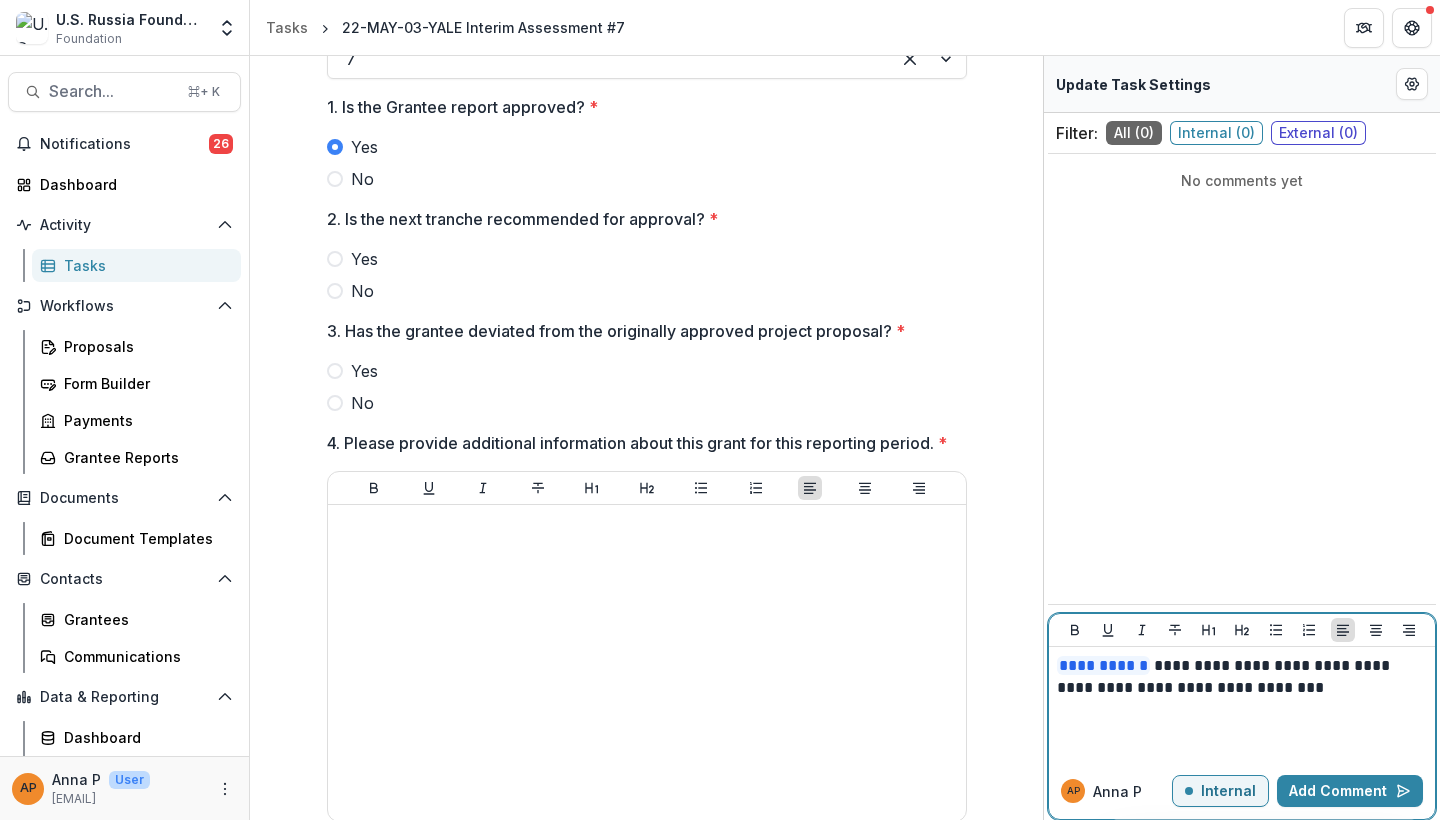 click on "**********" at bounding box center (1242, 677) 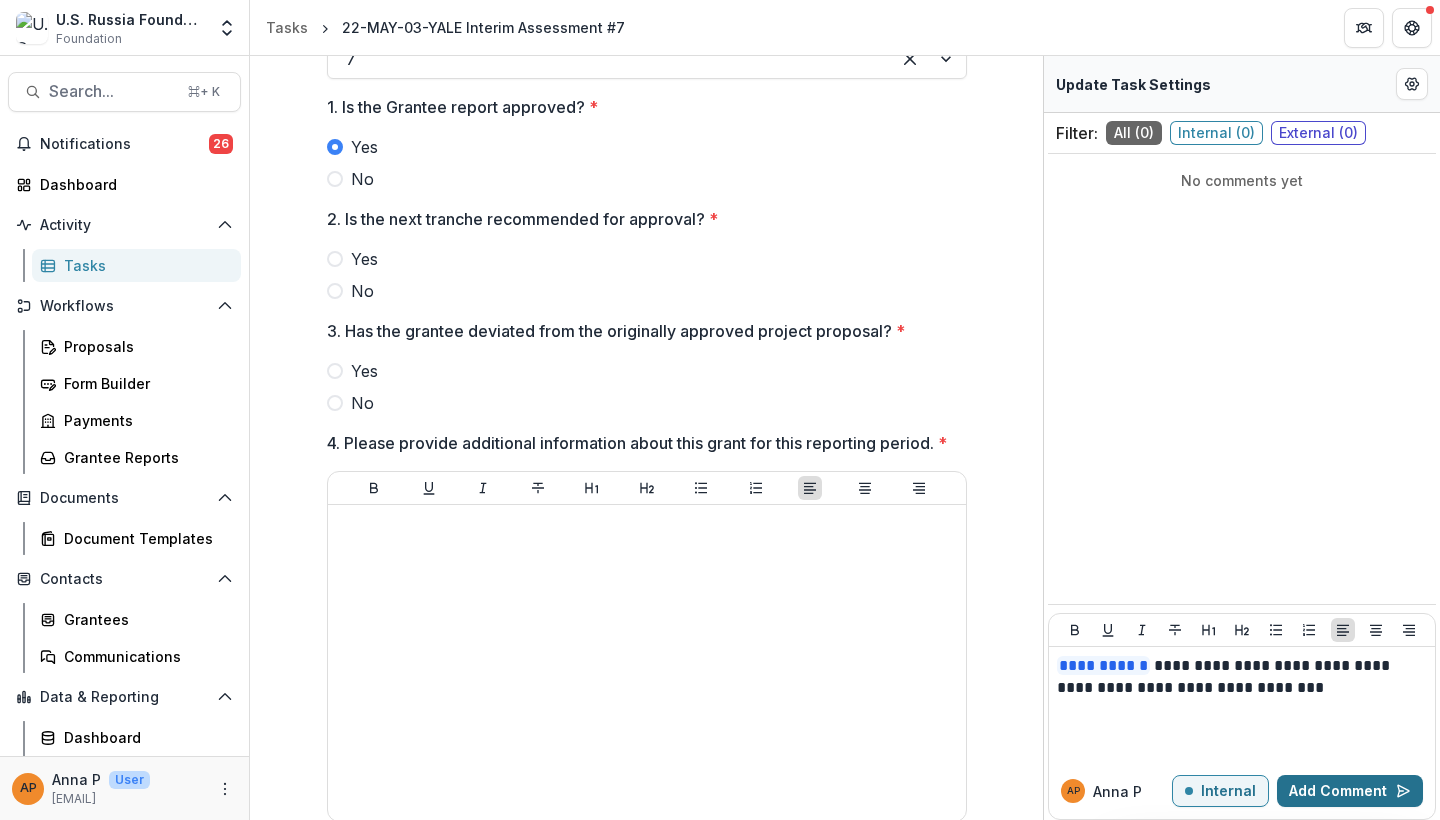 click on "Add Comment" at bounding box center (1350, 791) 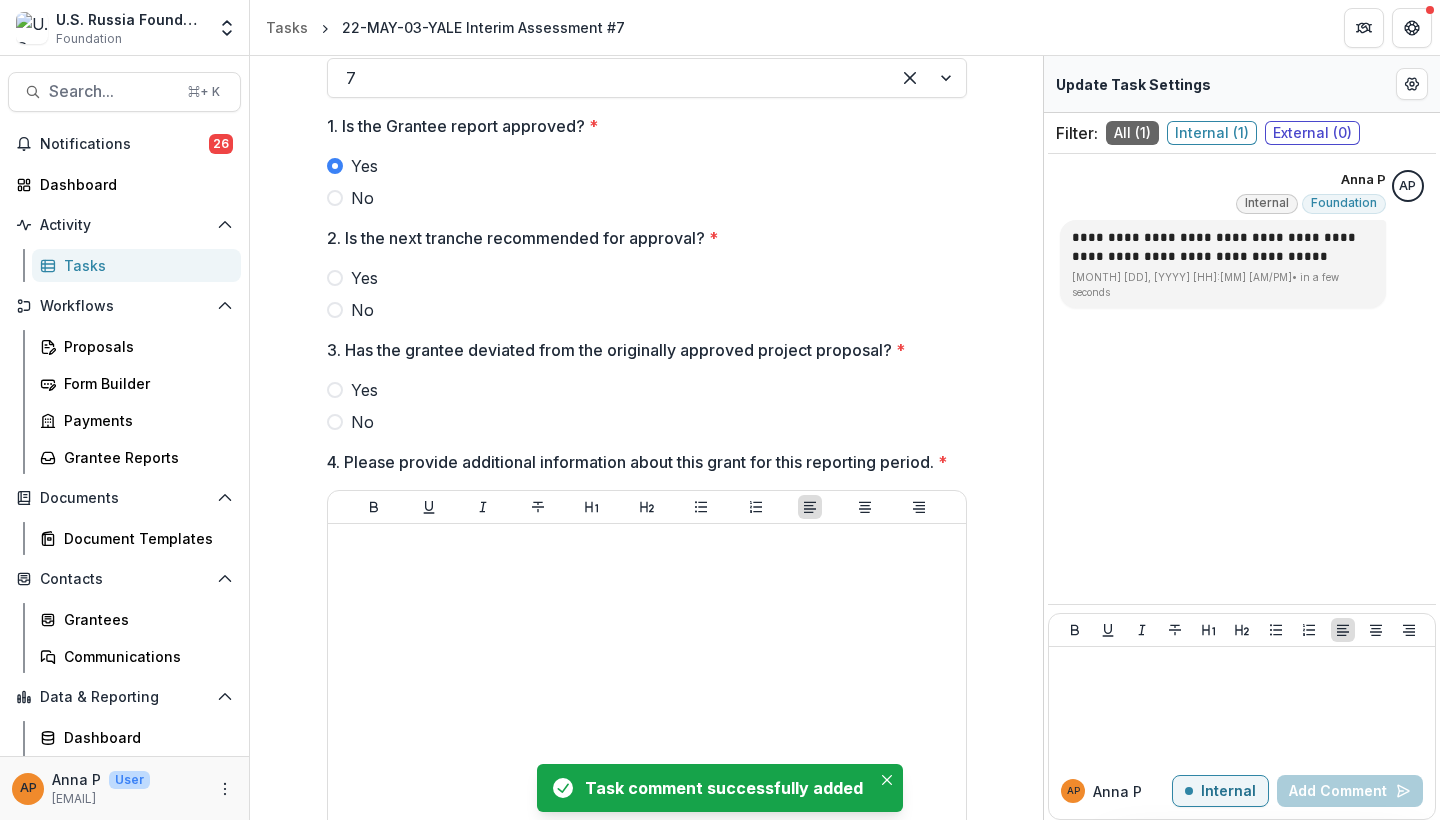 scroll, scrollTop: 372, scrollLeft: 0, axis: vertical 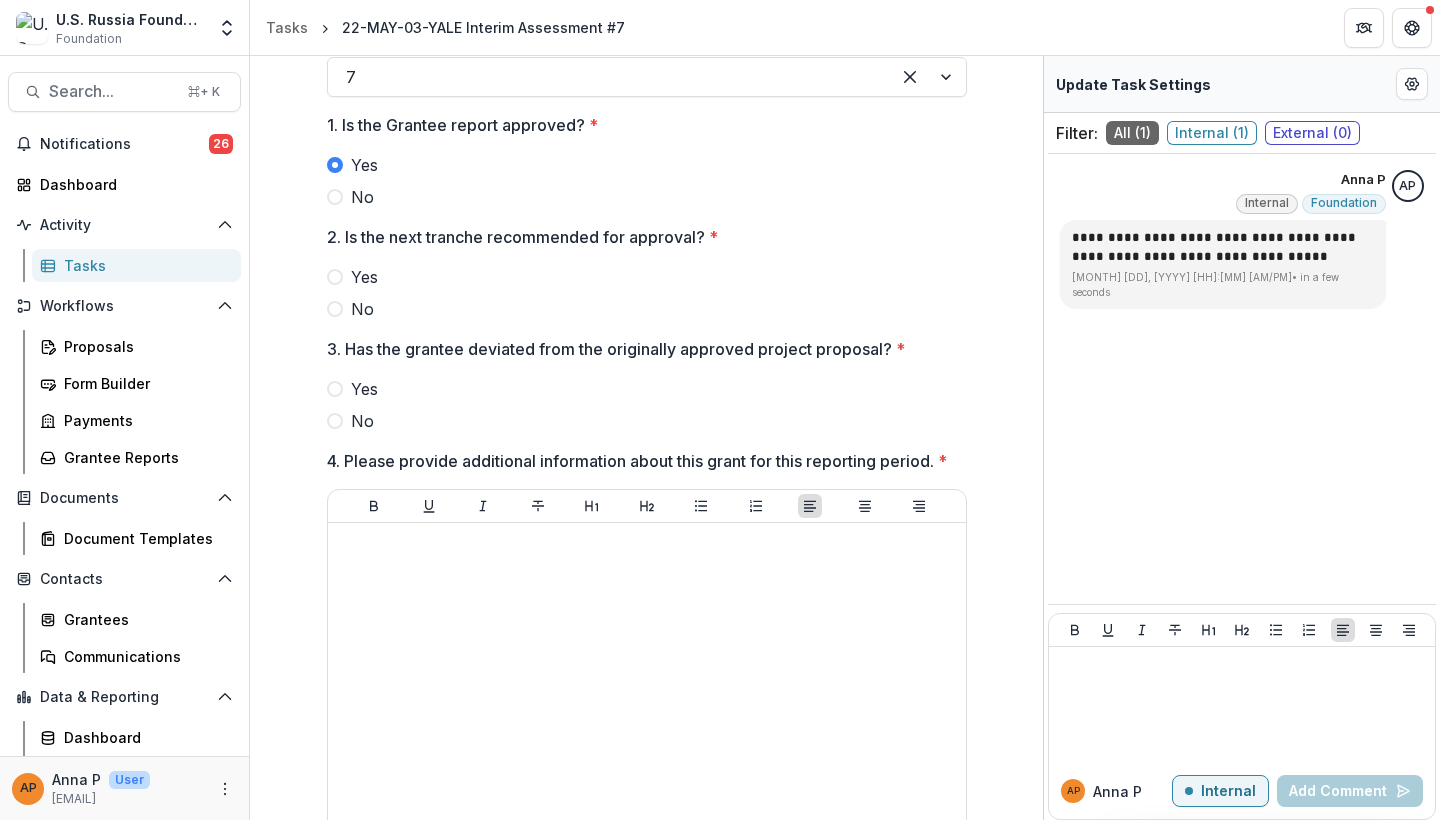 click on "No" at bounding box center (647, 421) 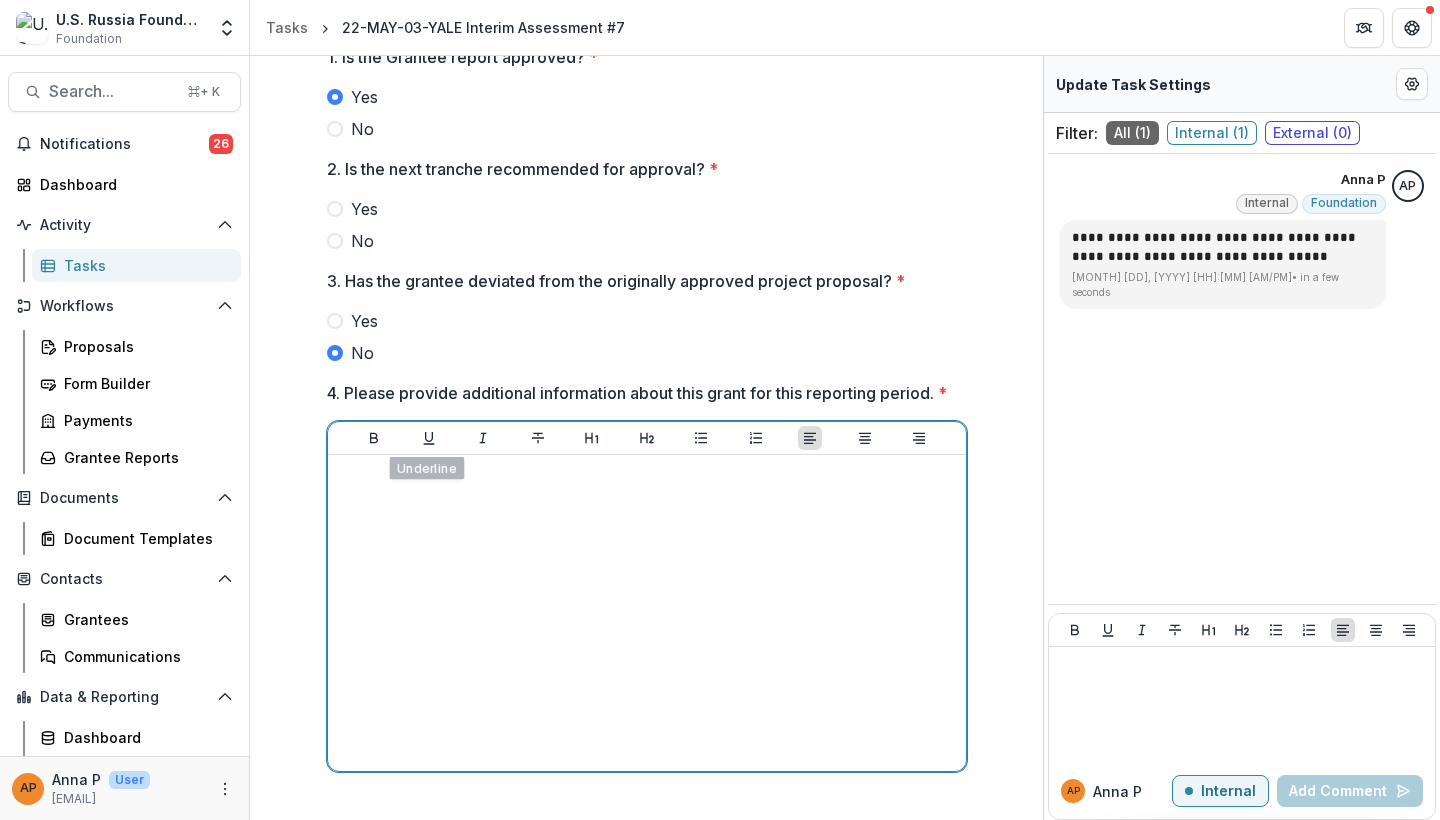 scroll, scrollTop: 463, scrollLeft: 0, axis: vertical 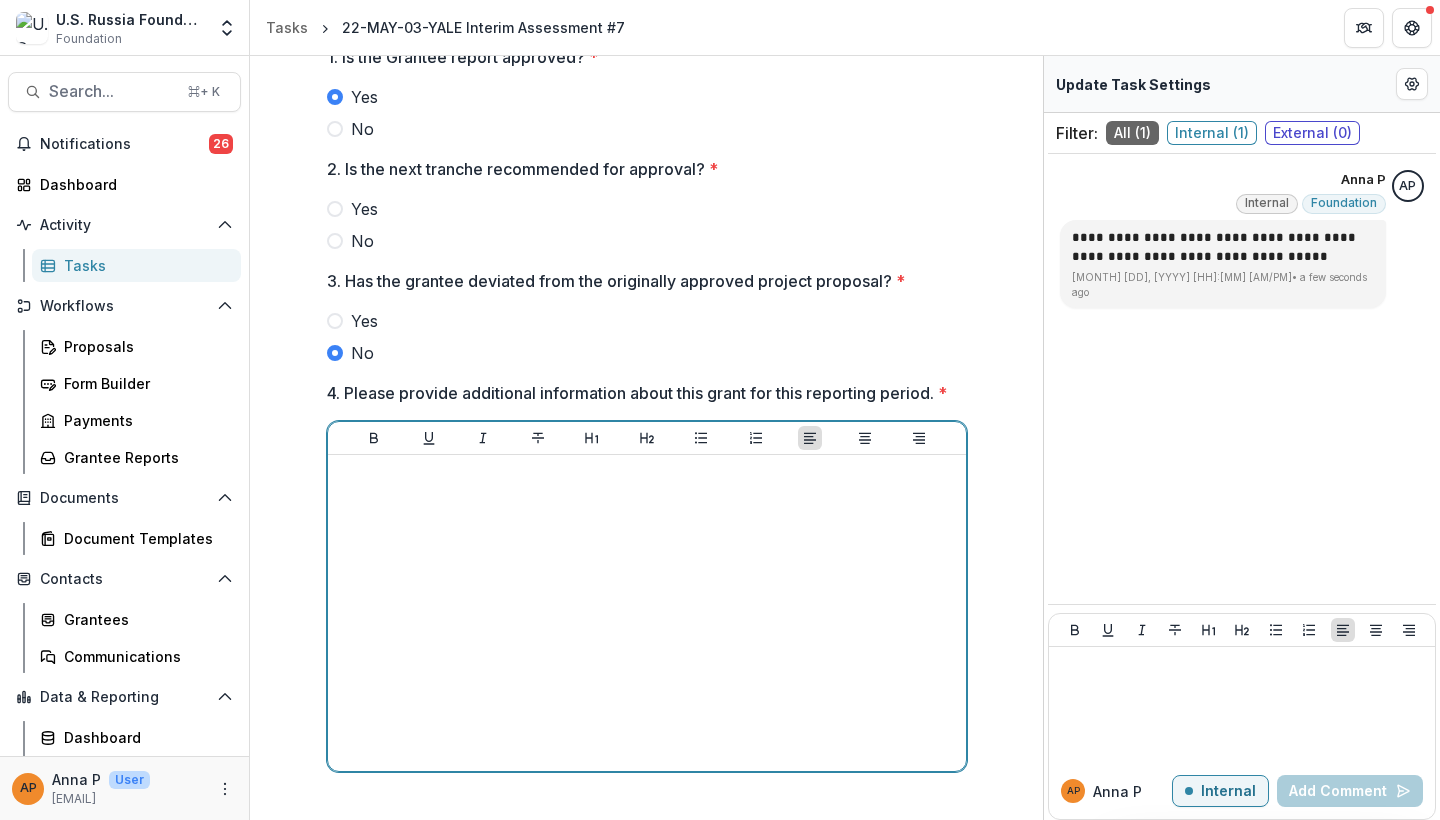 click at bounding box center (647, 613) 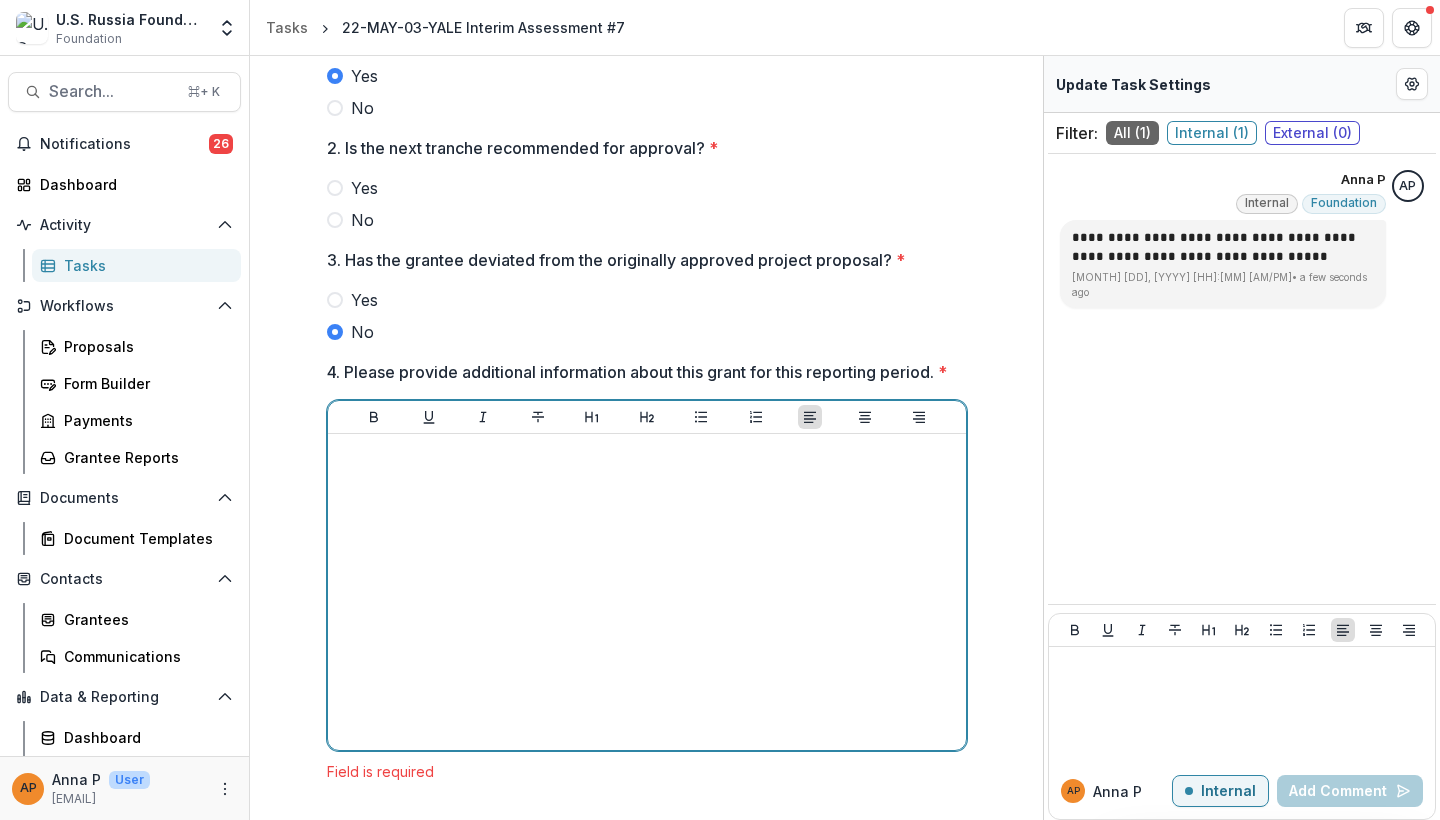 click at bounding box center [647, 592] 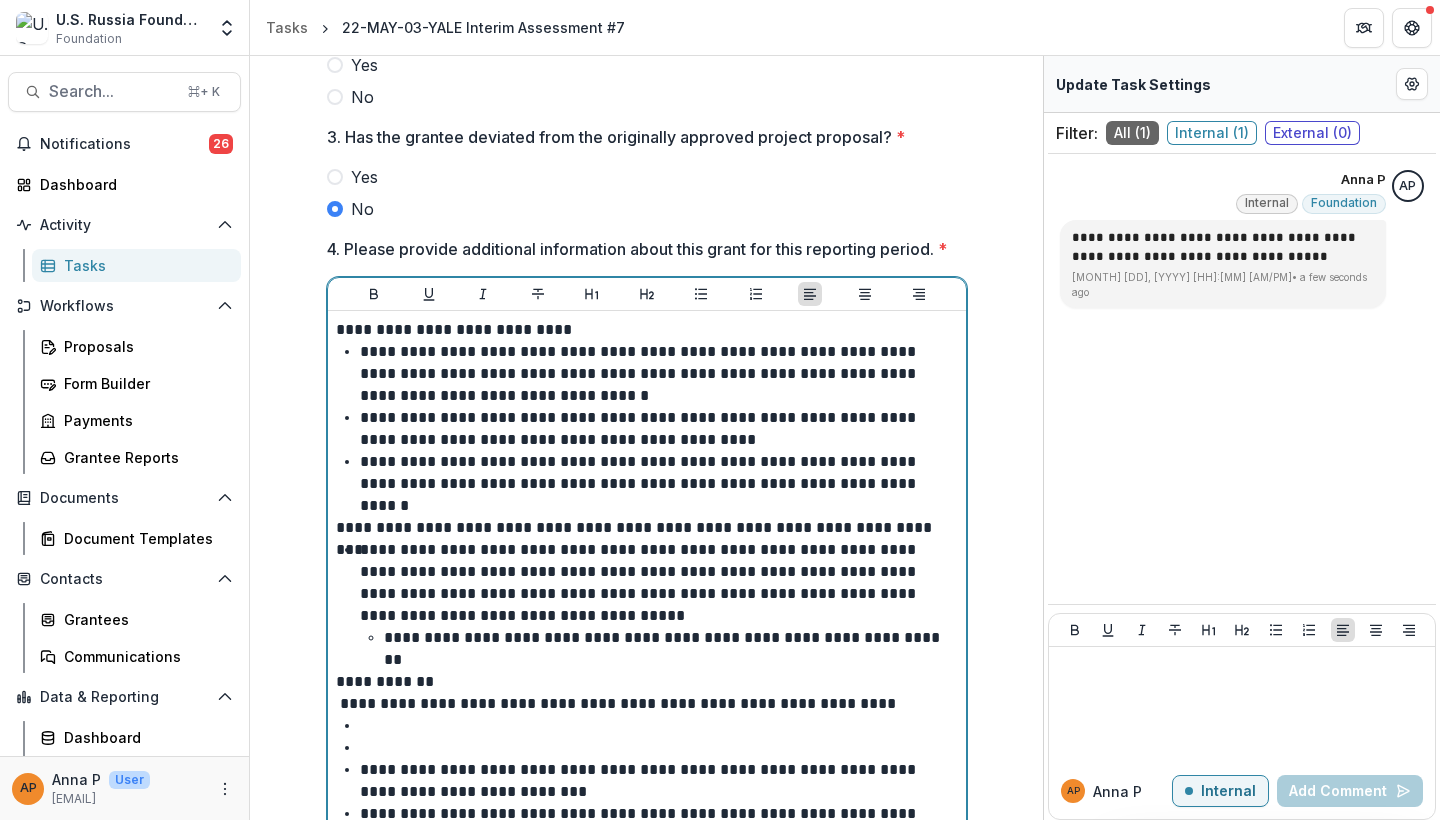 scroll, scrollTop: 648, scrollLeft: 0, axis: vertical 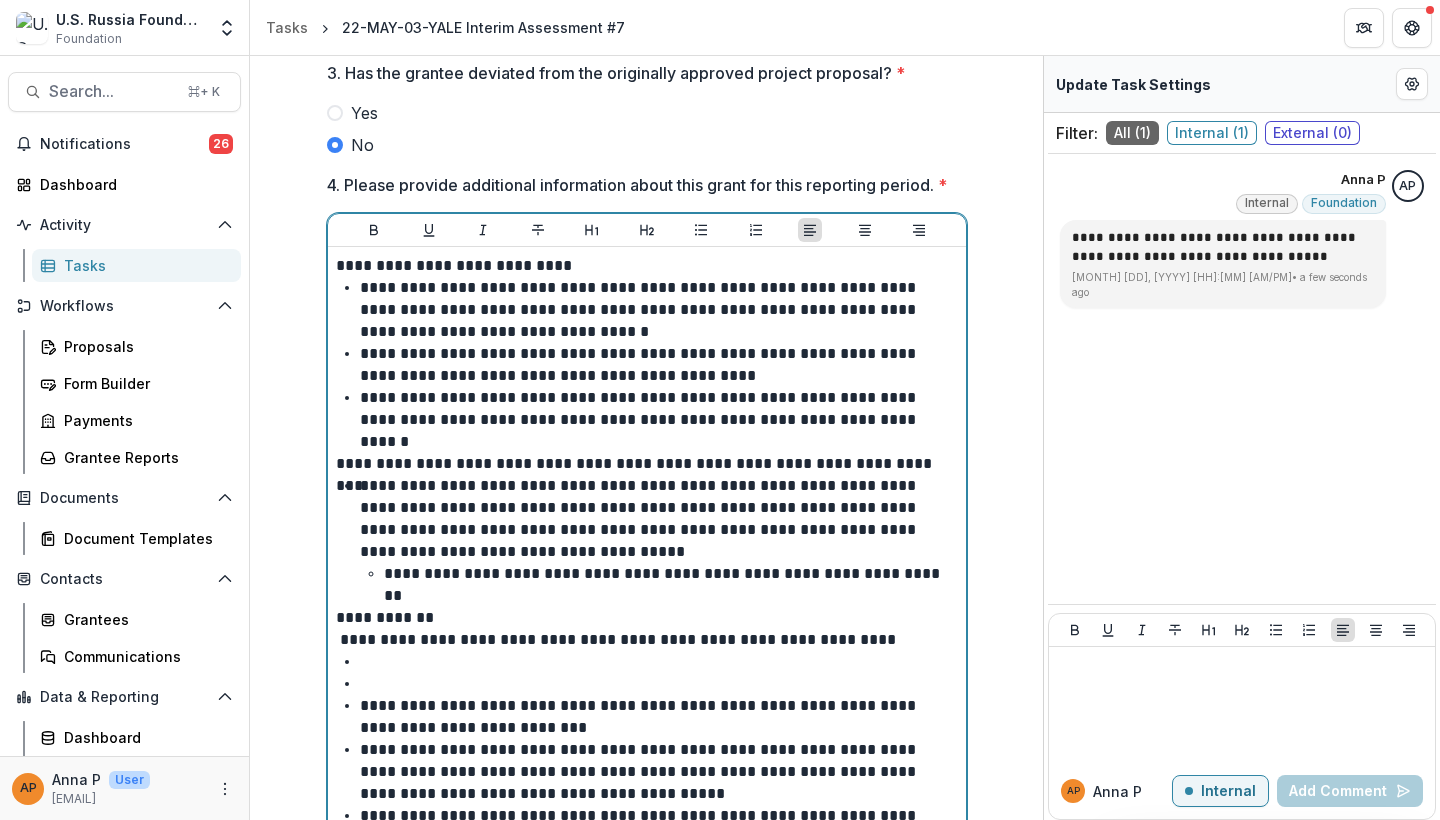 click on "**********" at bounding box center [659, 310] 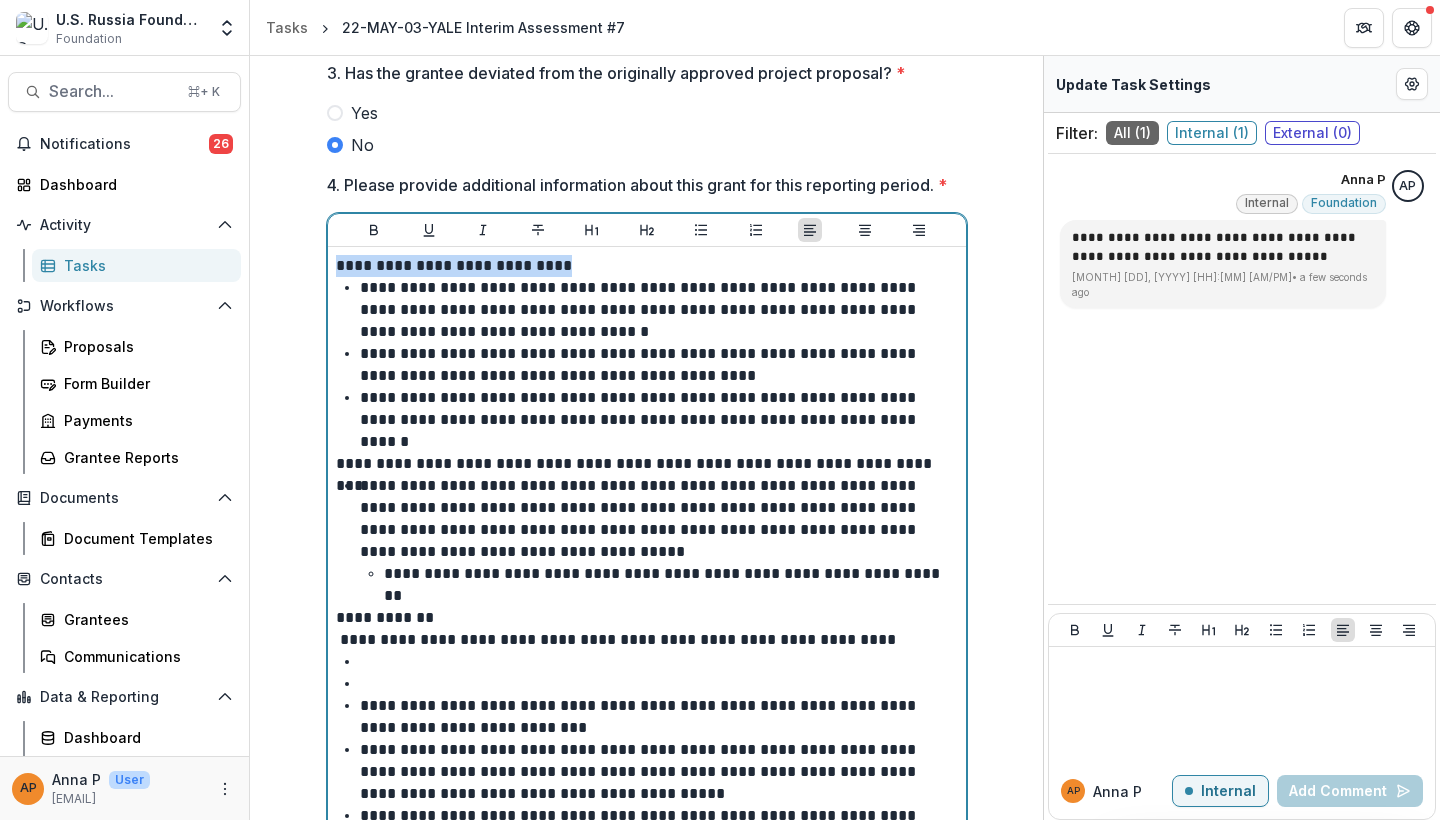drag, startPoint x: 578, startPoint y: 293, endPoint x: 337, endPoint y: 281, distance: 241.29857 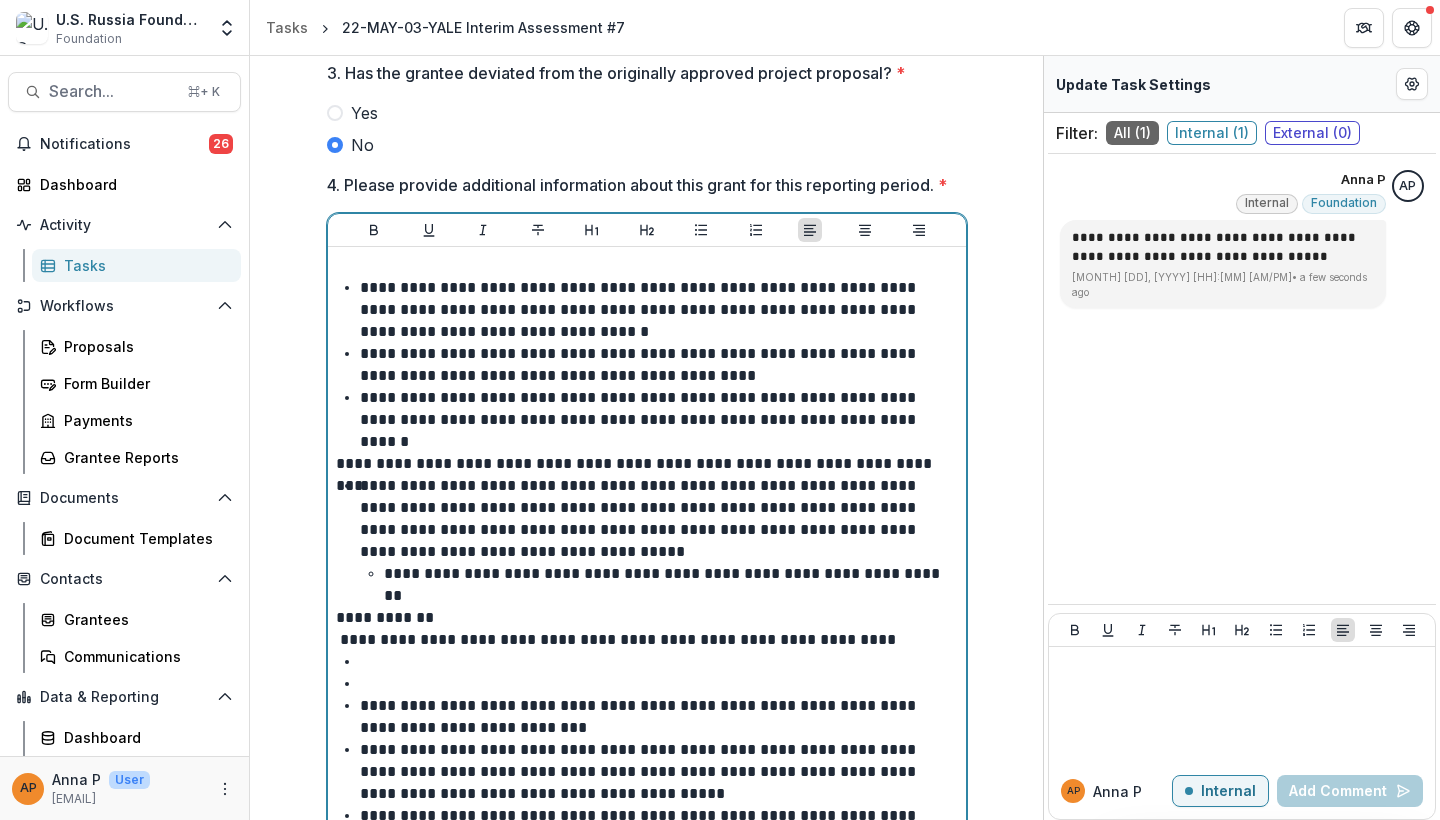 click on "**********" at bounding box center [659, 310] 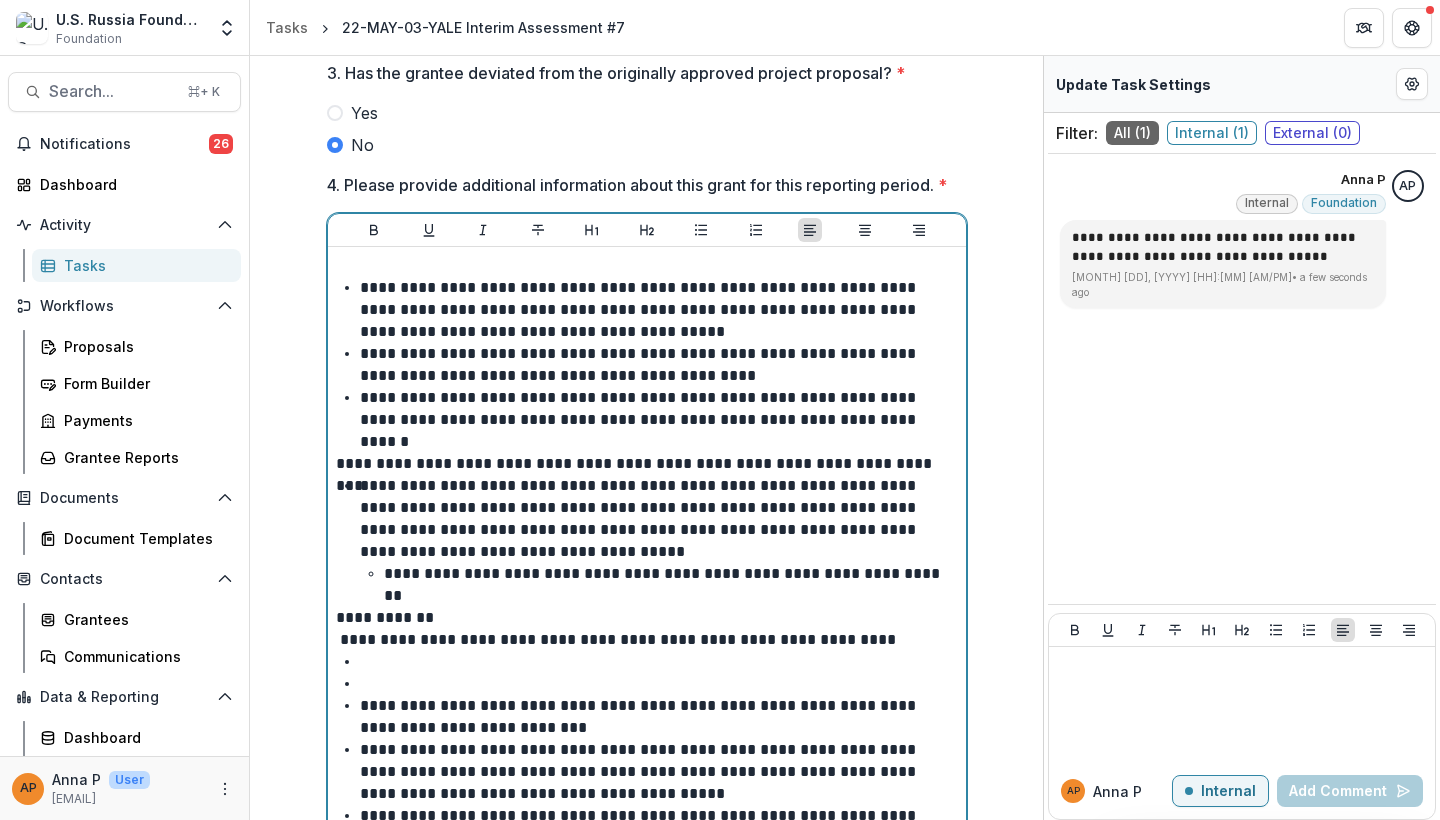 click at bounding box center (647, 442) 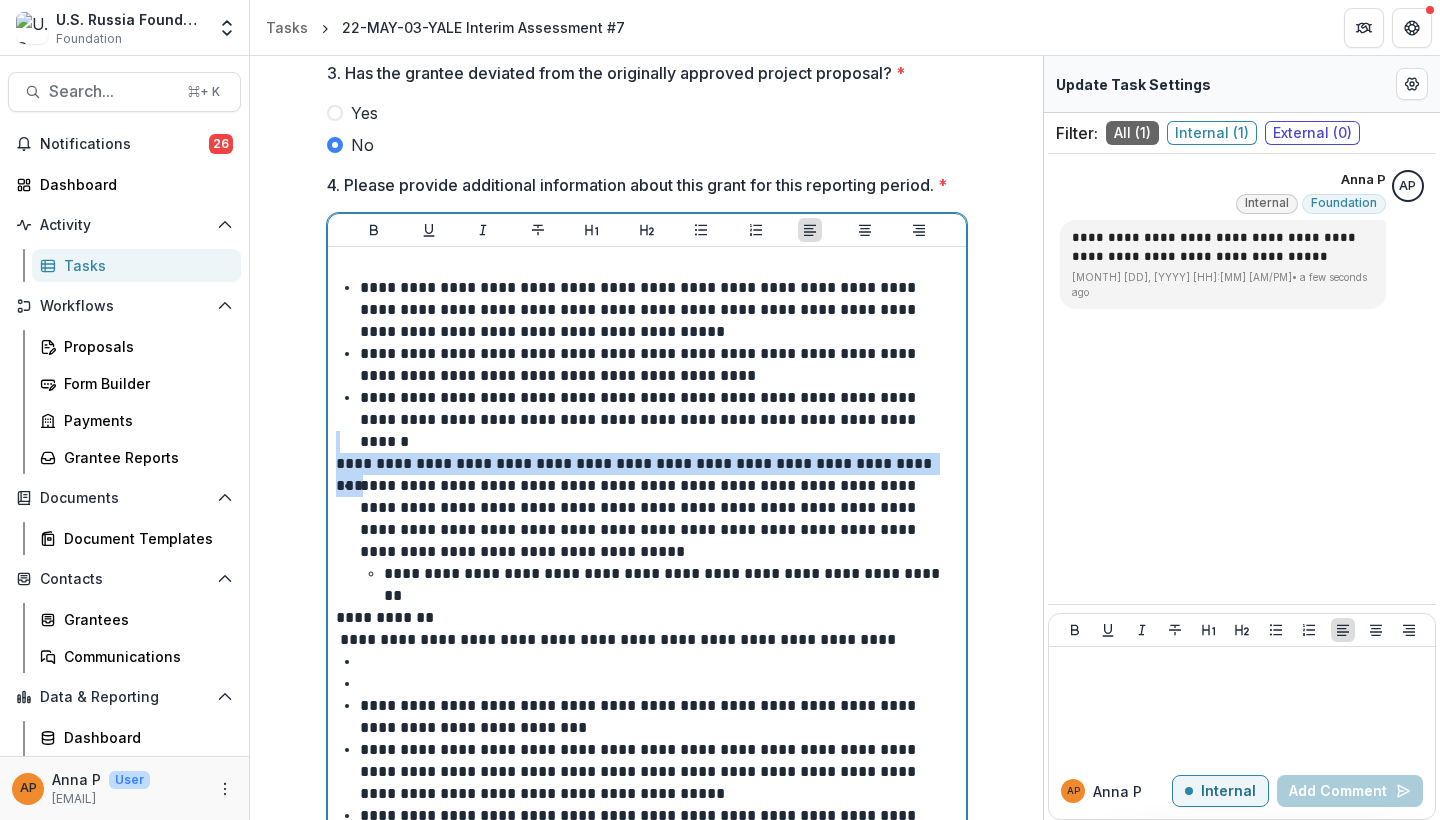 drag, startPoint x: 925, startPoint y: 483, endPoint x: 402, endPoint y: 471, distance: 523.13763 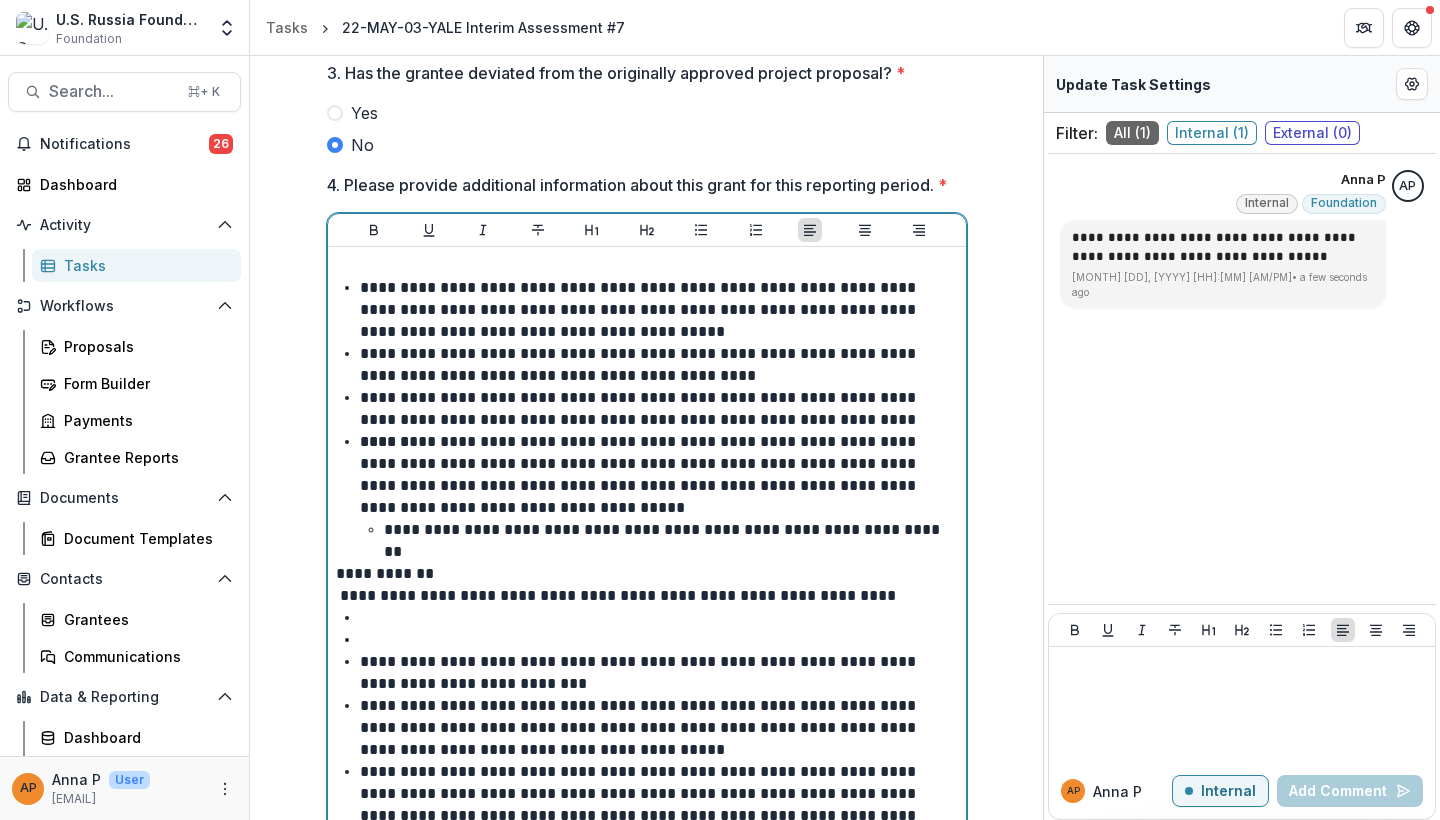 click on "**********" at bounding box center (647, 574) 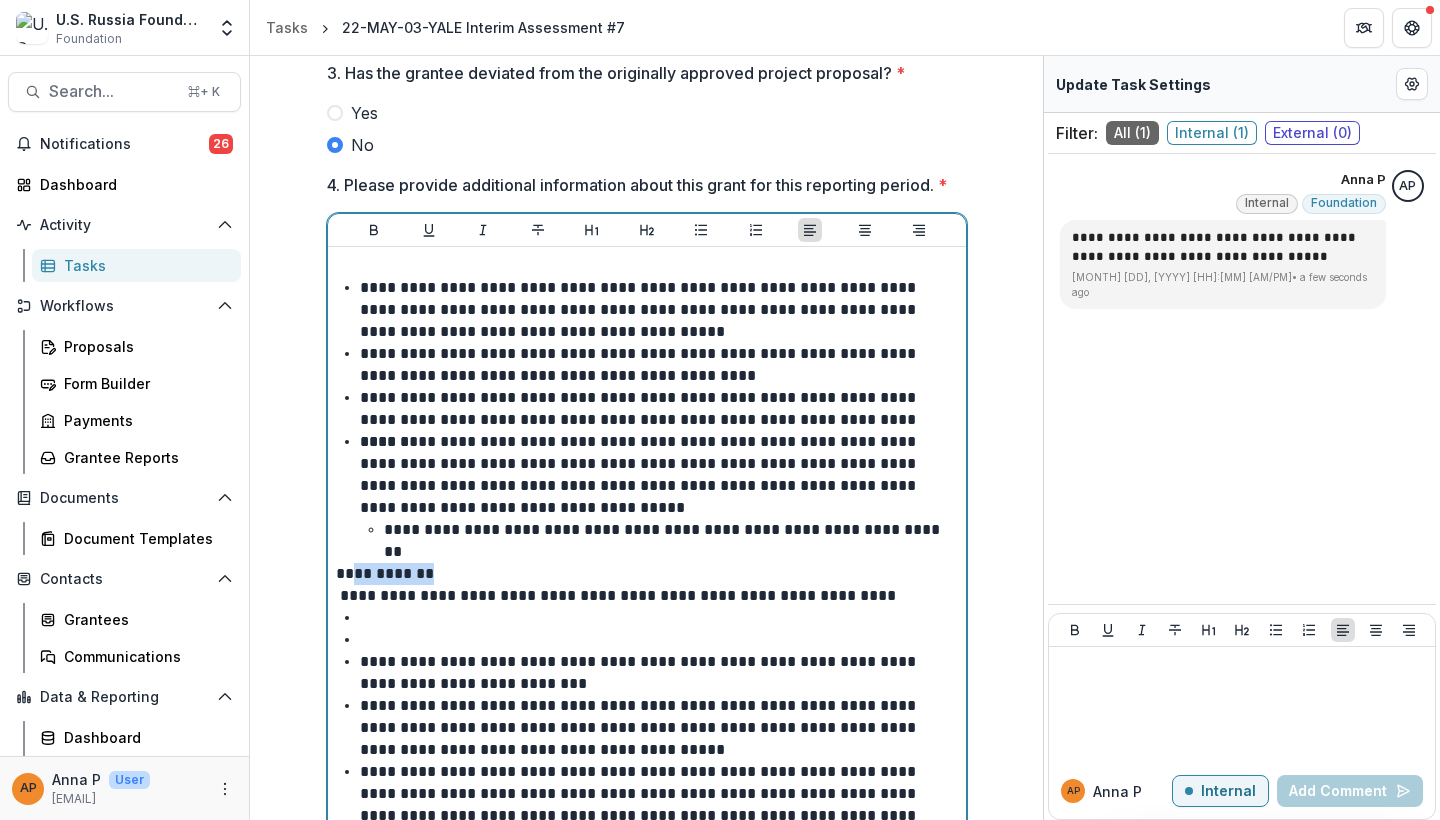 drag, startPoint x: 472, startPoint y: 593, endPoint x: 353, endPoint y: 589, distance: 119.06721 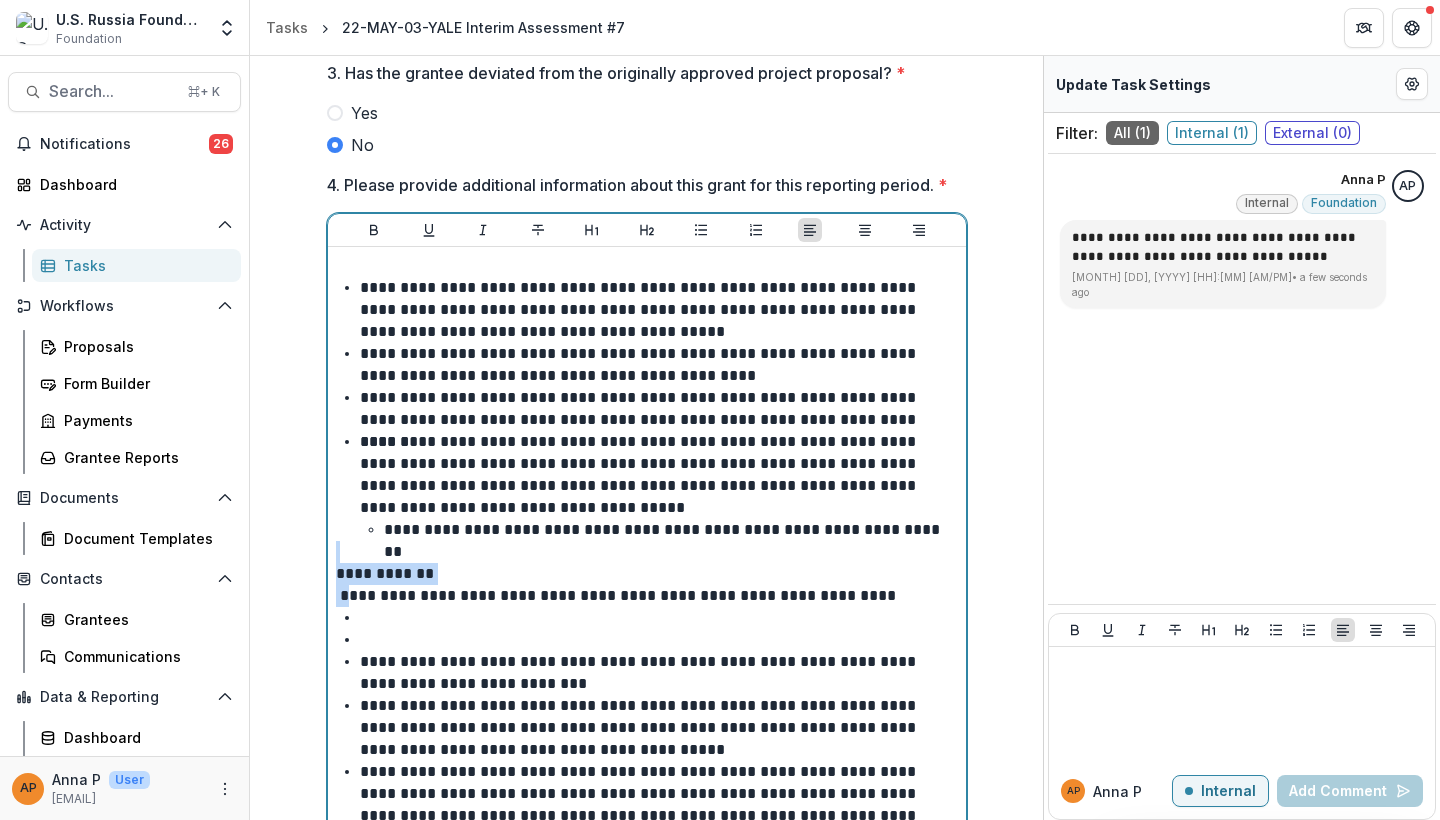 drag, startPoint x: 377, startPoint y: 618, endPoint x: 316, endPoint y: 576, distance: 74.06078 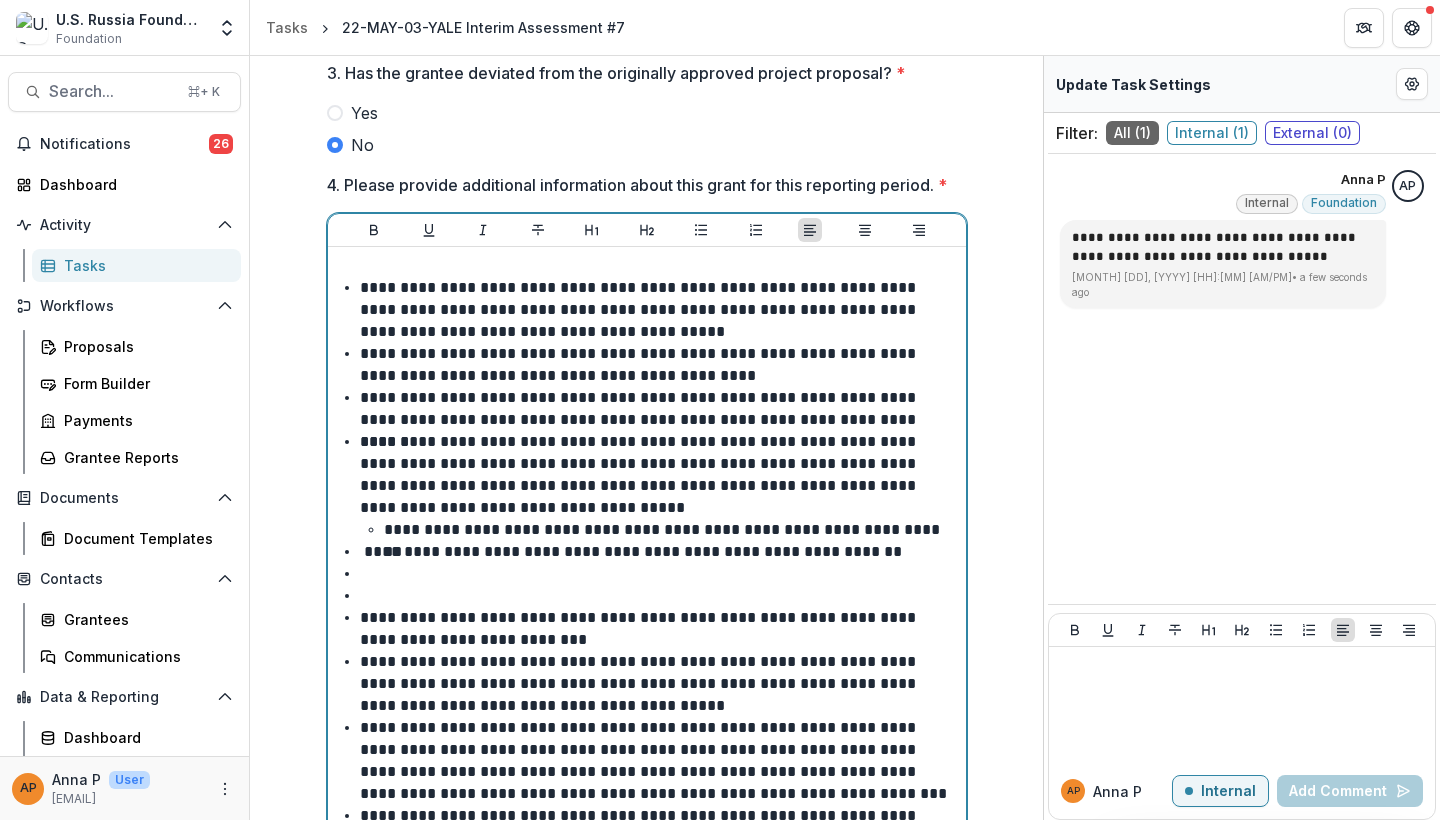click at bounding box center (659, 596) 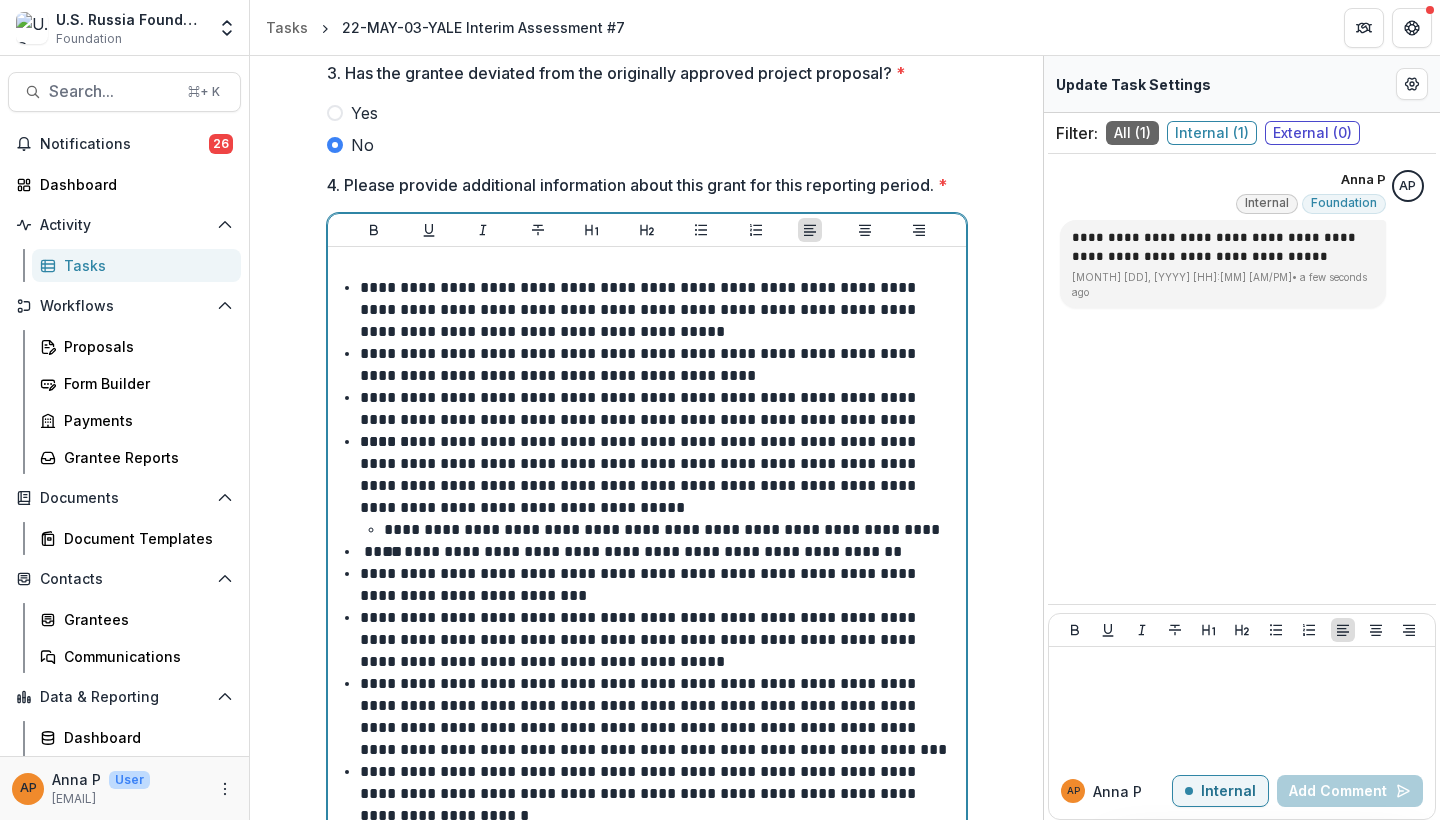 click on "**********" at bounding box center [659, 585] 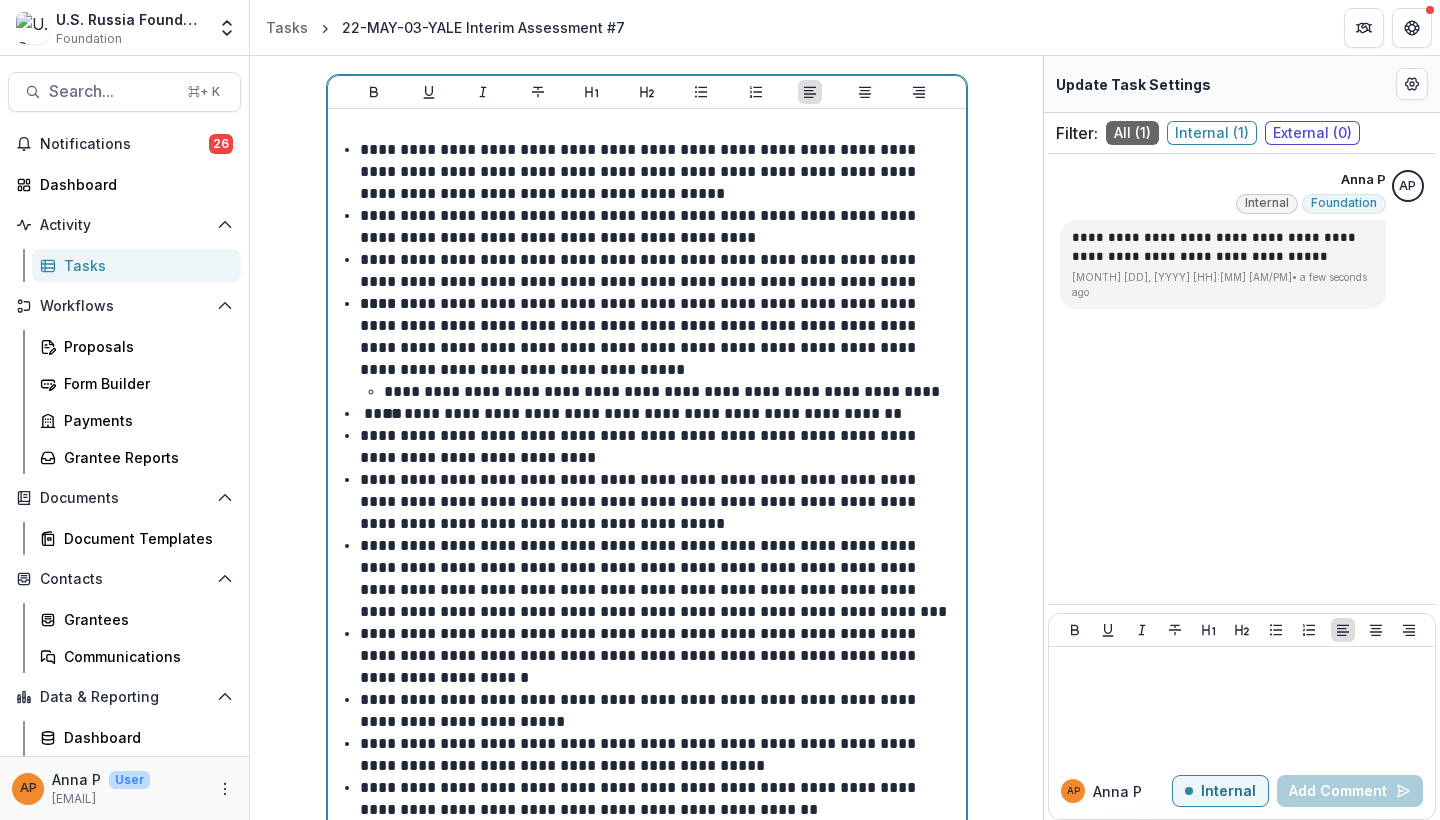 scroll, scrollTop: 794, scrollLeft: 0, axis: vertical 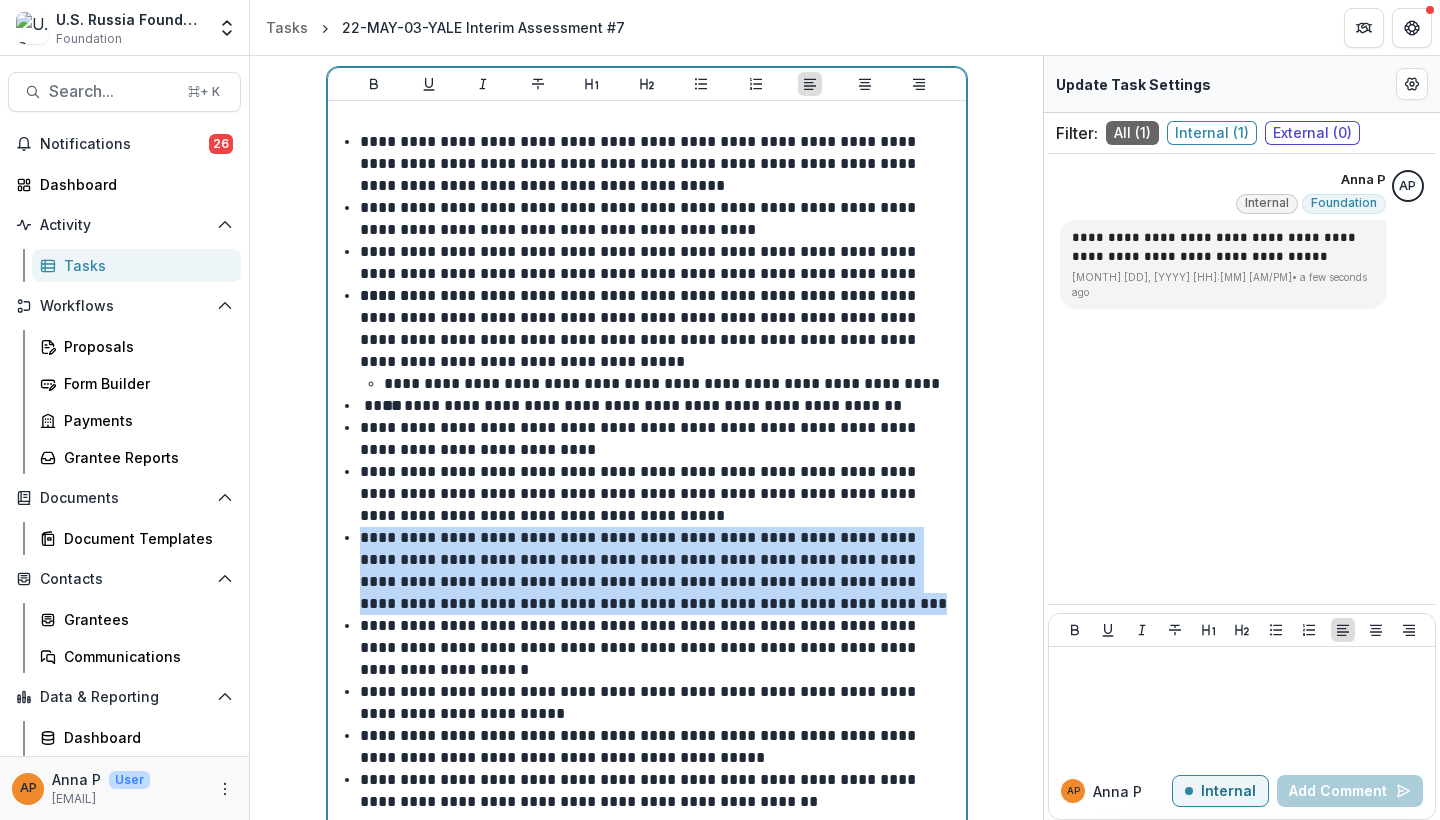 drag, startPoint x: 906, startPoint y: 626, endPoint x: 362, endPoint y: 560, distance: 547.9891 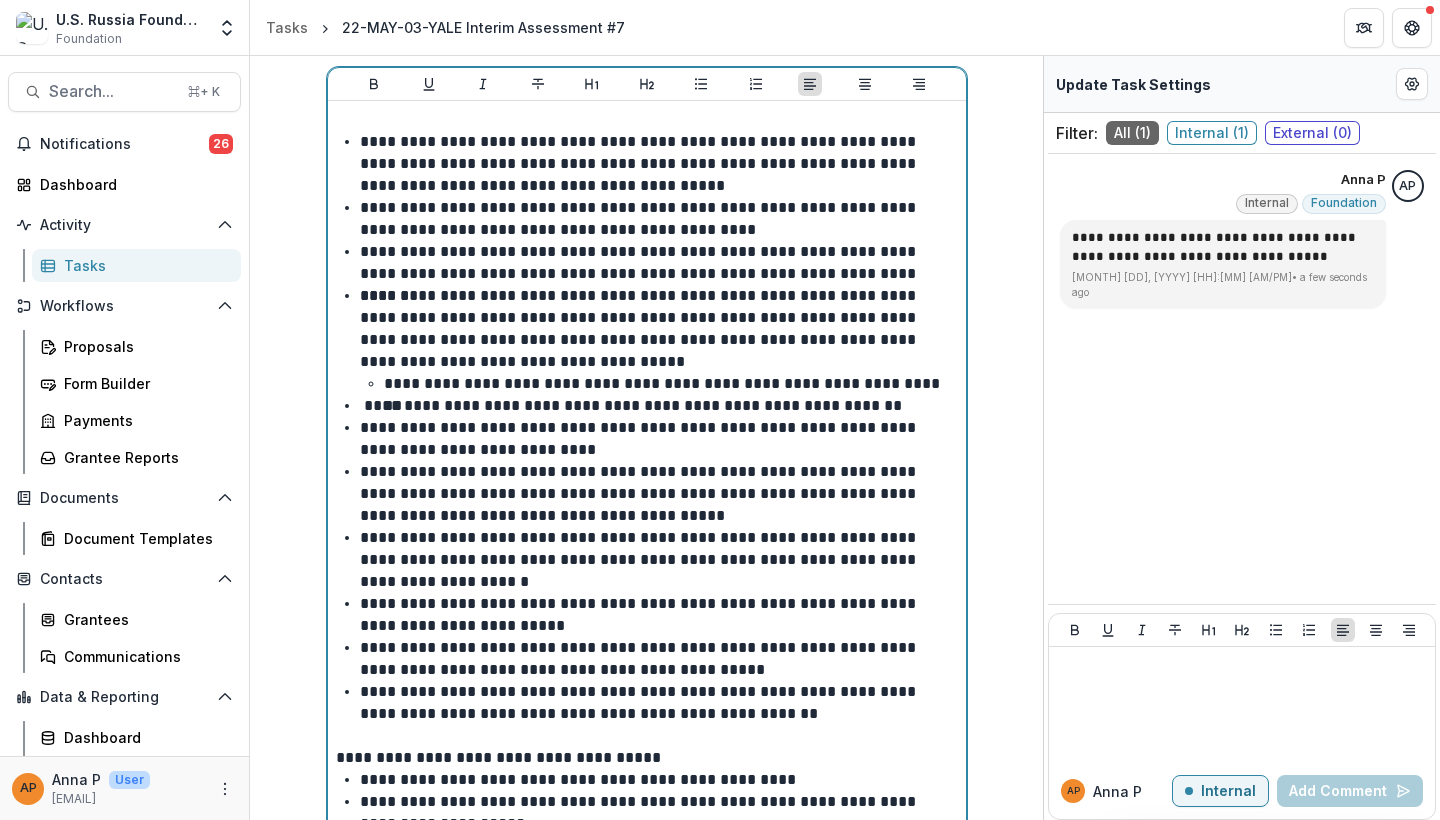 click on "**********" at bounding box center [659, 439] 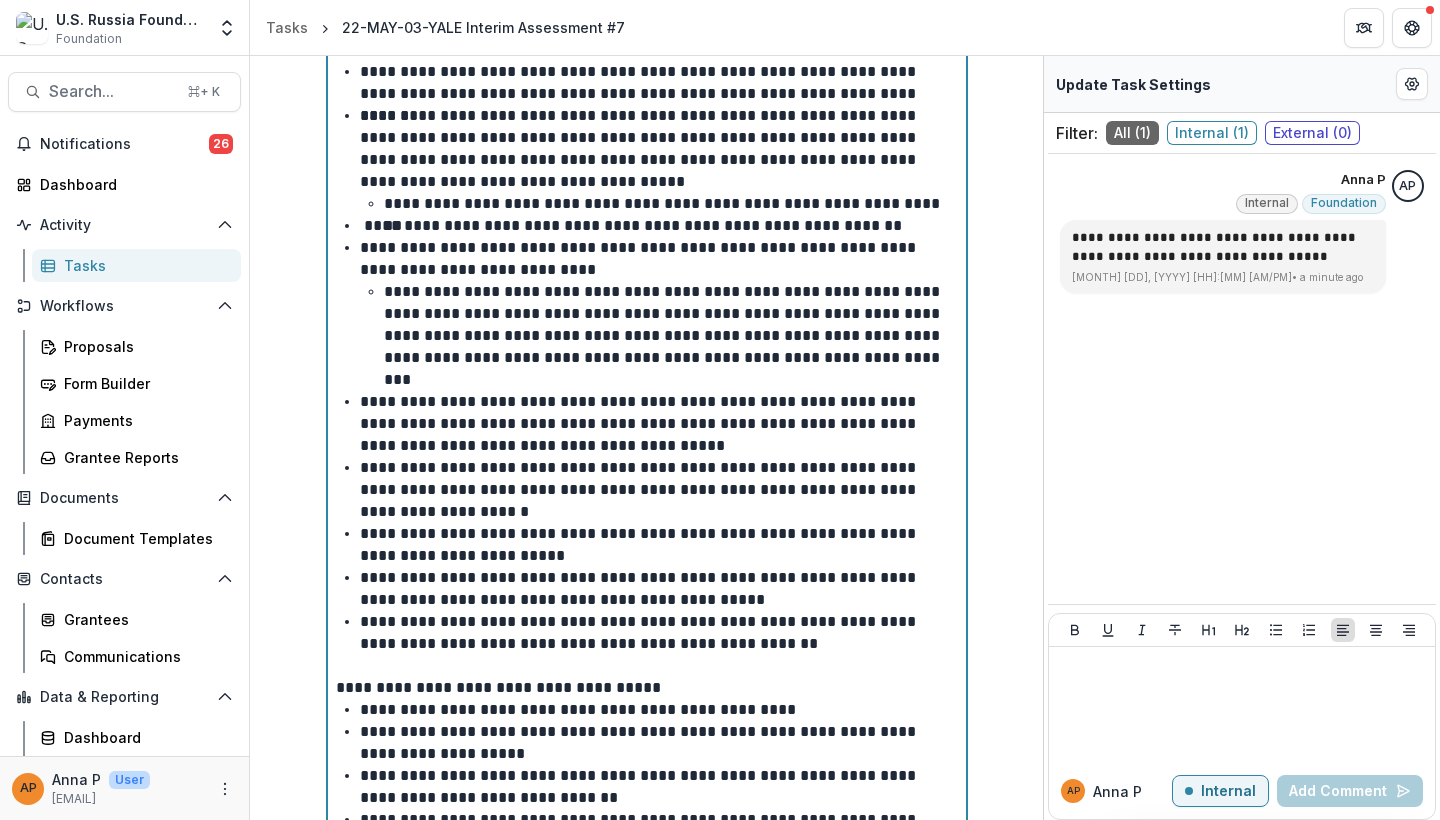 scroll, scrollTop: 979, scrollLeft: 0, axis: vertical 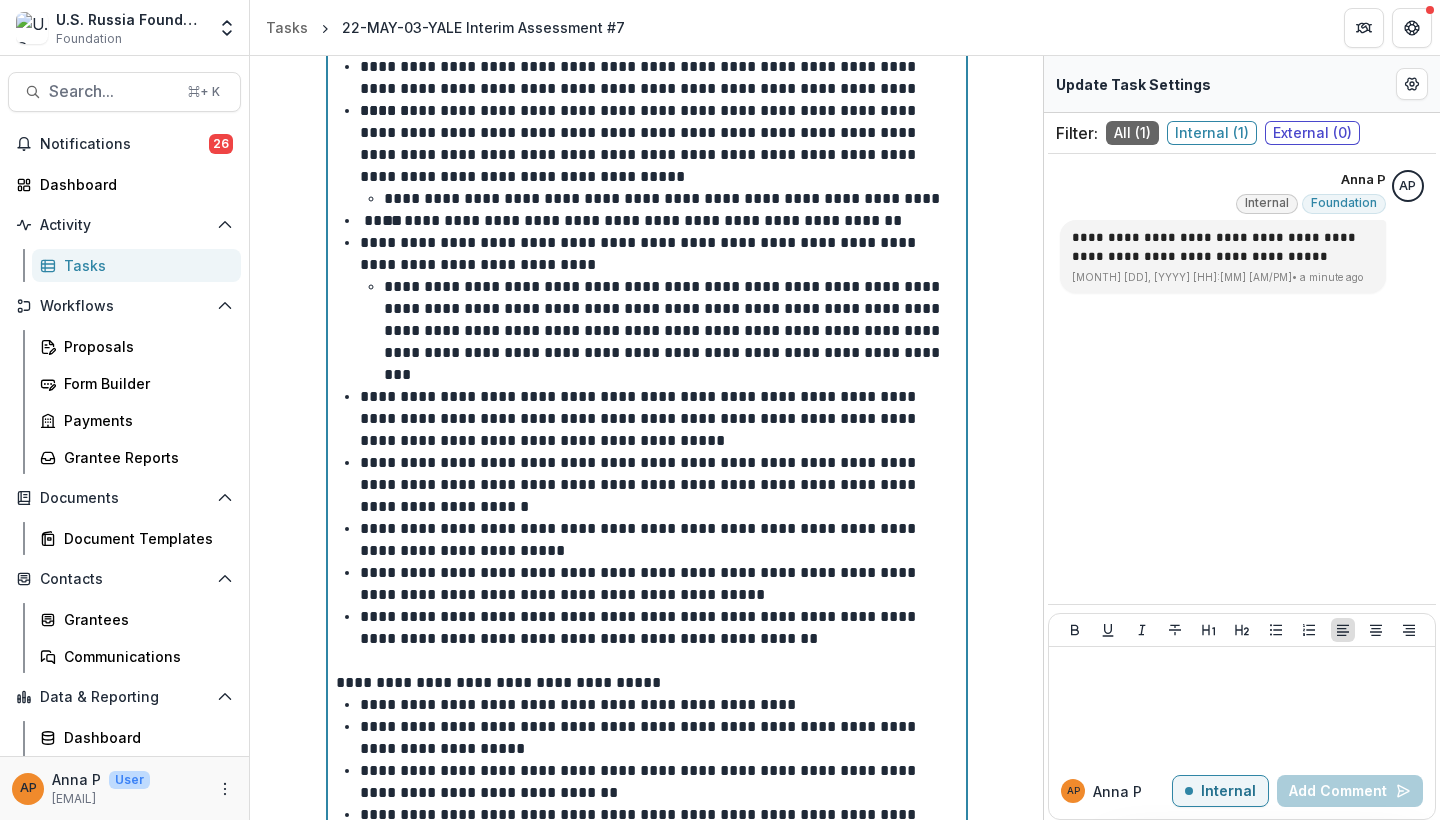 click on "**********" at bounding box center (647, 683) 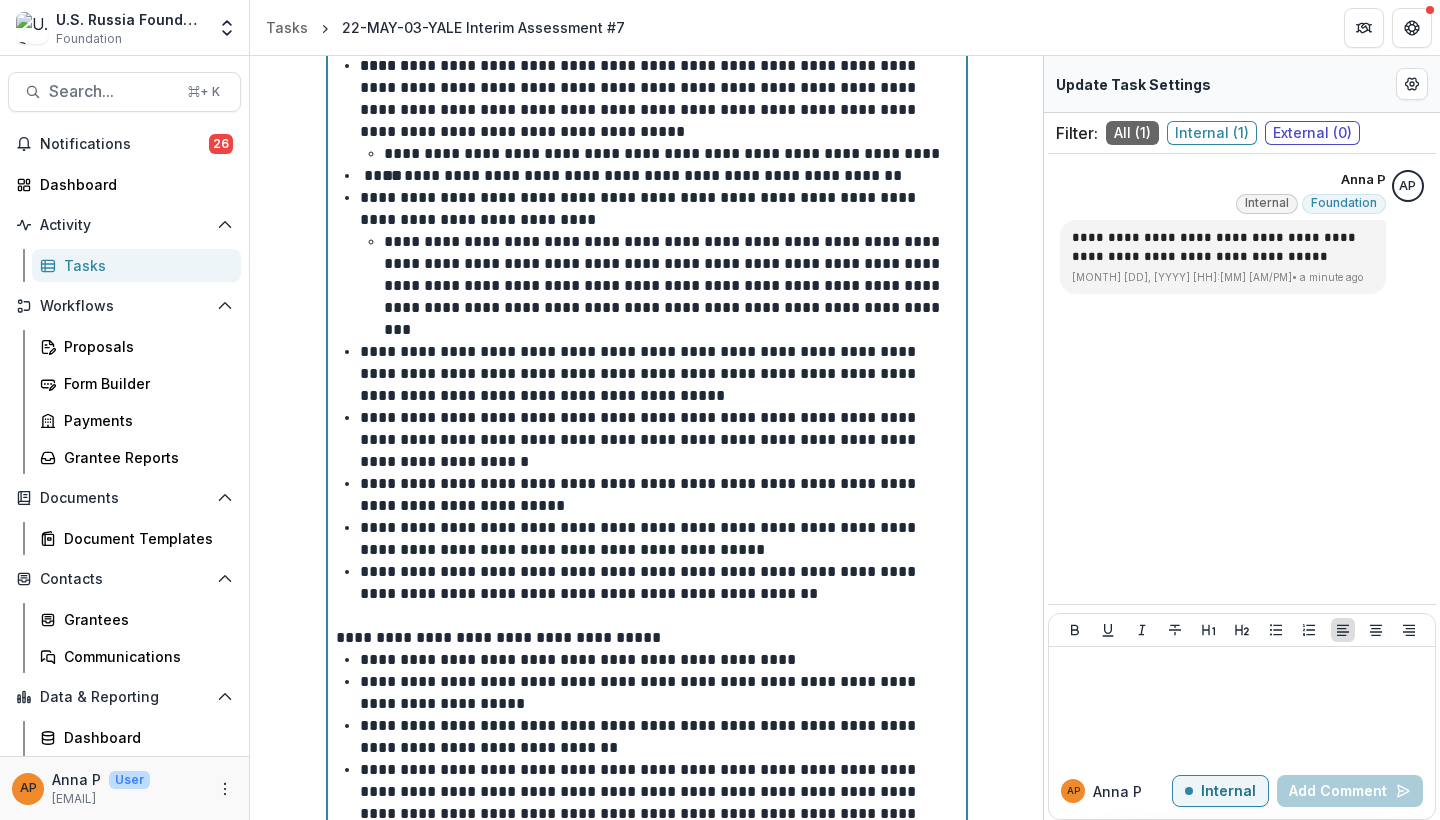 scroll, scrollTop: 1034, scrollLeft: 0, axis: vertical 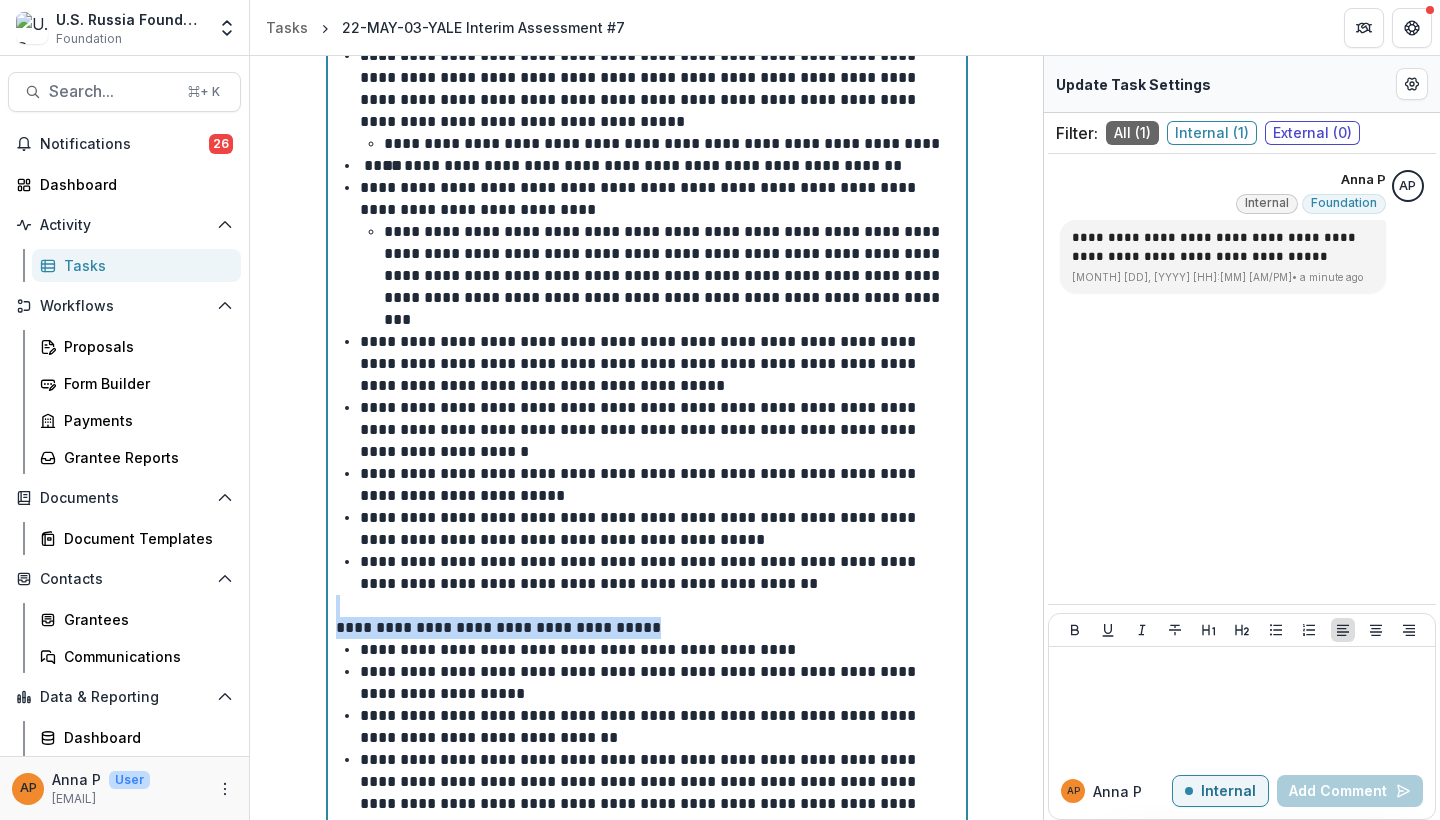 drag, startPoint x: 668, startPoint y: 654, endPoint x: 362, endPoint y: 628, distance: 307.1026 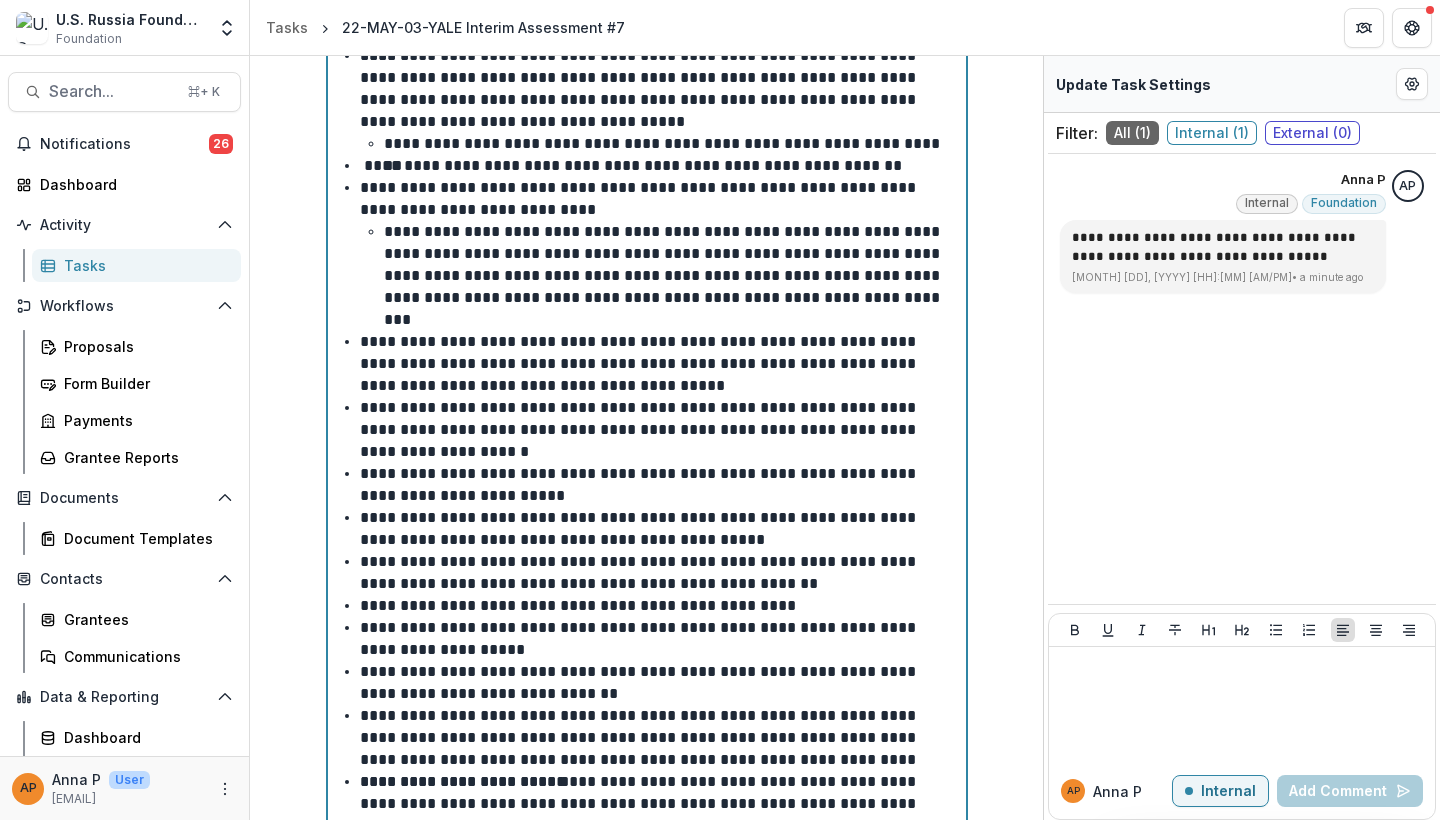 click on "**********" at bounding box center (659, 606) 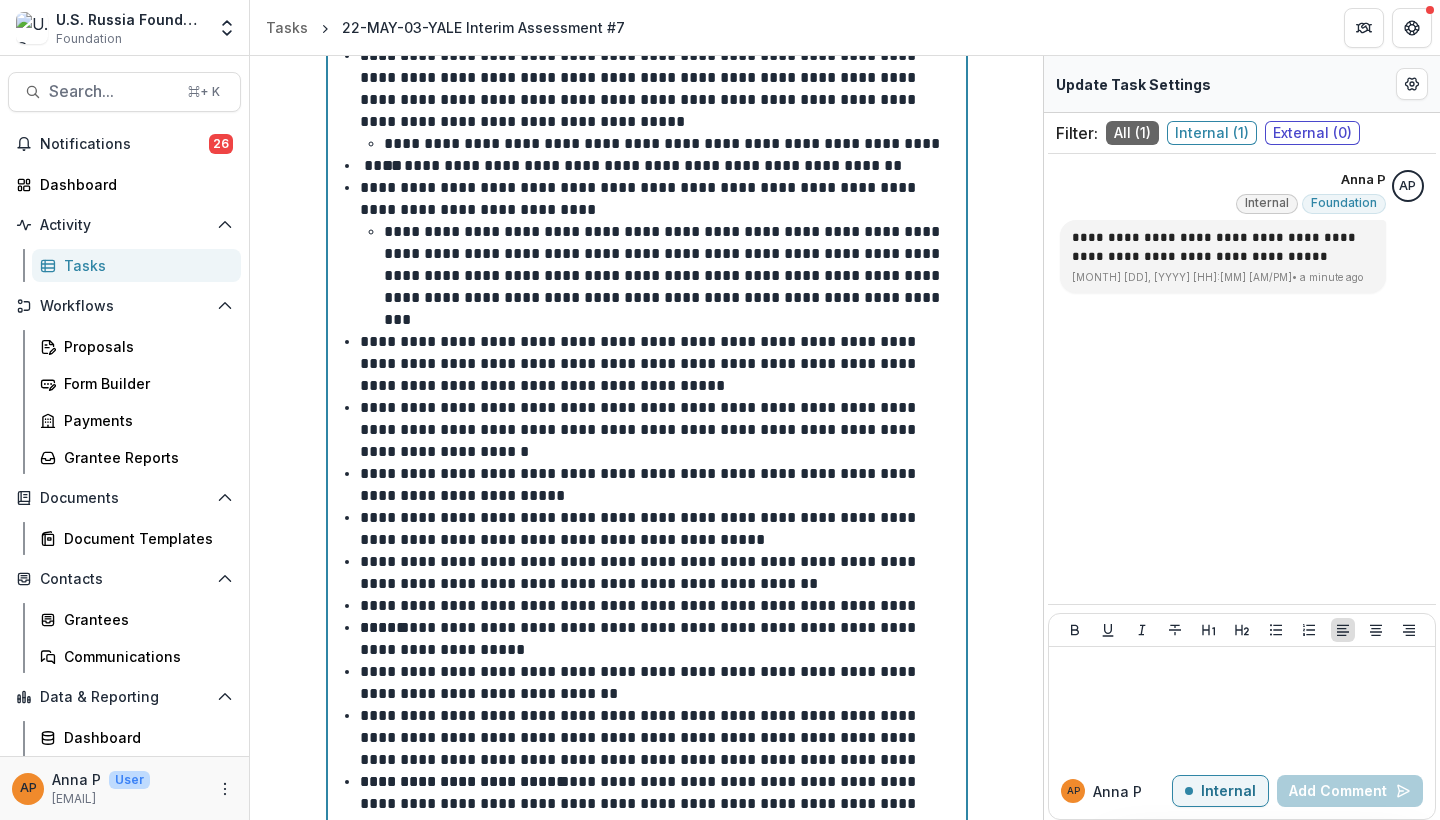 click on "**********" at bounding box center (659, 639) 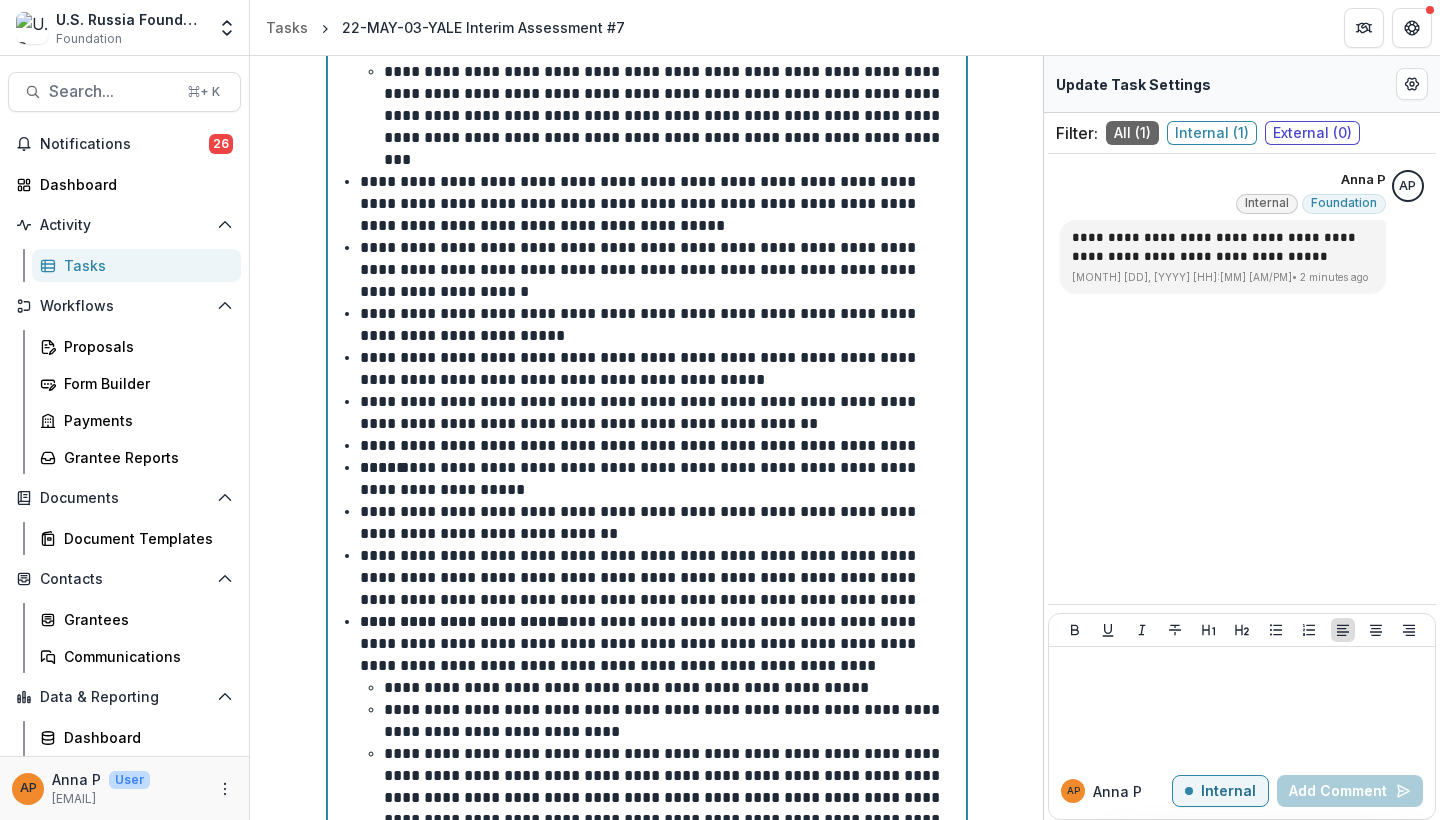 scroll, scrollTop: 1224, scrollLeft: 0, axis: vertical 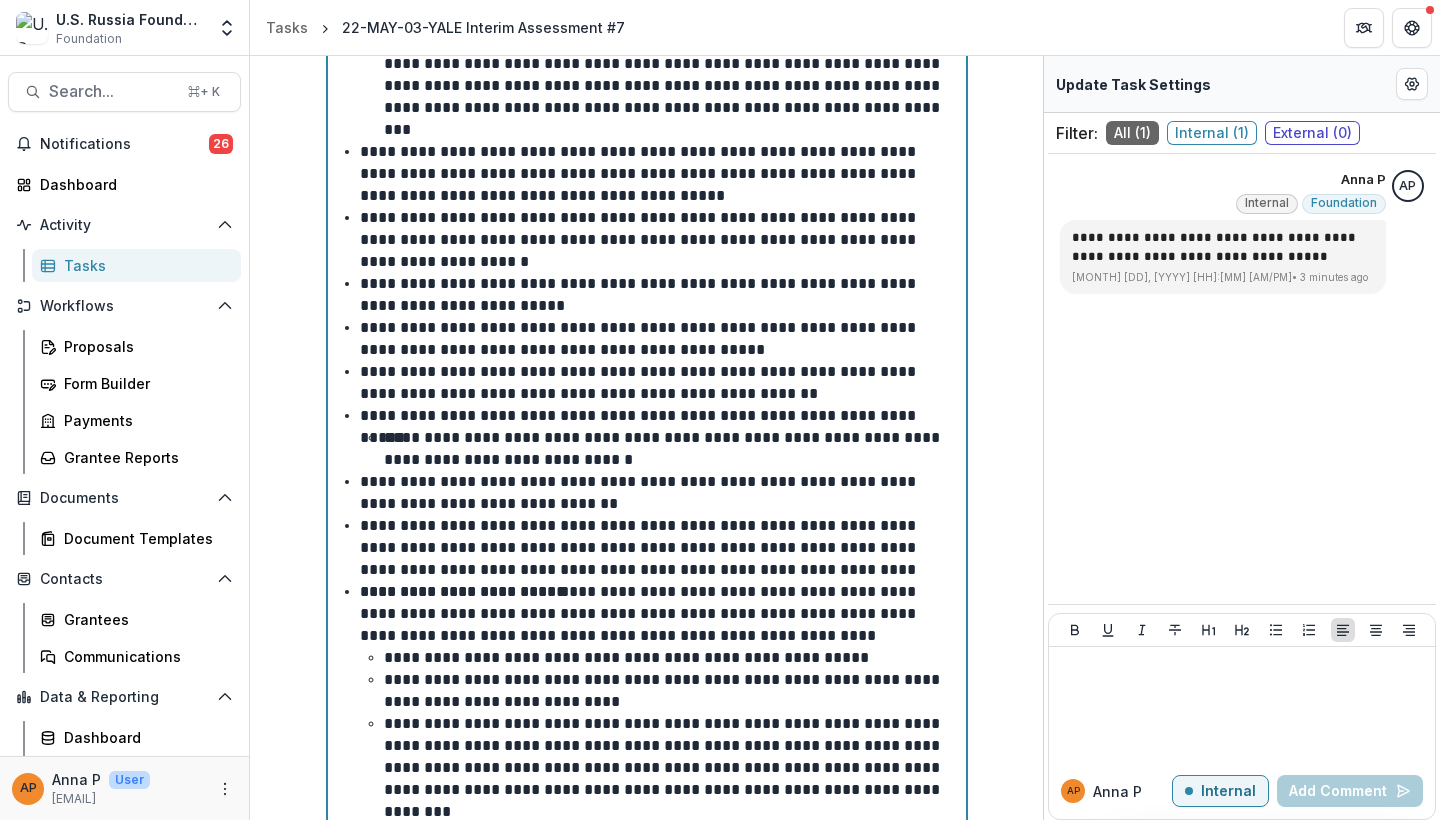 click on "**********" at bounding box center [671, 449] 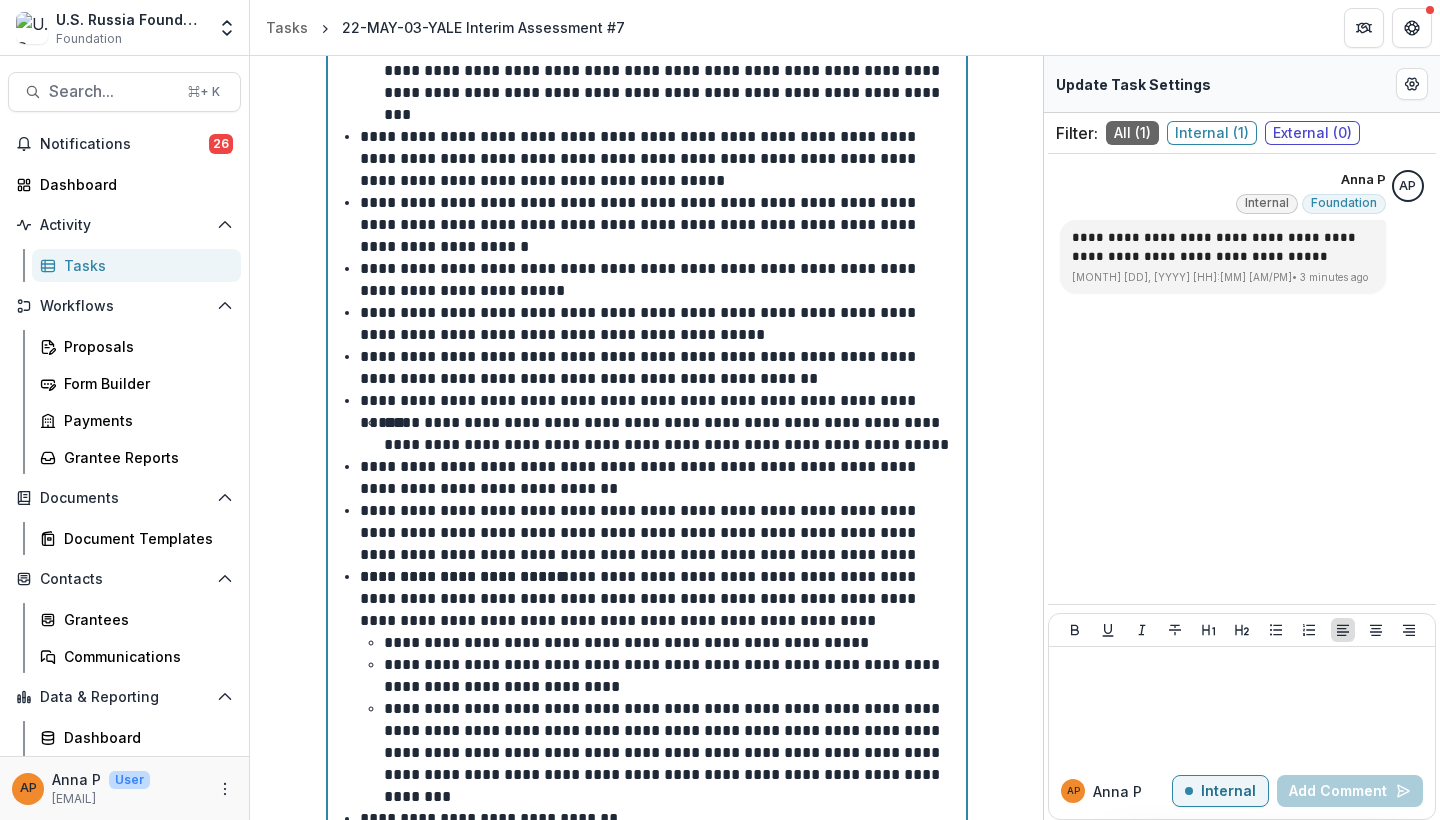 scroll, scrollTop: 1243, scrollLeft: 0, axis: vertical 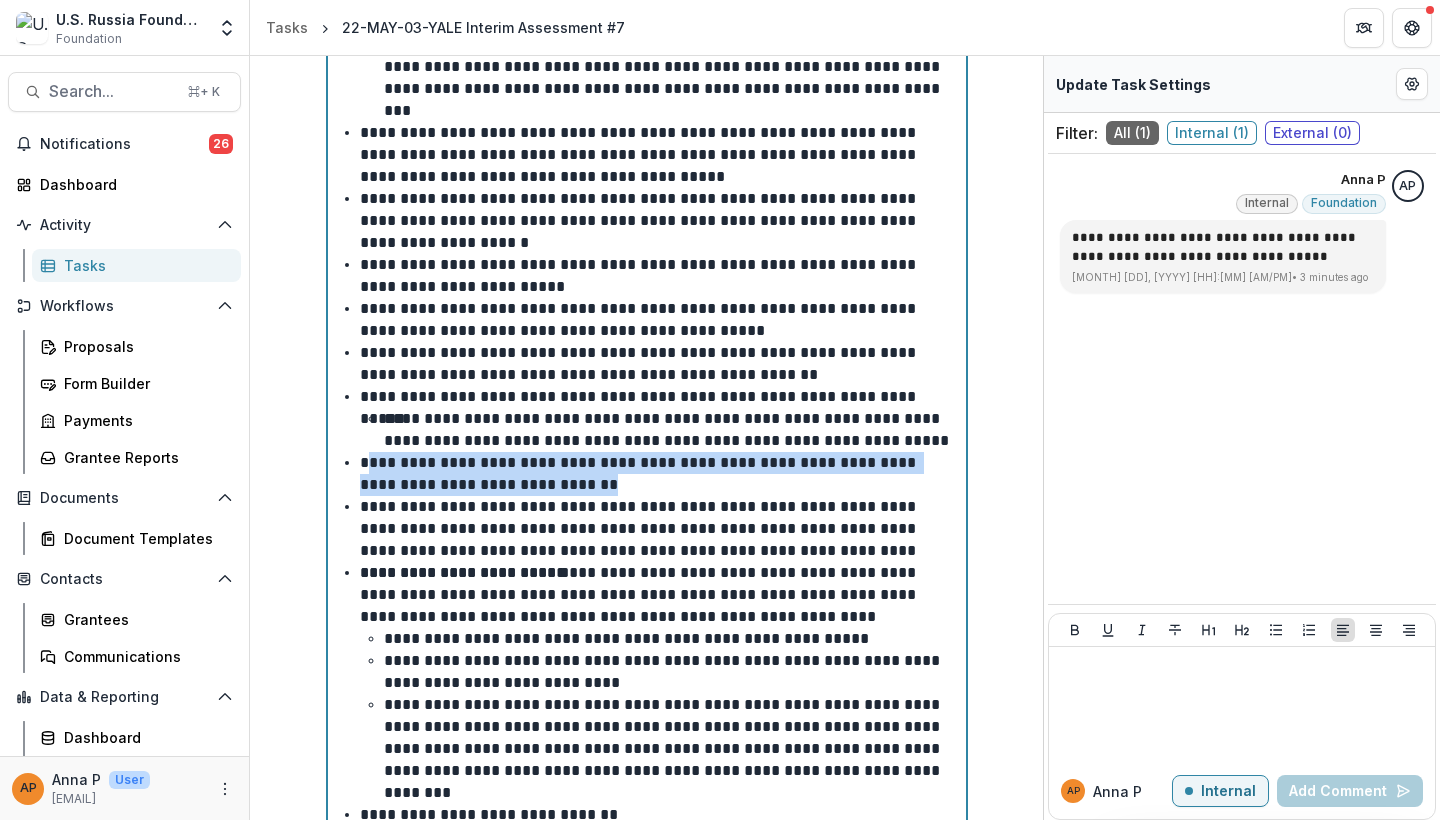drag, startPoint x: 557, startPoint y: 507, endPoint x: 363, endPoint y: 476, distance: 196.4612 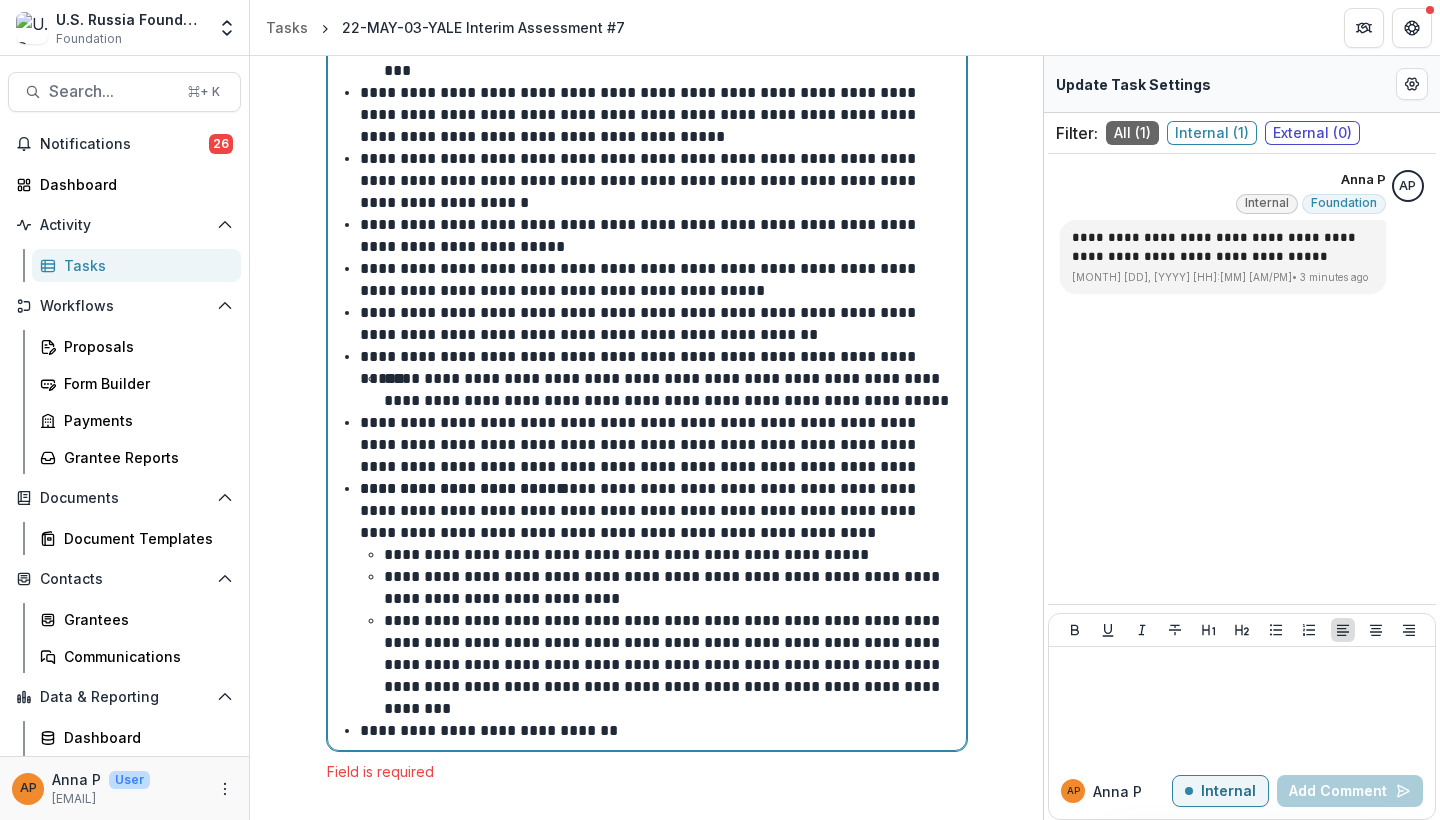 scroll, scrollTop: 1306, scrollLeft: 0, axis: vertical 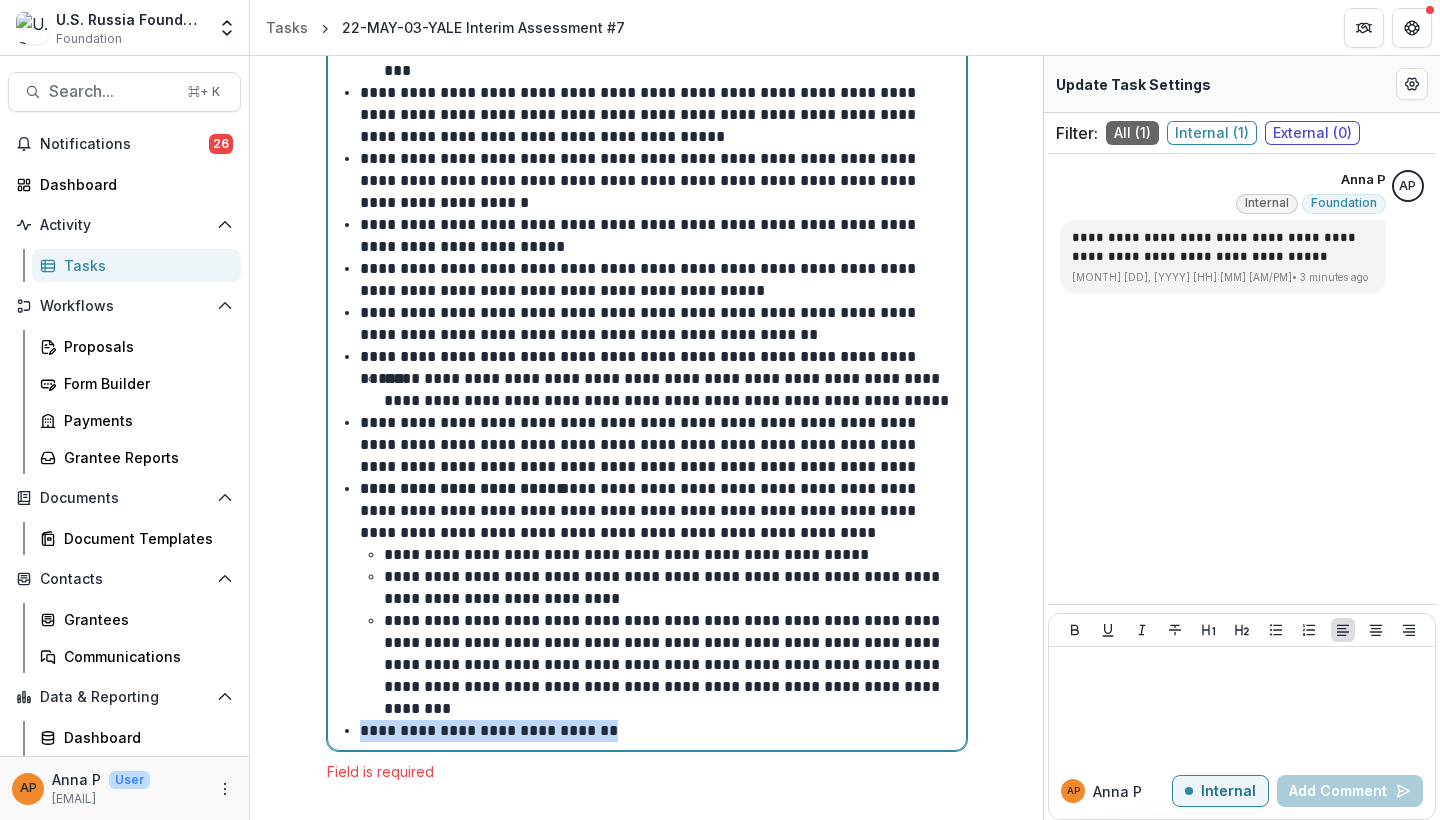 drag, startPoint x: 622, startPoint y: 728, endPoint x: 340, endPoint y: 730, distance: 282.00708 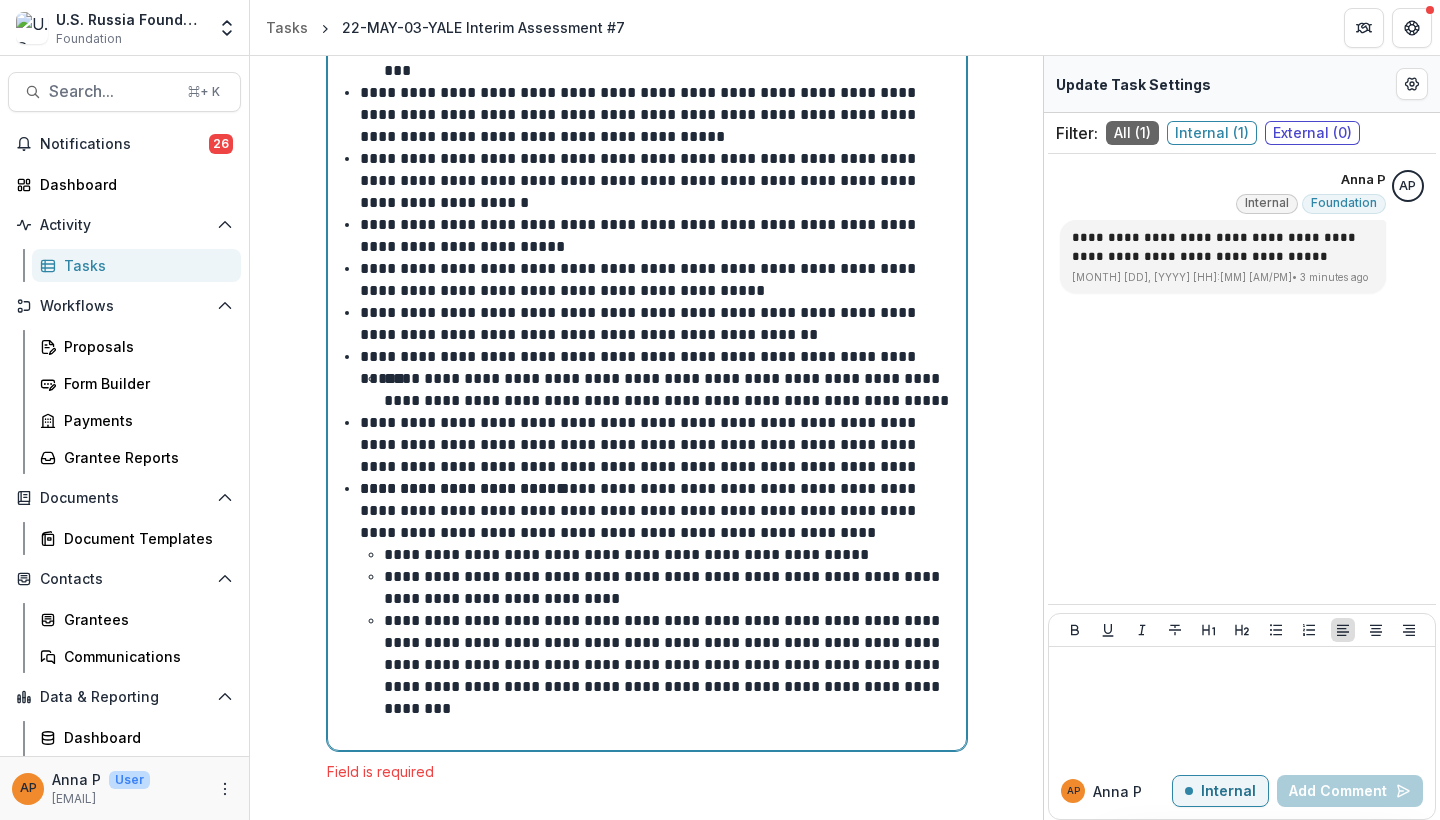 scroll, scrollTop: 1284, scrollLeft: 0, axis: vertical 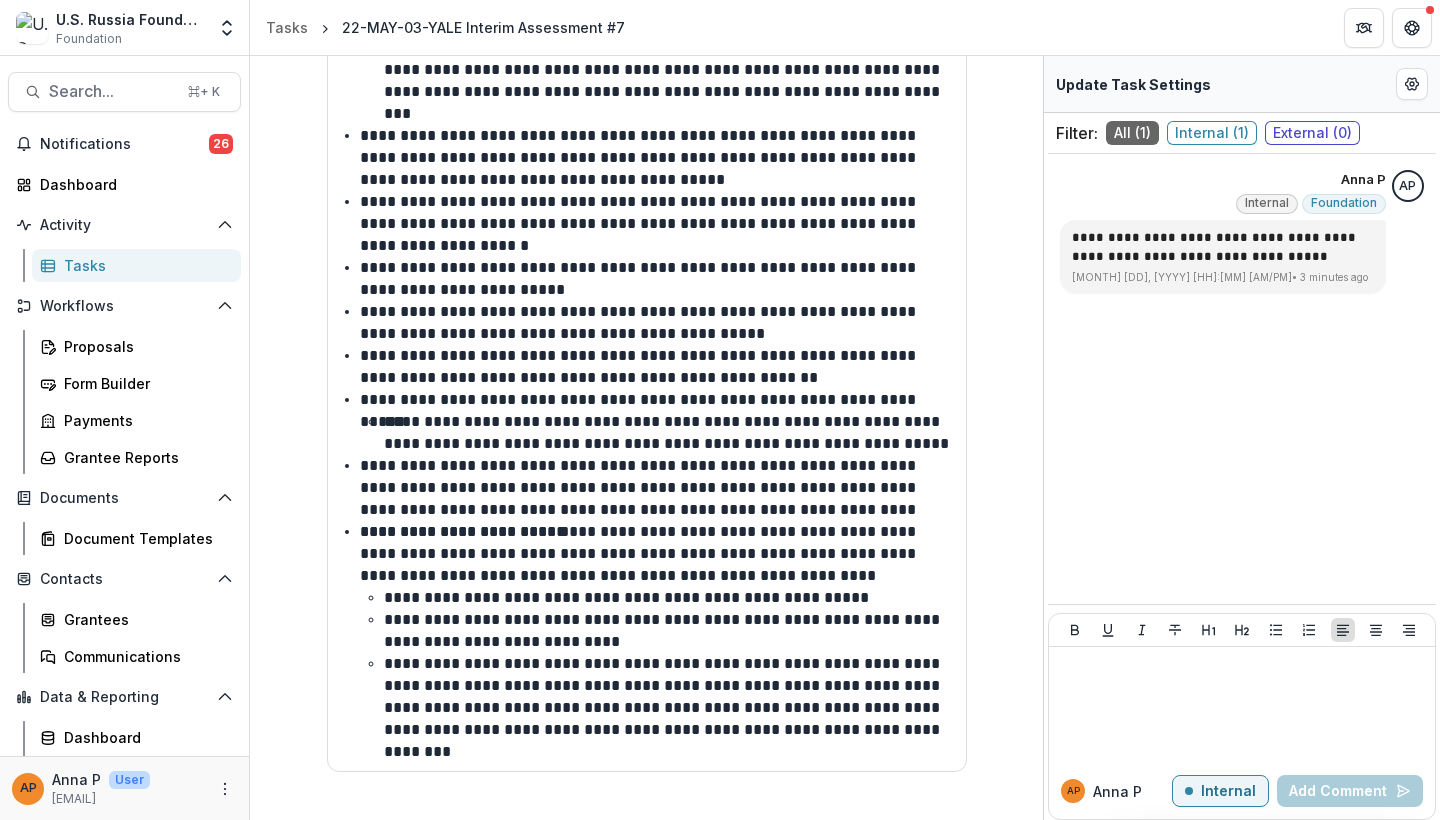 click on "Update Task Settings" at bounding box center [1242, 84] 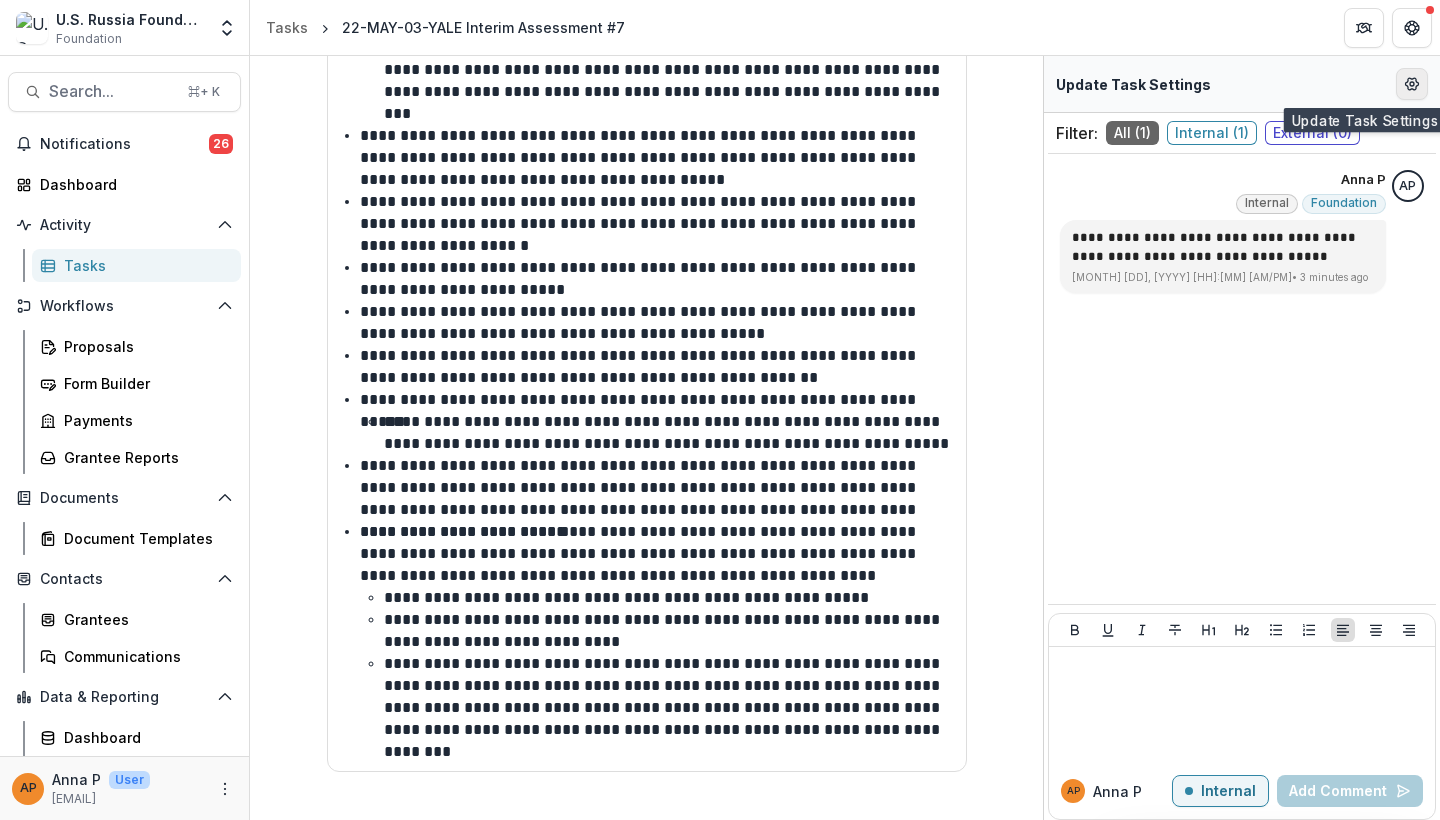 click 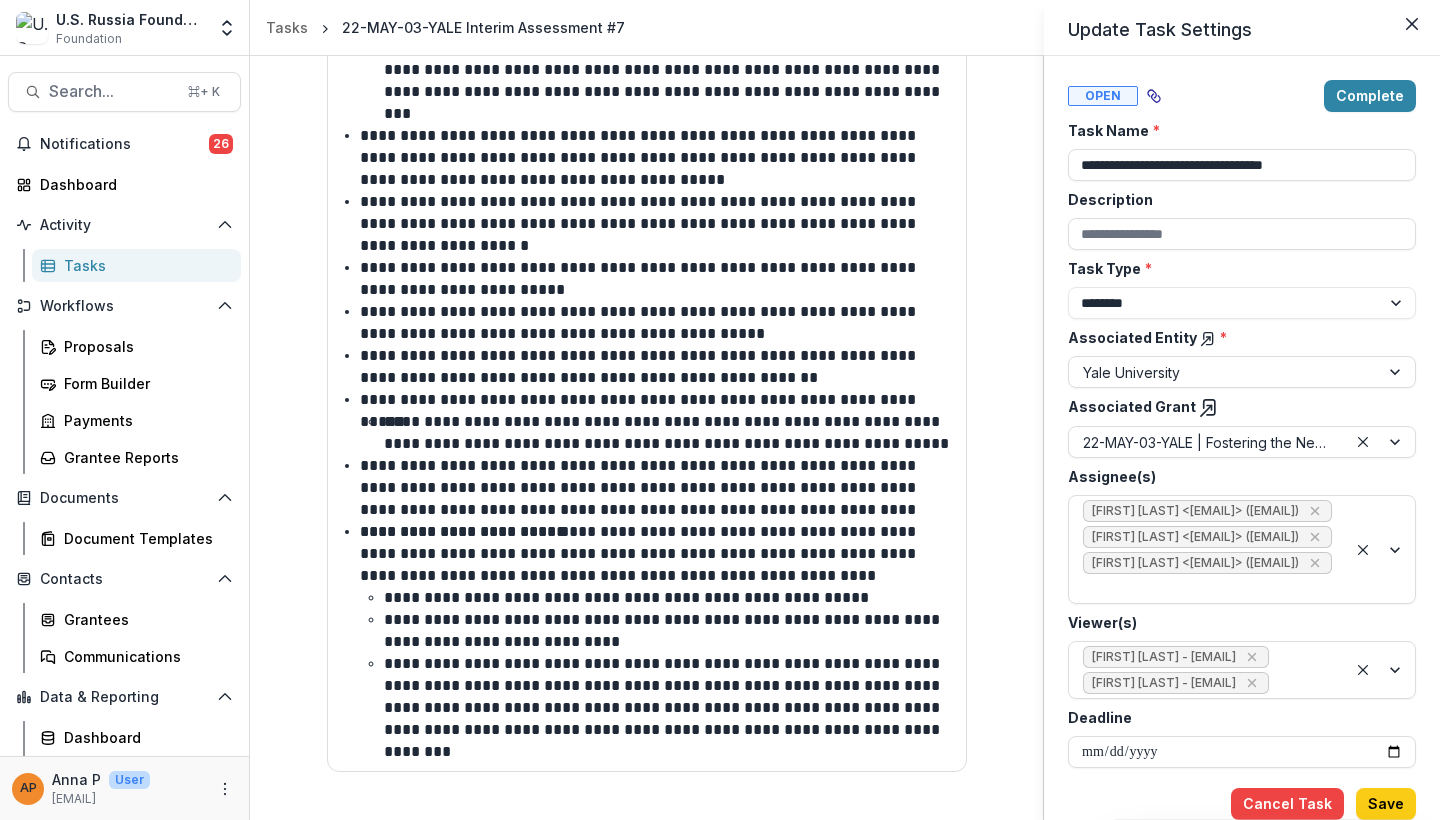scroll, scrollTop: 25, scrollLeft: 0, axis: vertical 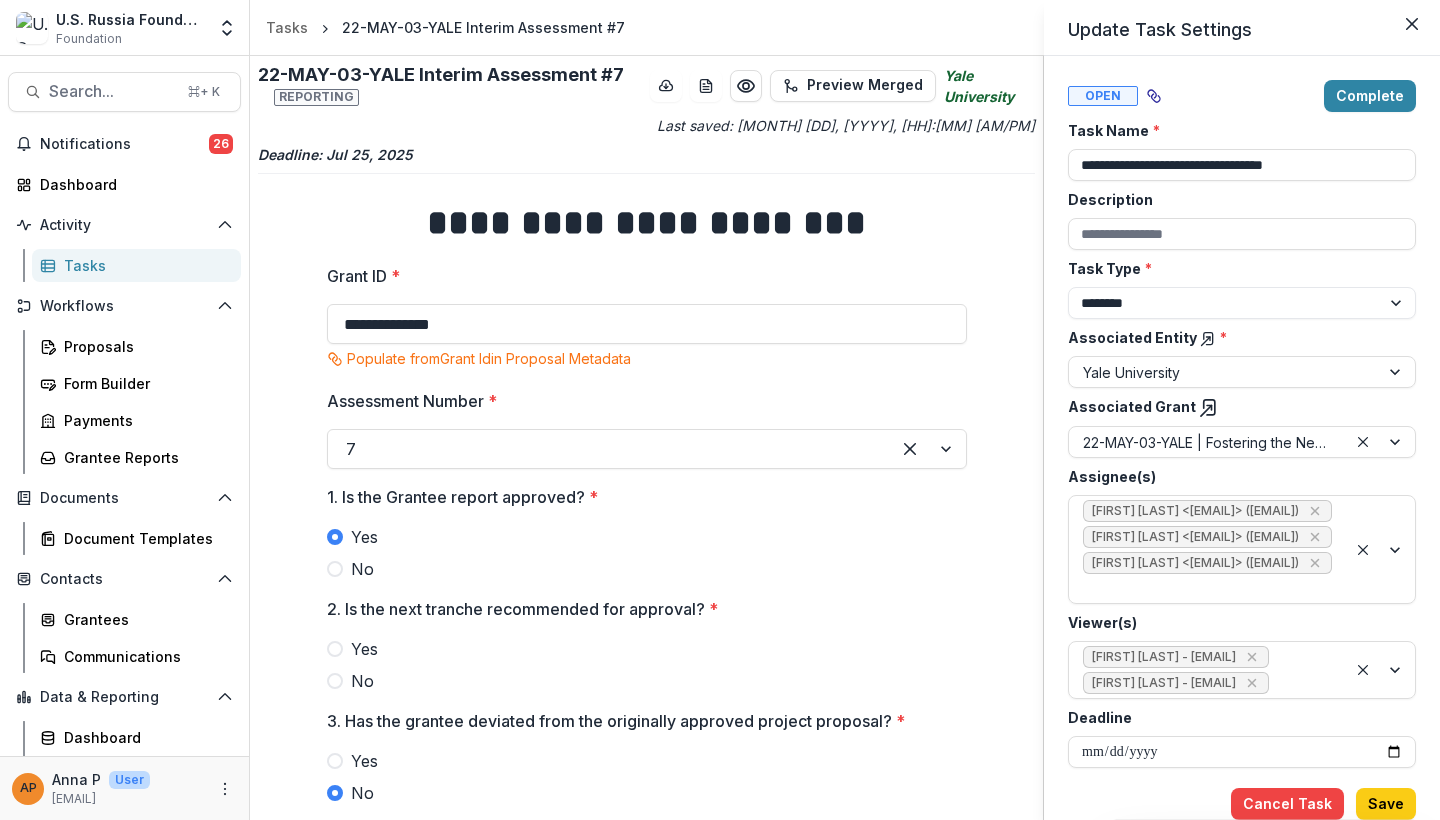 click on "**********" at bounding box center [720, 410] 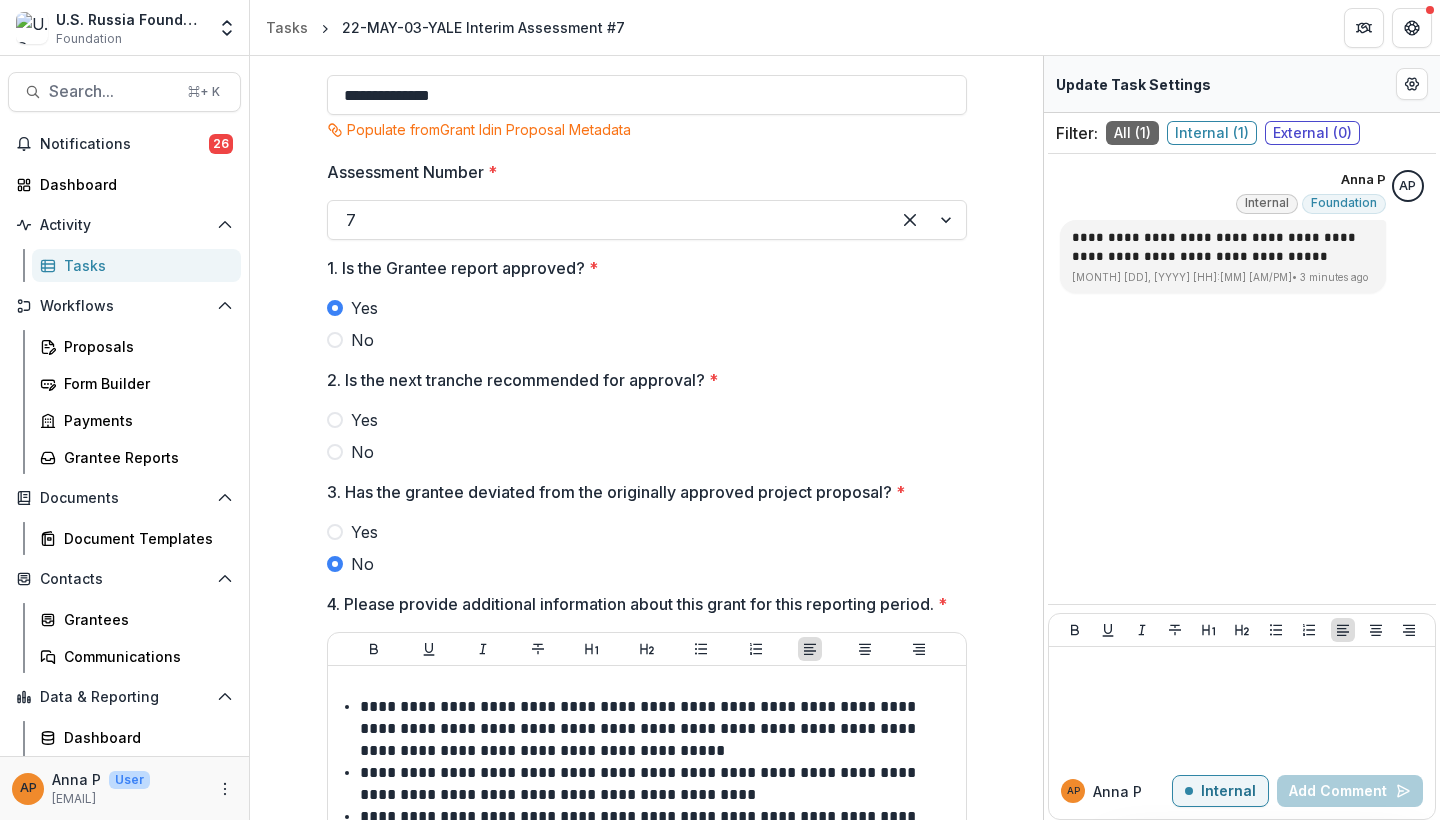 scroll, scrollTop: 277, scrollLeft: 0, axis: vertical 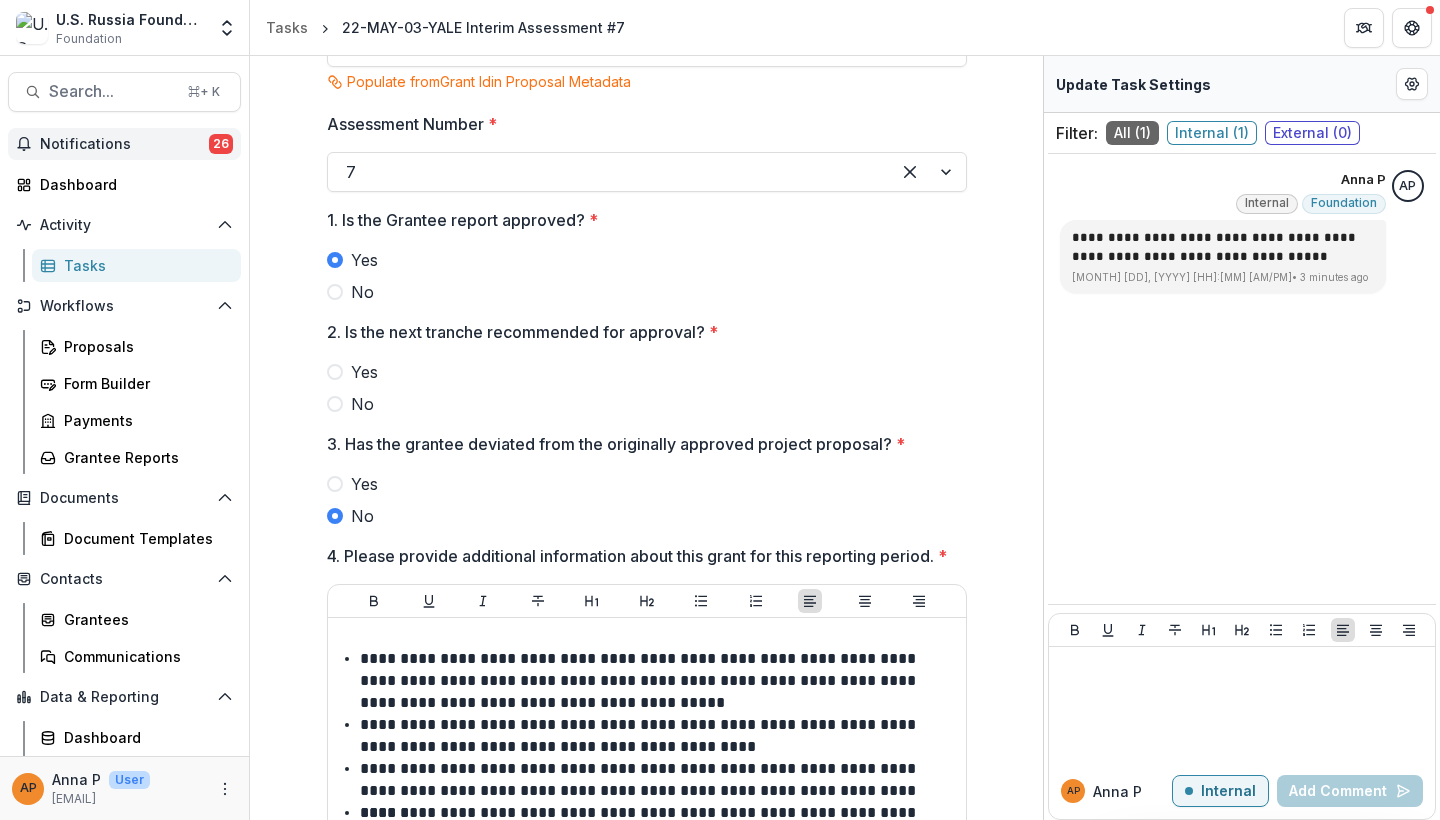 click on "Notifications" at bounding box center (124, 144) 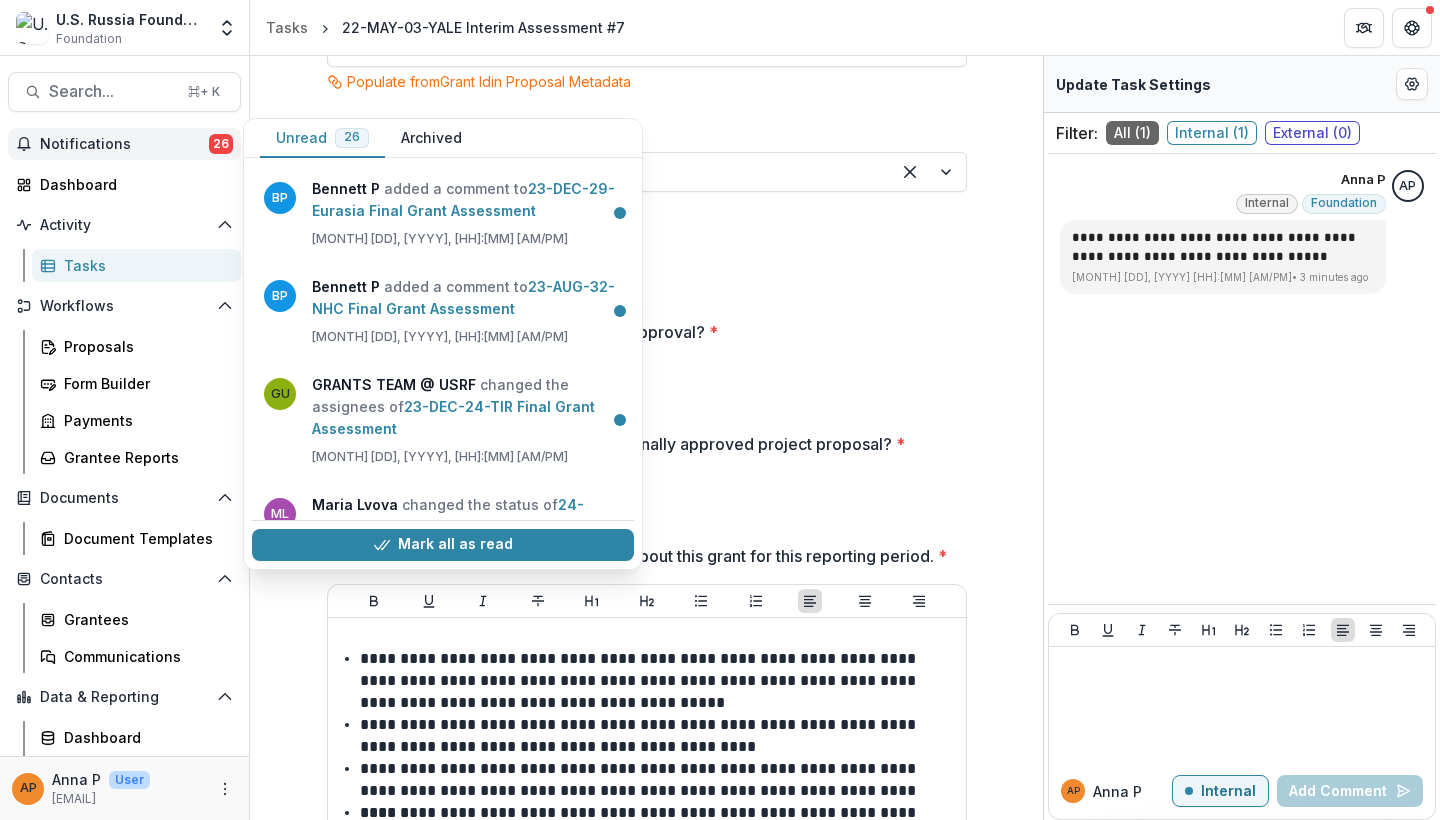 click on "Tasks" at bounding box center (144, 265) 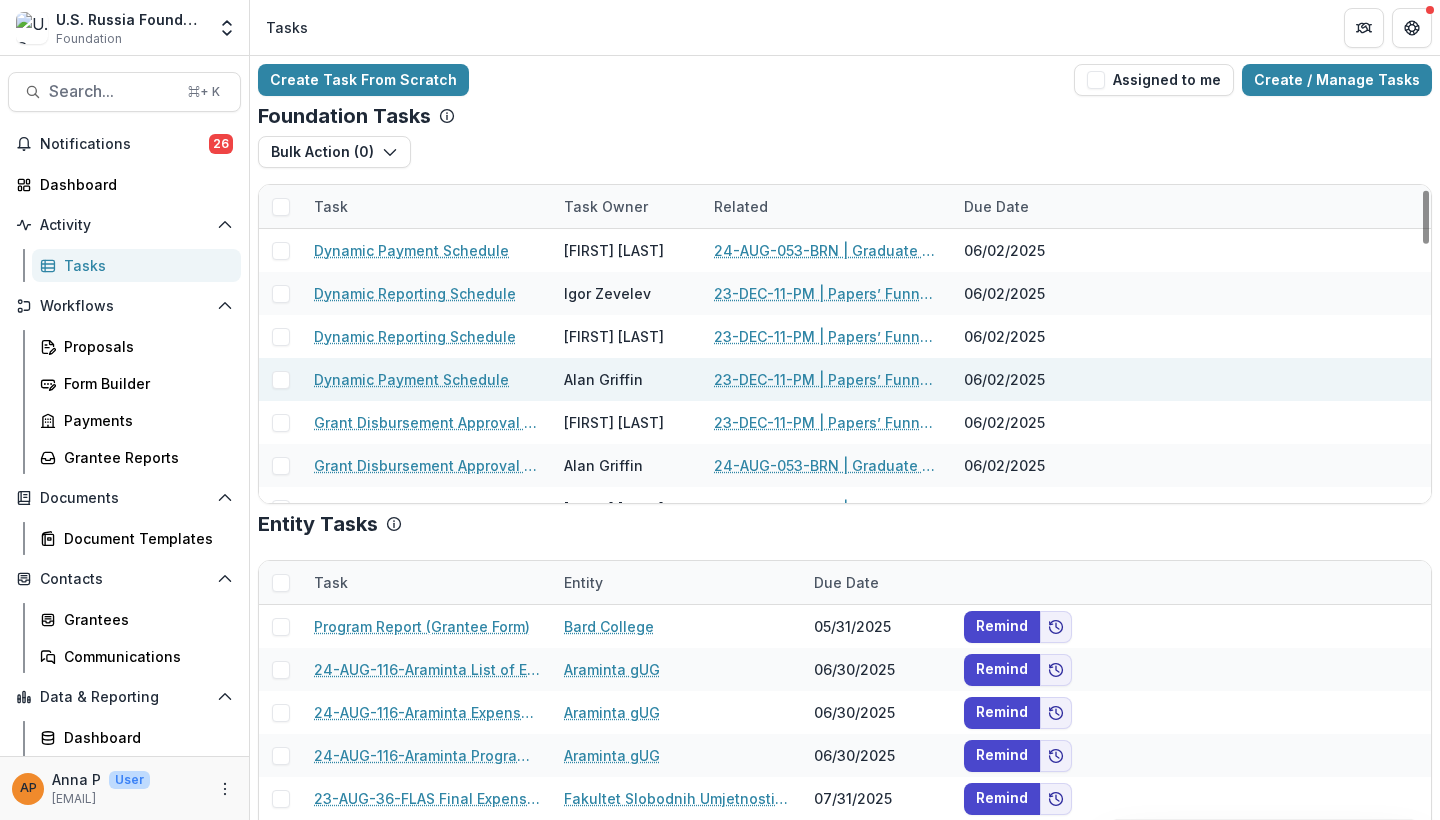 scroll, scrollTop: 32, scrollLeft: 0, axis: vertical 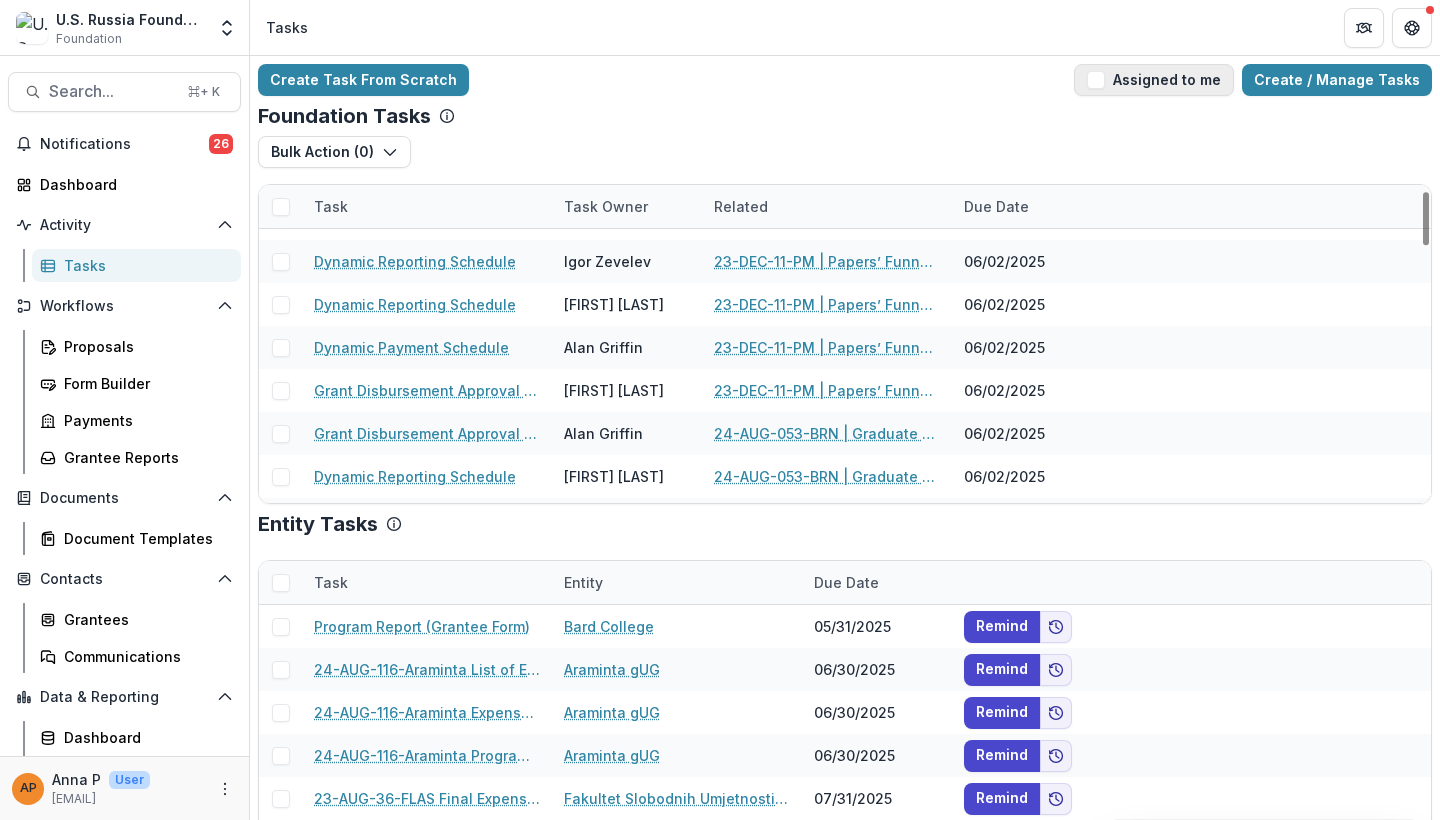 click on "Assigned to me" at bounding box center [1154, 80] 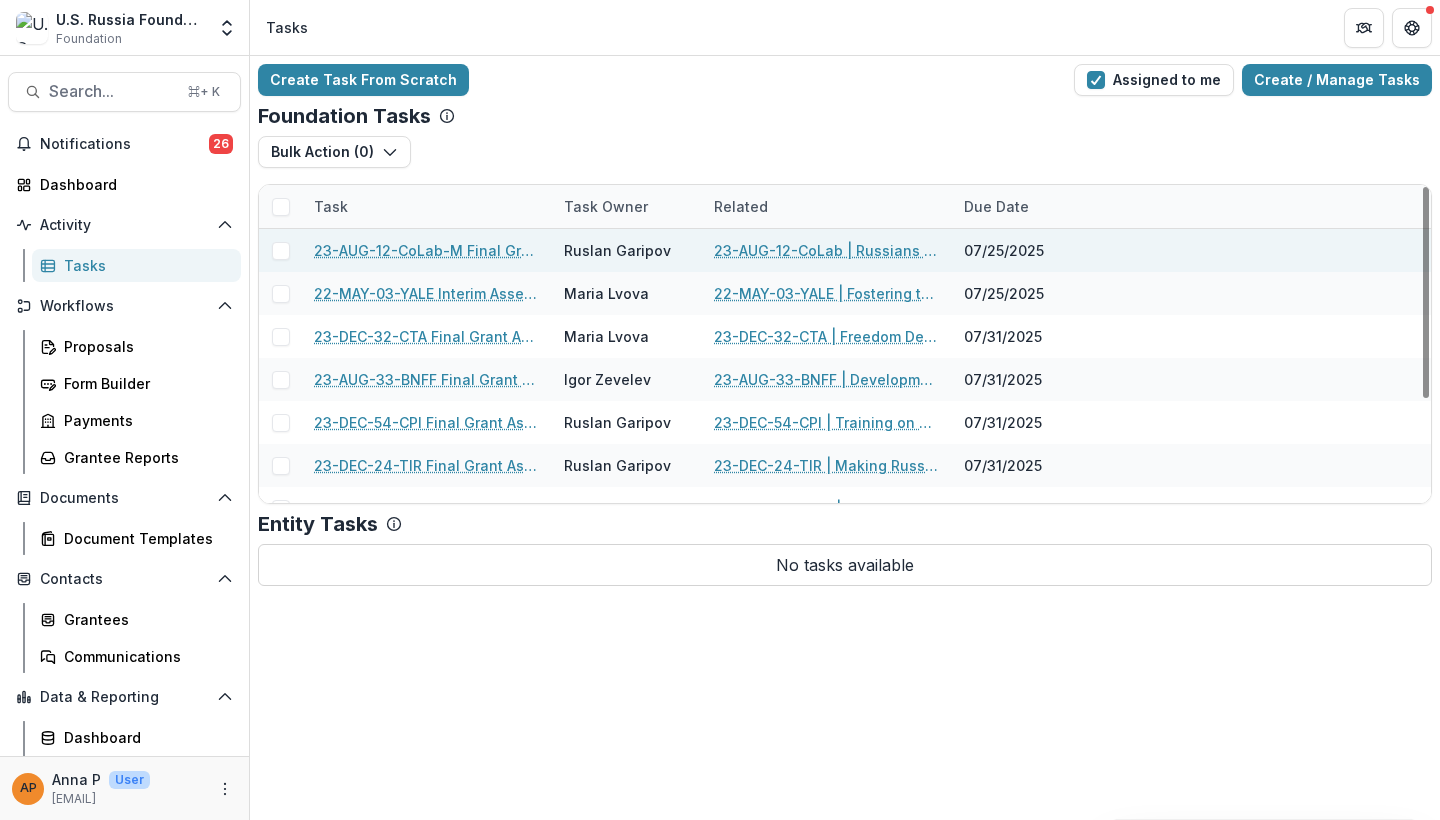 click on "23-AUG-12-CoLab | Russians Outside of Russia: Resourcing Human Rights in Russia through Networks of Solidarity" at bounding box center (827, 250) 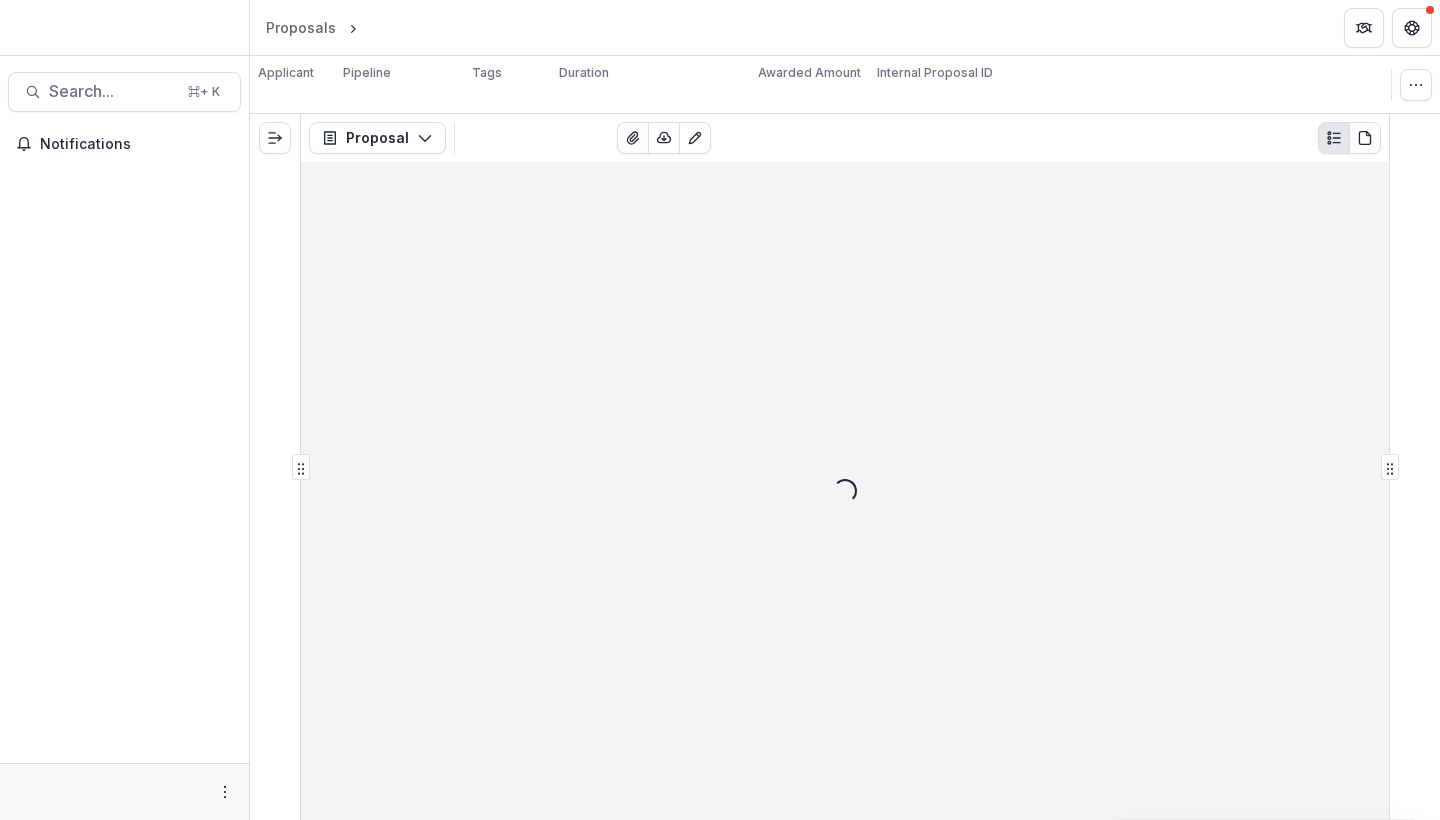 scroll, scrollTop: 0, scrollLeft: 0, axis: both 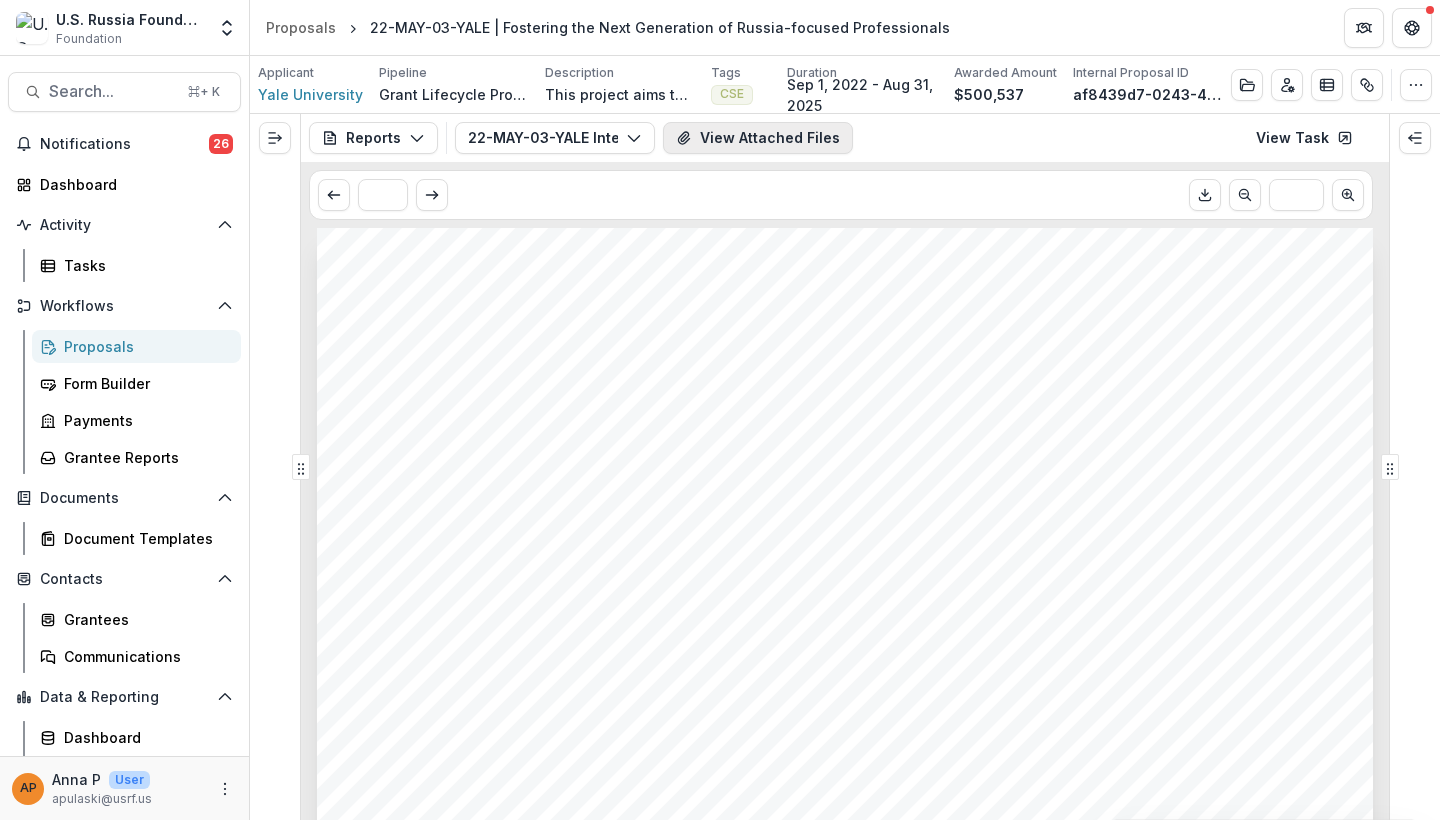 click on "View Attached Files" at bounding box center [758, 138] 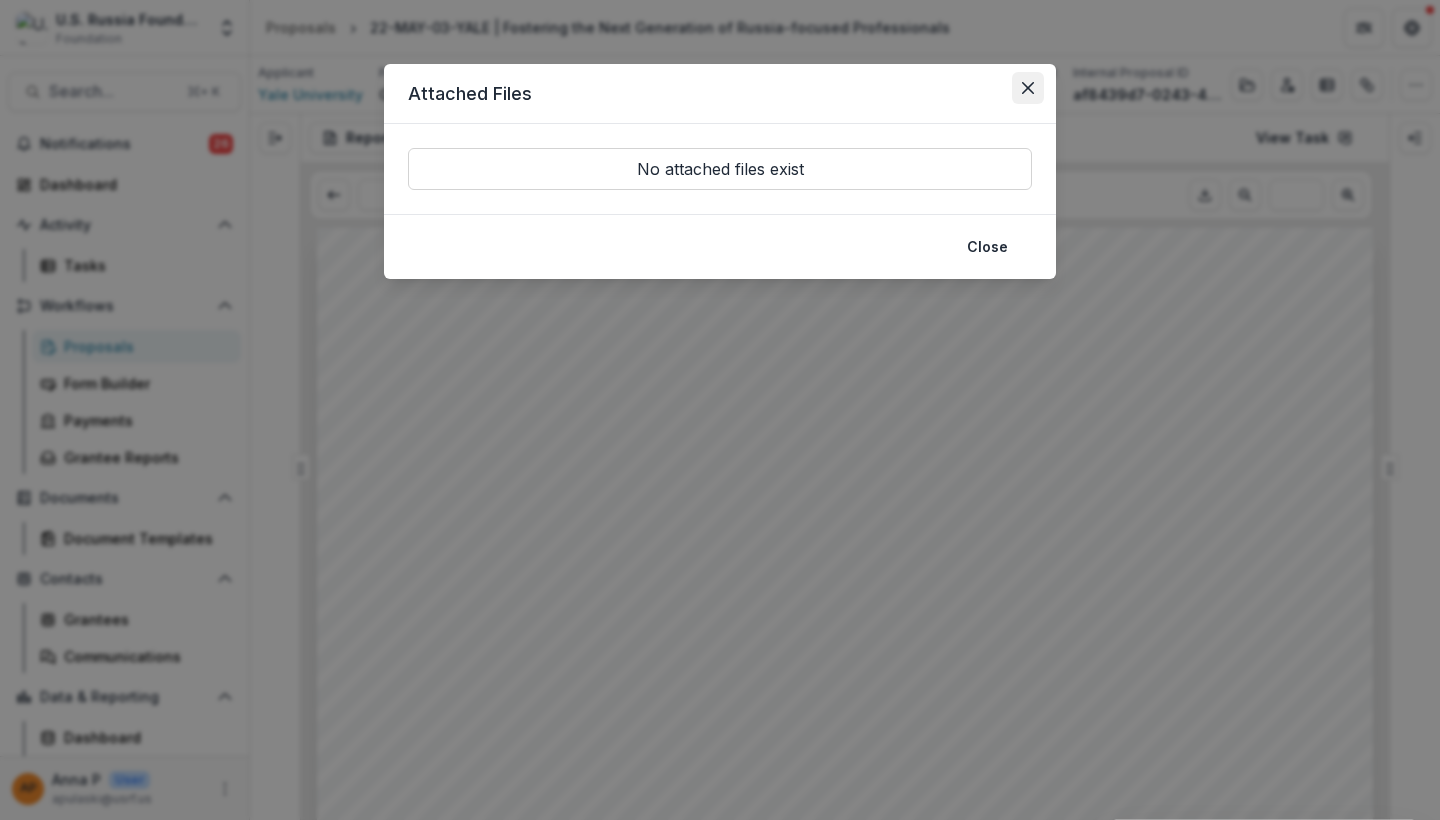 click at bounding box center (1028, 88) 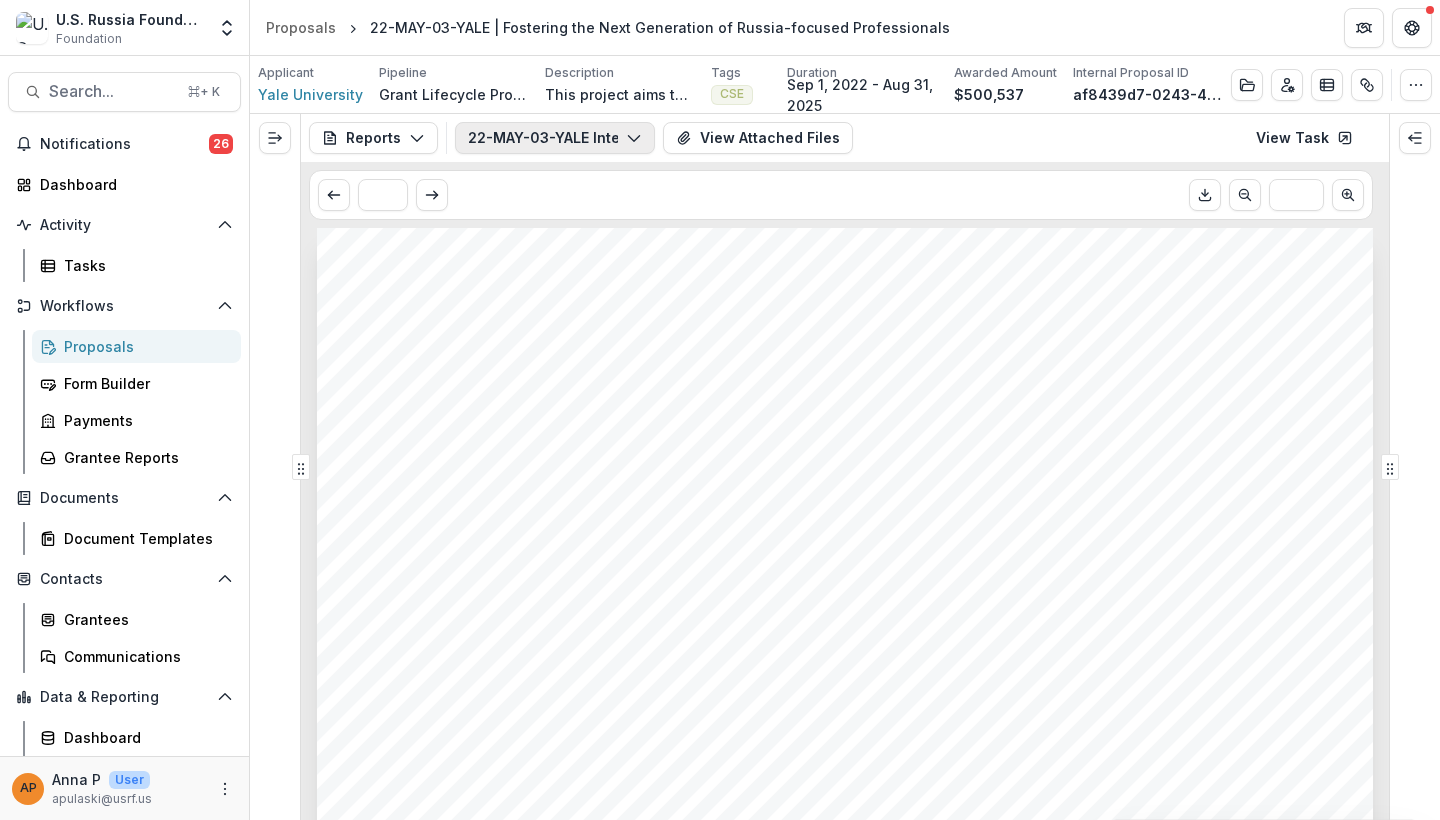 click on "22-MAY-03-YALE Interim Assessment #7" at bounding box center (555, 138) 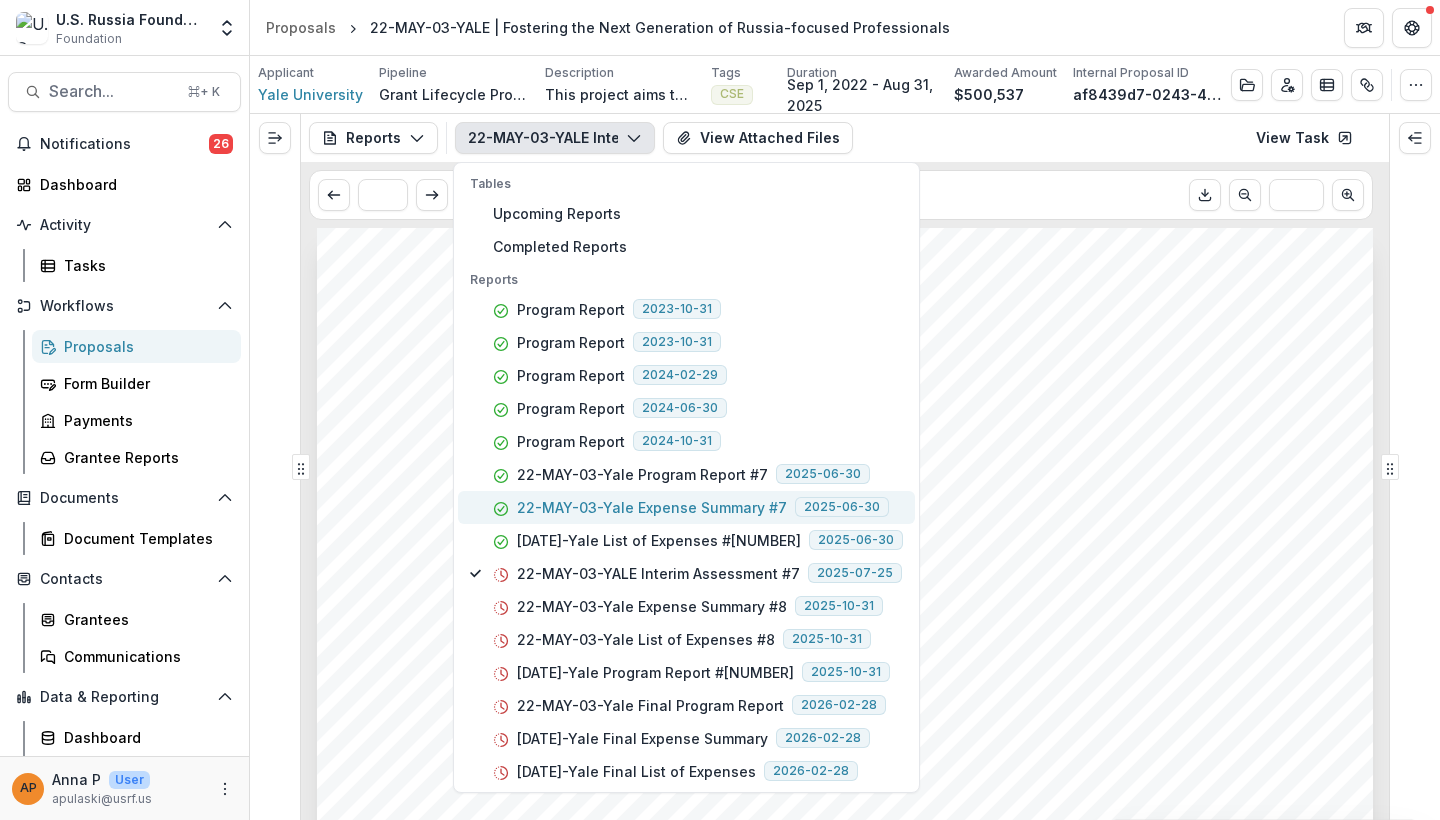 click on "22-MAY-03-Yale Expense Summary #7" at bounding box center [652, 507] 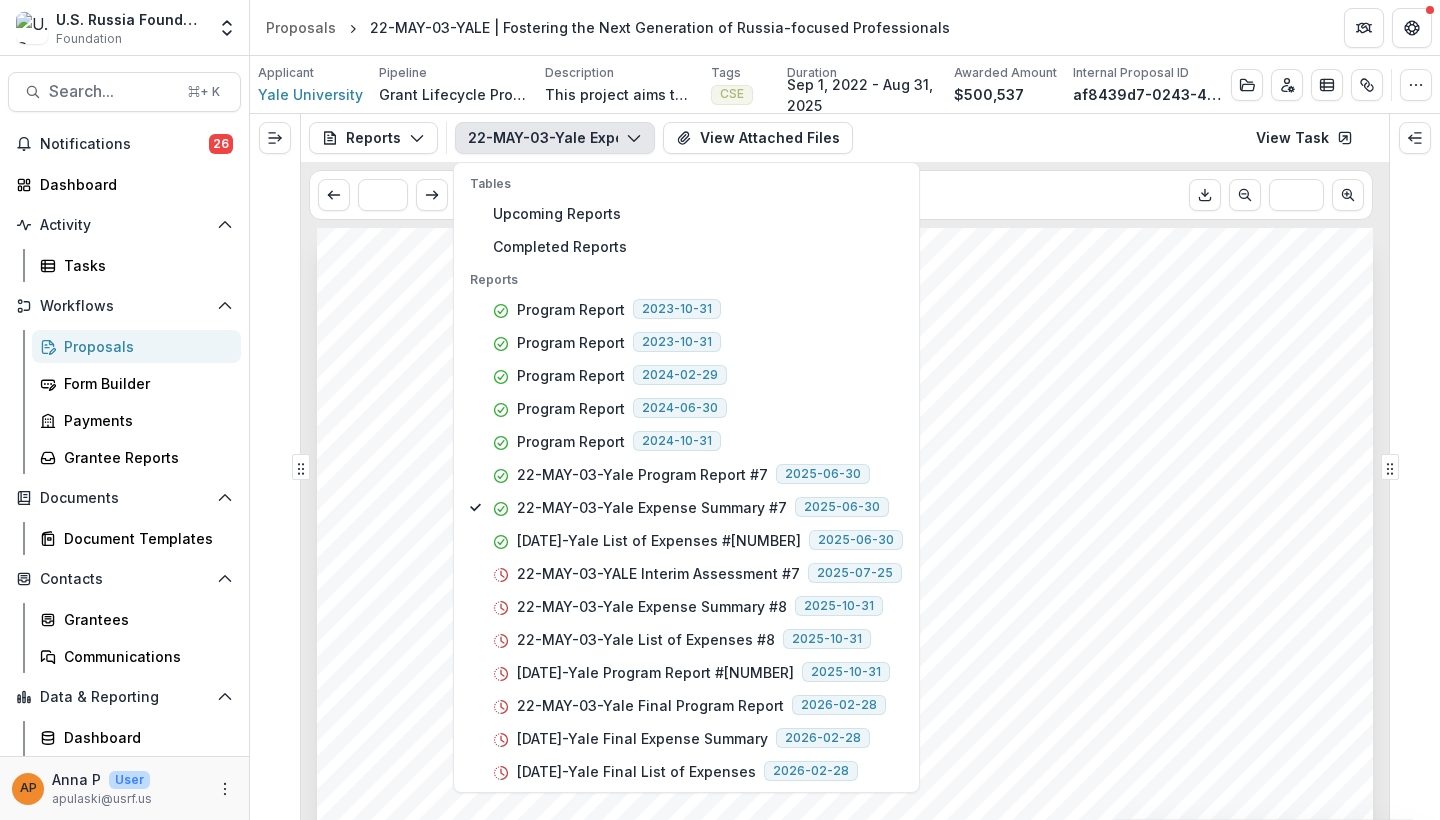 click on "What is the expense period for this report?" at bounding box center [634, 540] 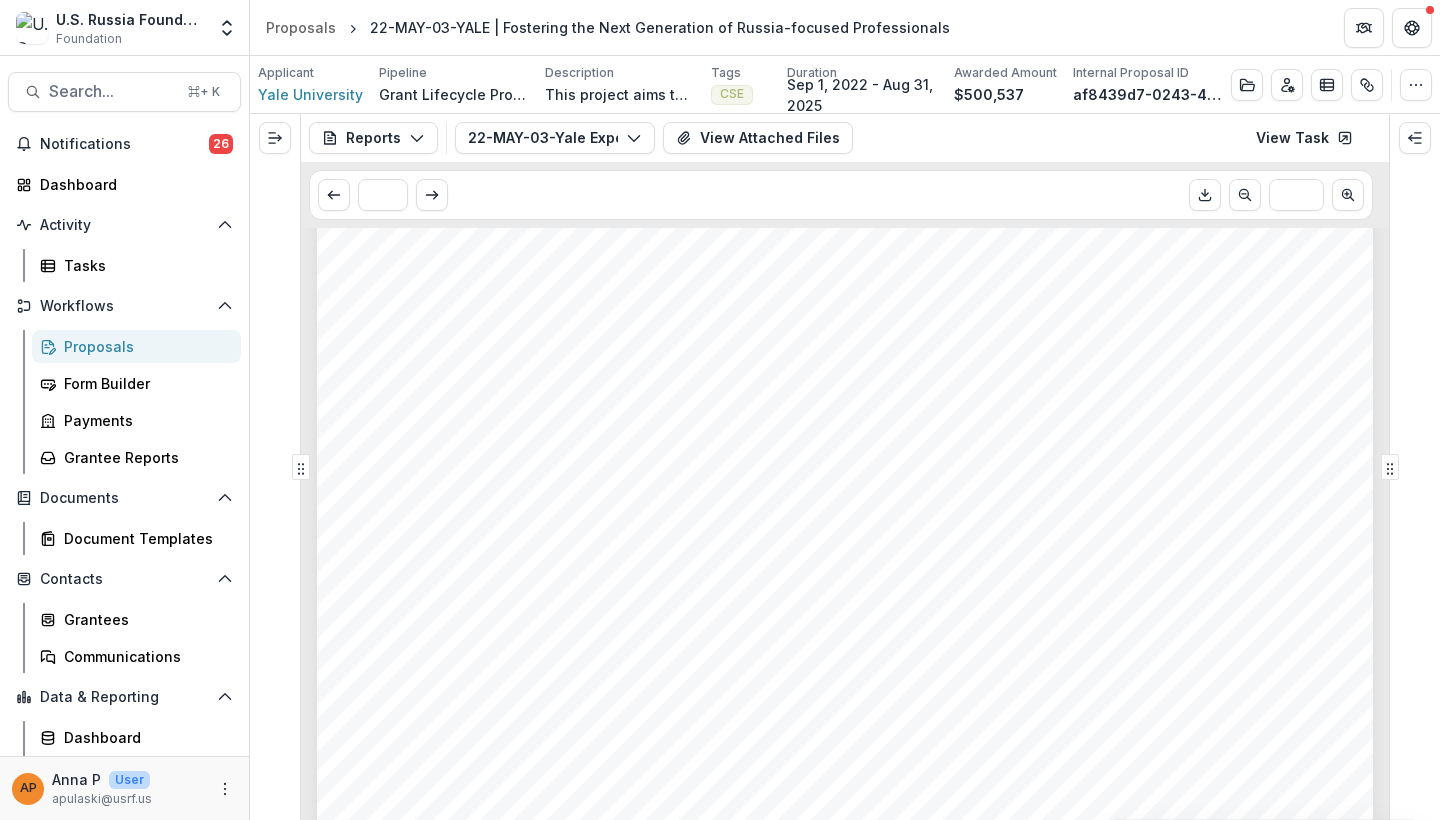 scroll, scrollTop: 784, scrollLeft: 0, axis: vertical 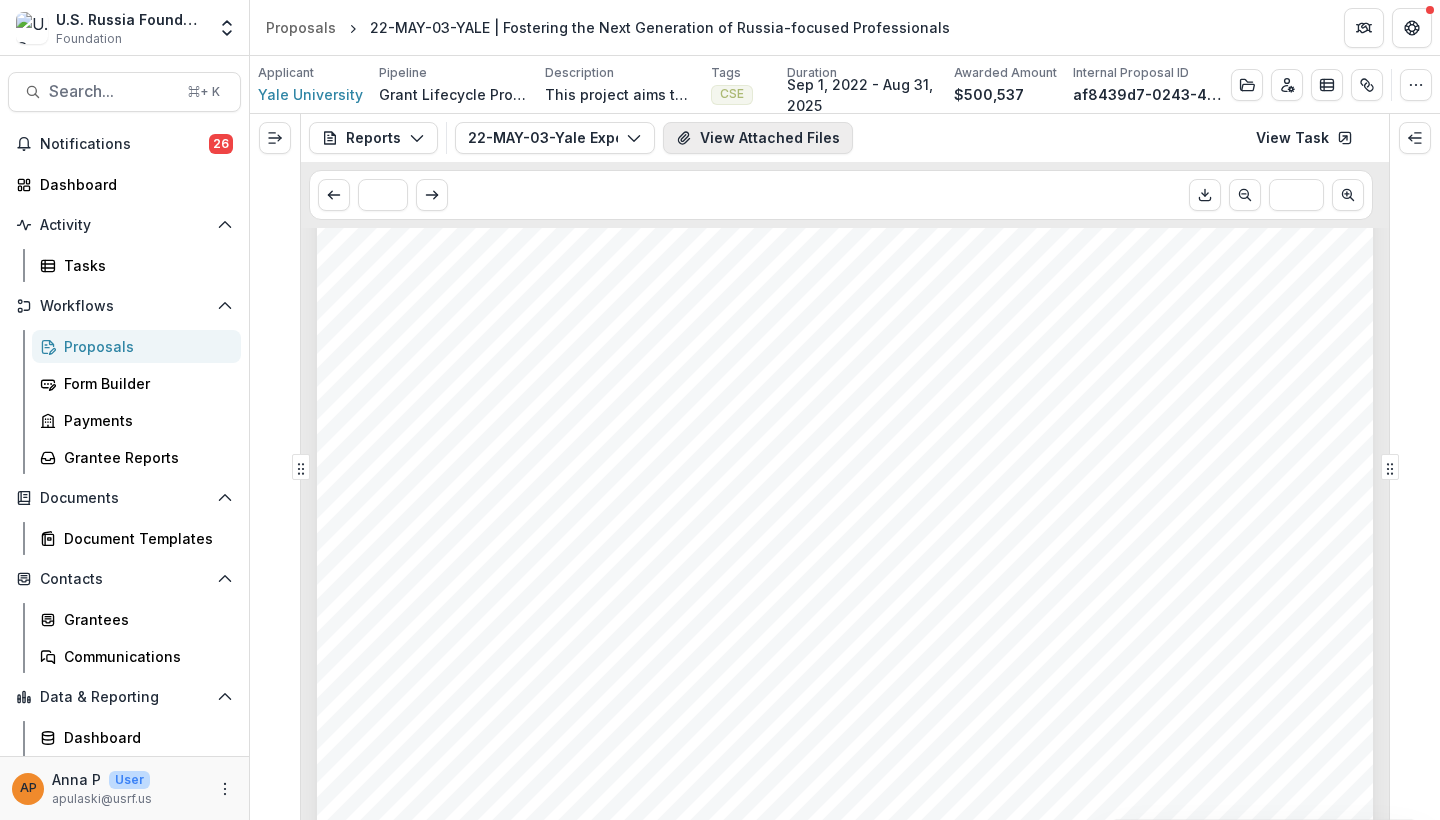 click 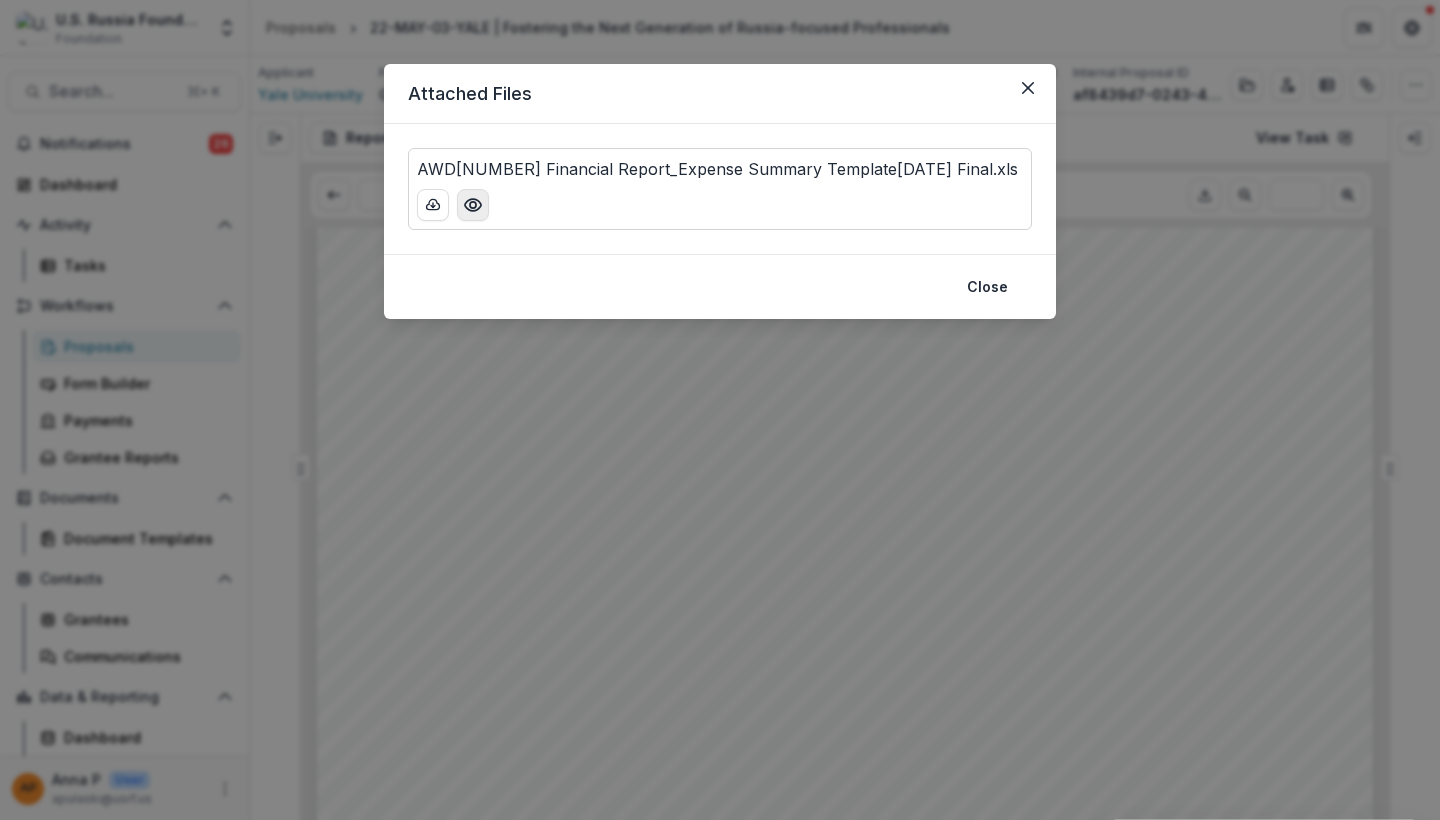 click 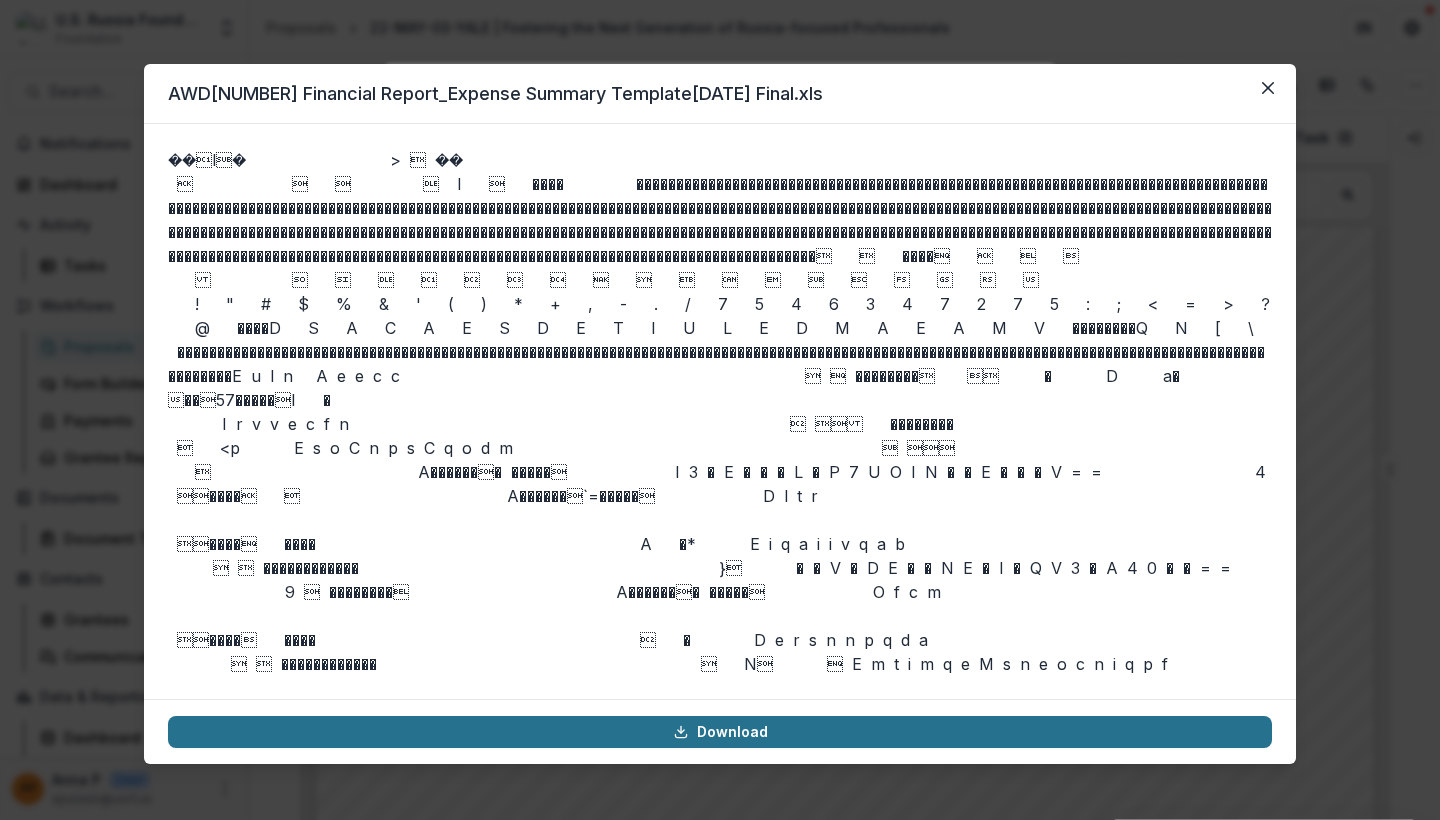 click on "Download" at bounding box center [720, 732] 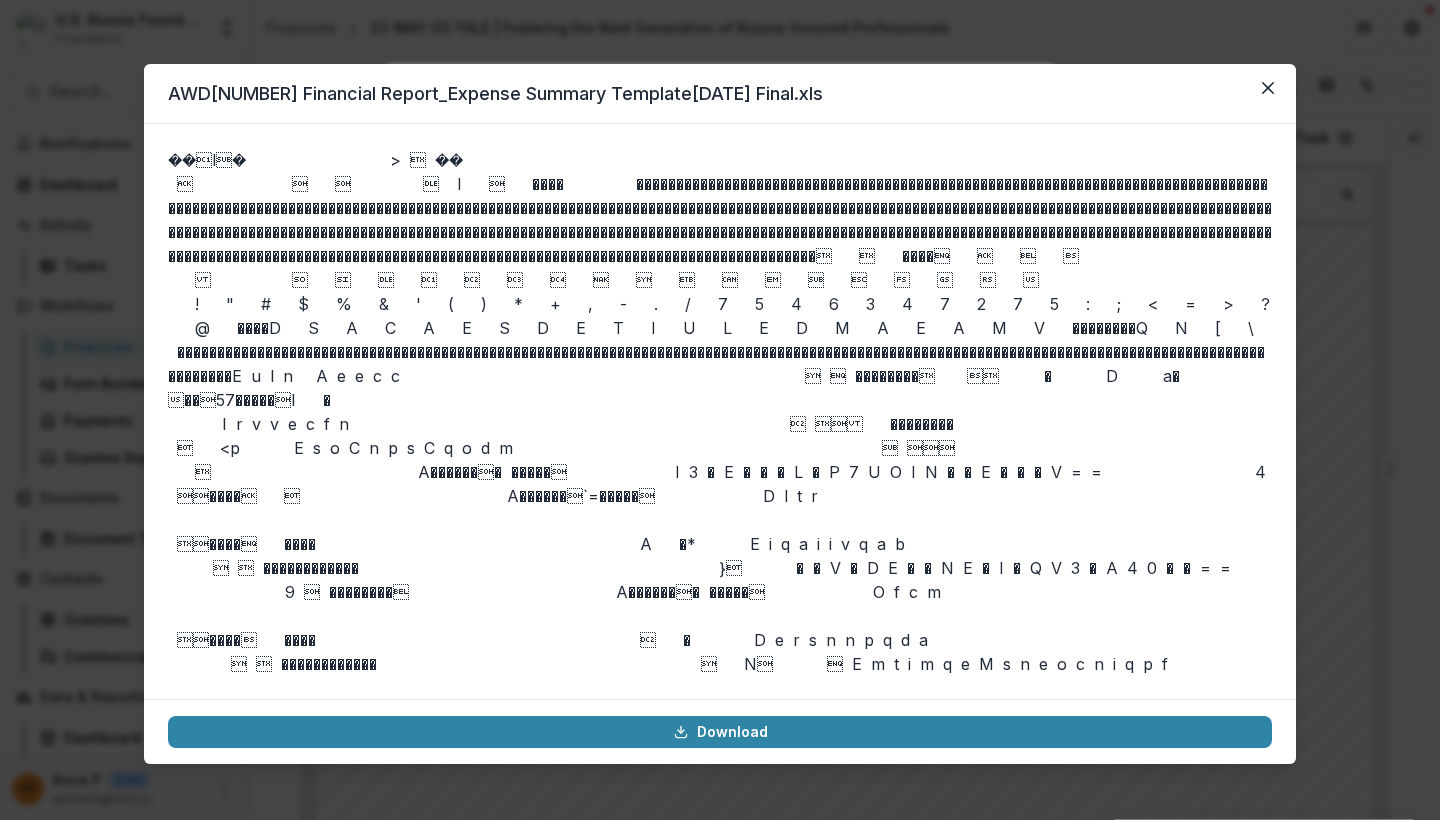 click on "AWD0010188 Financial Report_Expense Summary Template4.30.25 Final.xls Download" at bounding box center (720, 410) 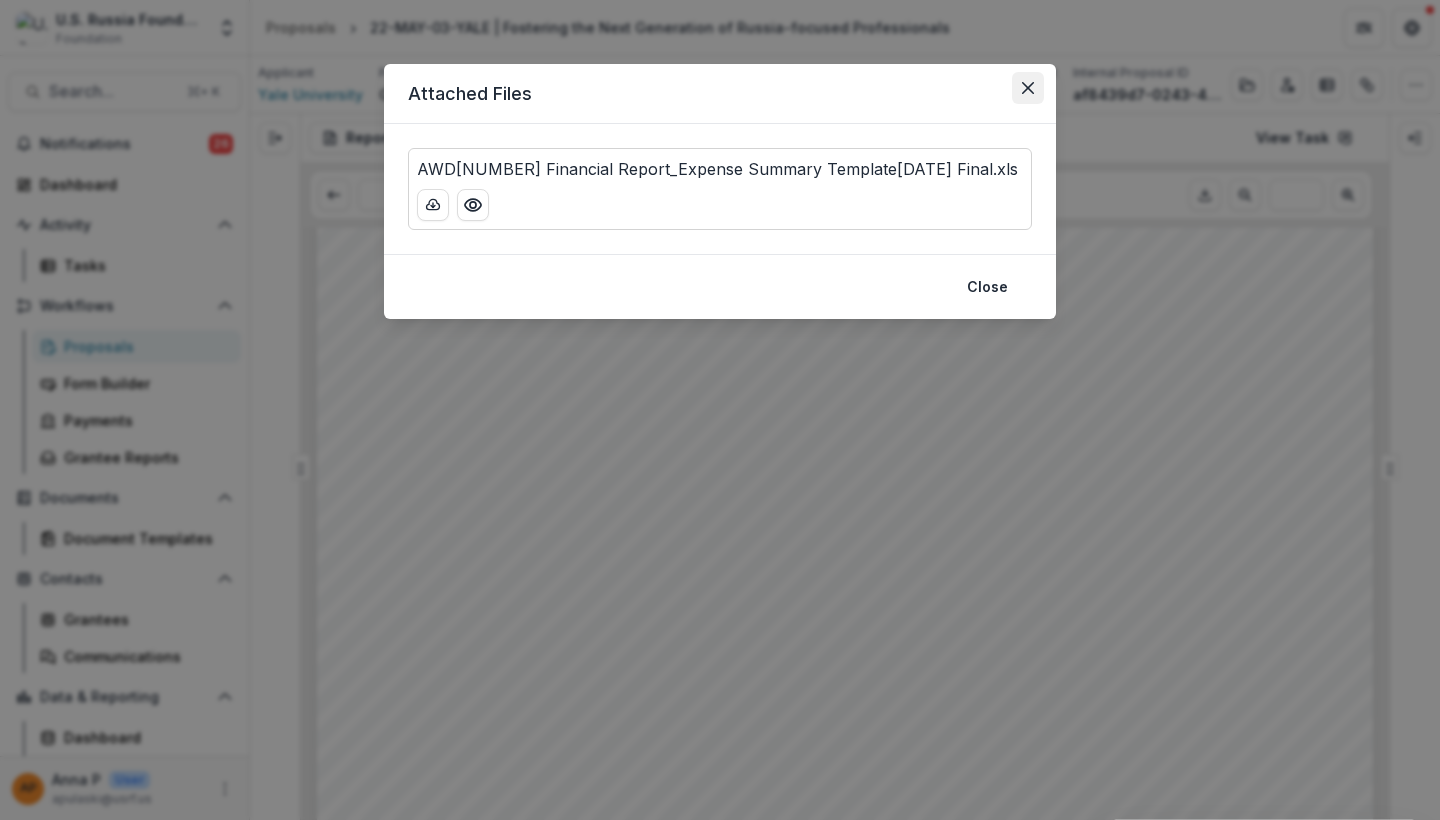 click at bounding box center (1028, 88) 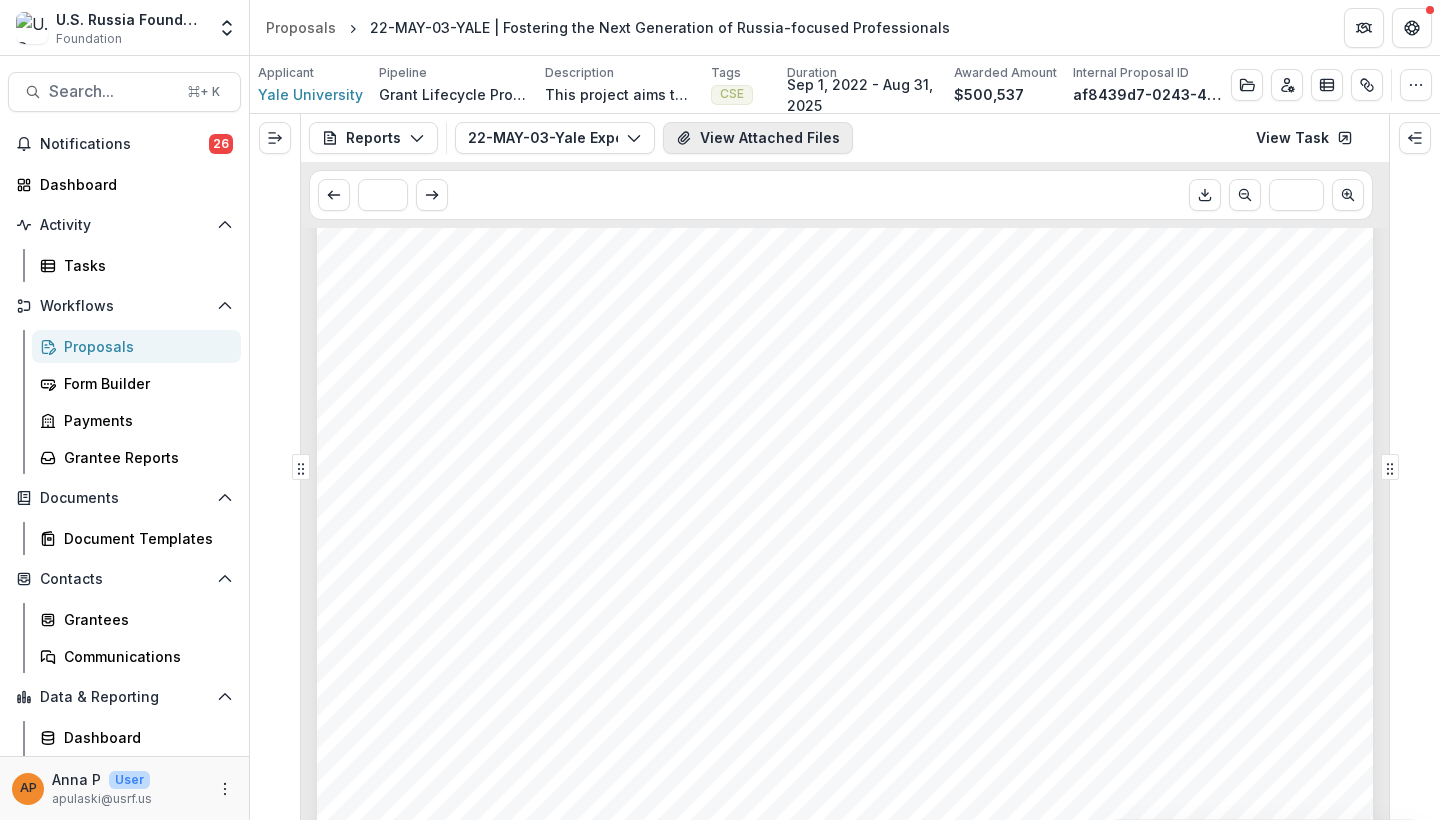 click on "View Attached Files" at bounding box center (758, 138) 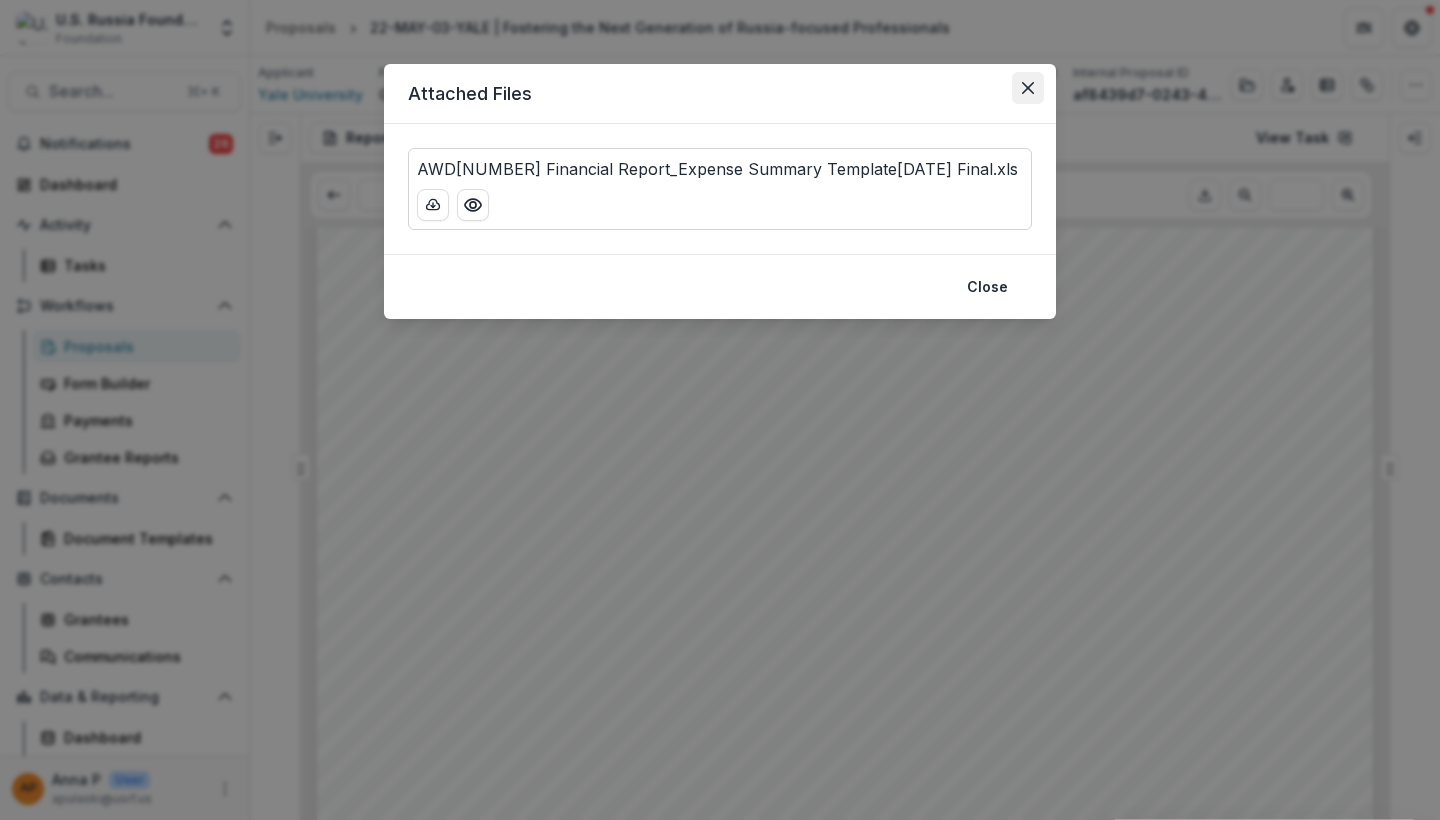 click 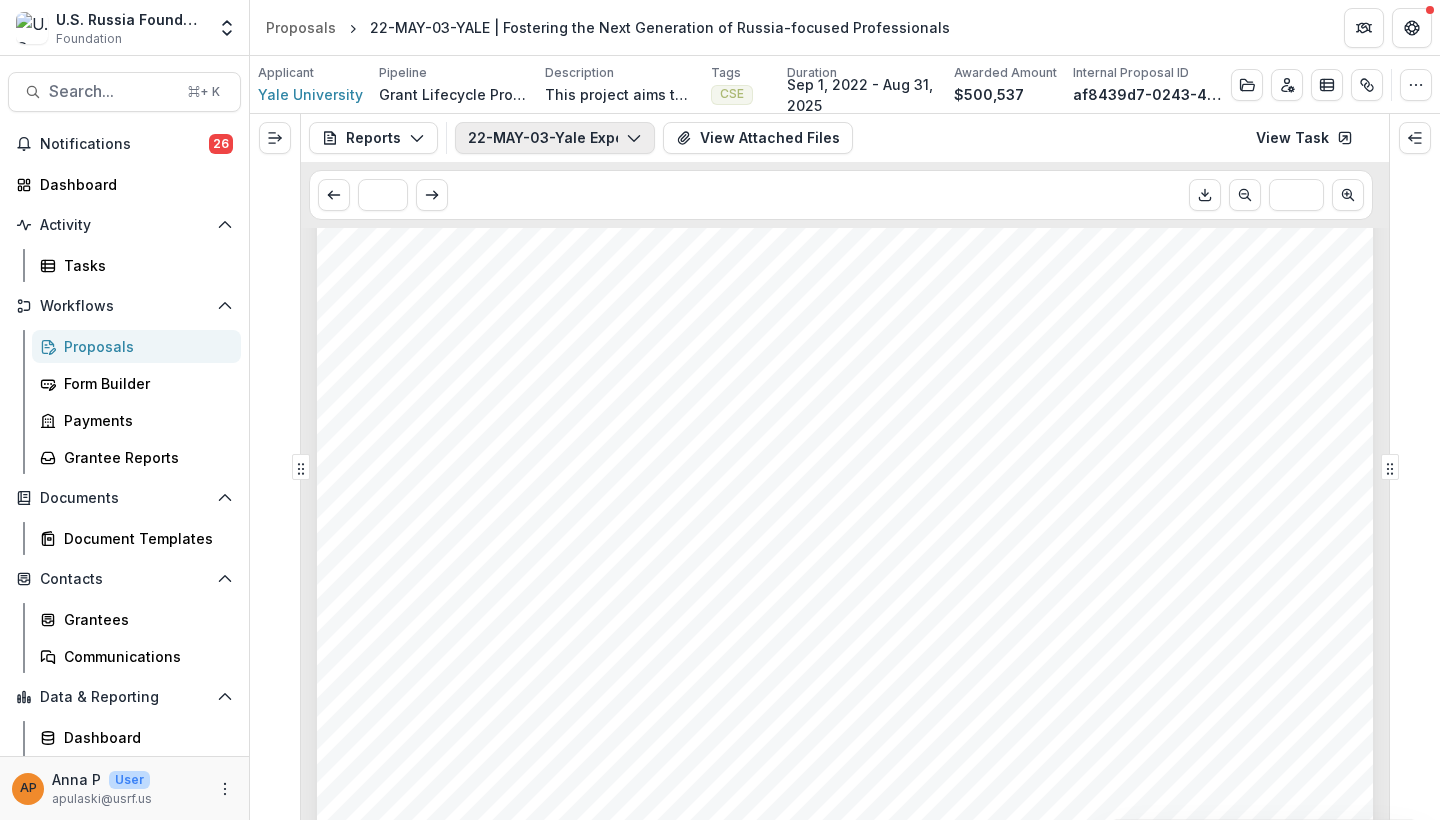 click on "22-MAY-03-Yale Expense Summary #7" at bounding box center (555, 138) 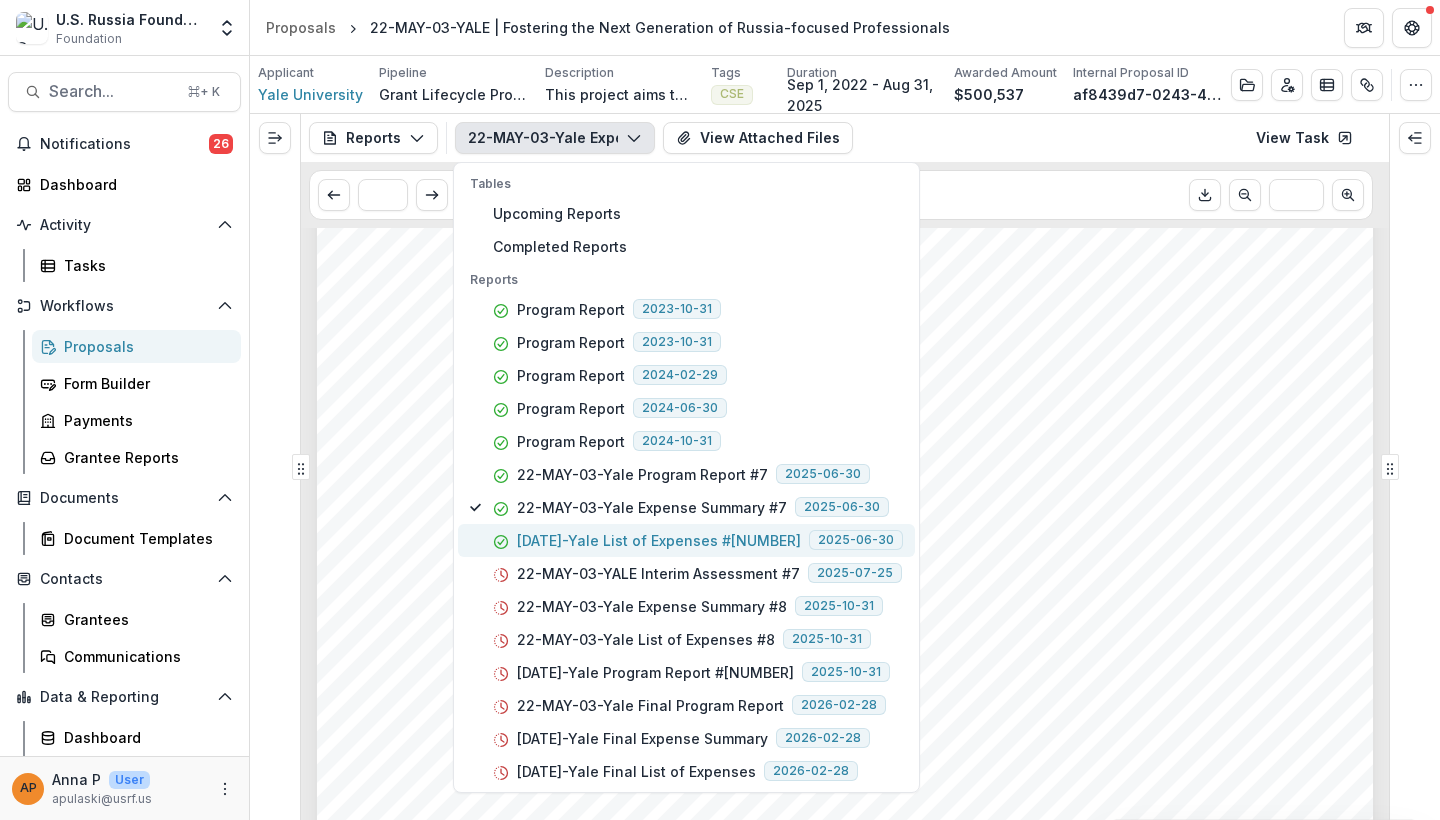 click on "[DATE]-Yale List of Expenses #7" at bounding box center (659, 540) 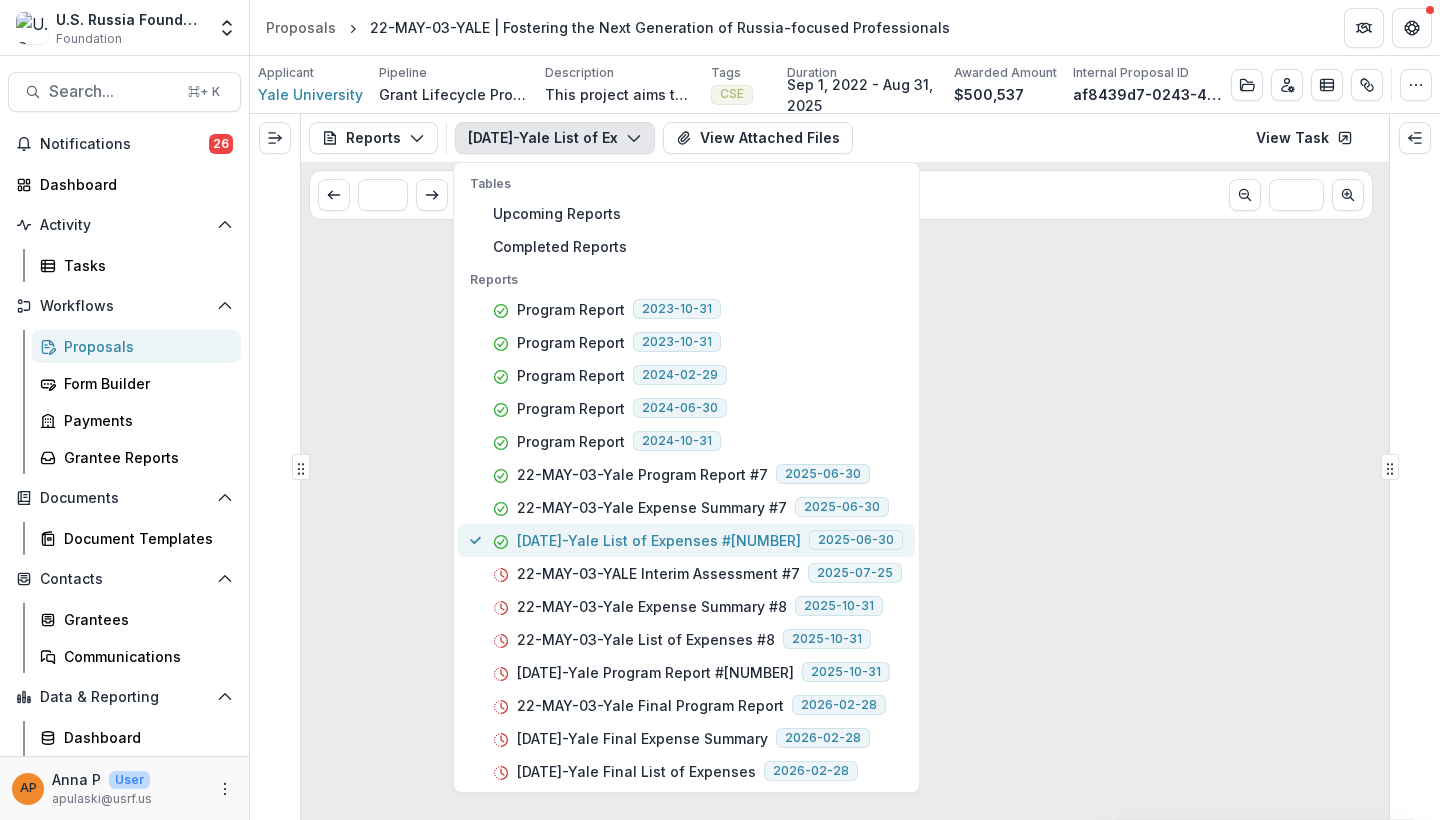 scroll, scrollTop: 0, scrollLeft: 0, axis: both 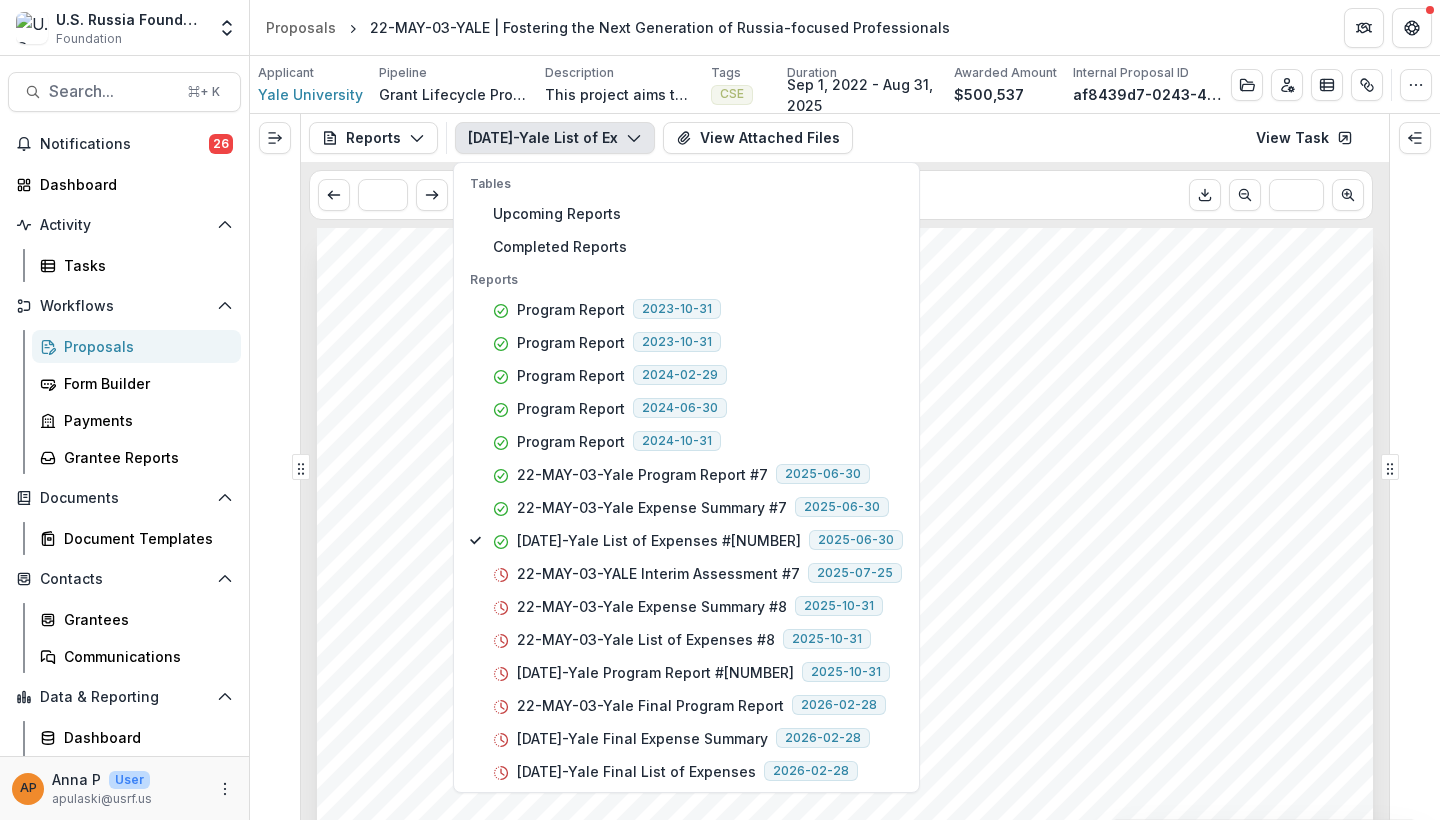 click on "Submission Responses Financial Report Detailed List of Expenses Grant ID 22-MAY-03-YALE What is the expense period for this report? 1/1/2025 - 4/30/2025 Report Number Upload your organization's detailed list of expenses for this reporting period here. See attached files Full name of the person who has authorized the report William Nowitzke Title of the person who has authorized the report Accounting Supervisor Date 2025-06-10" at bounding box center [845, 975] 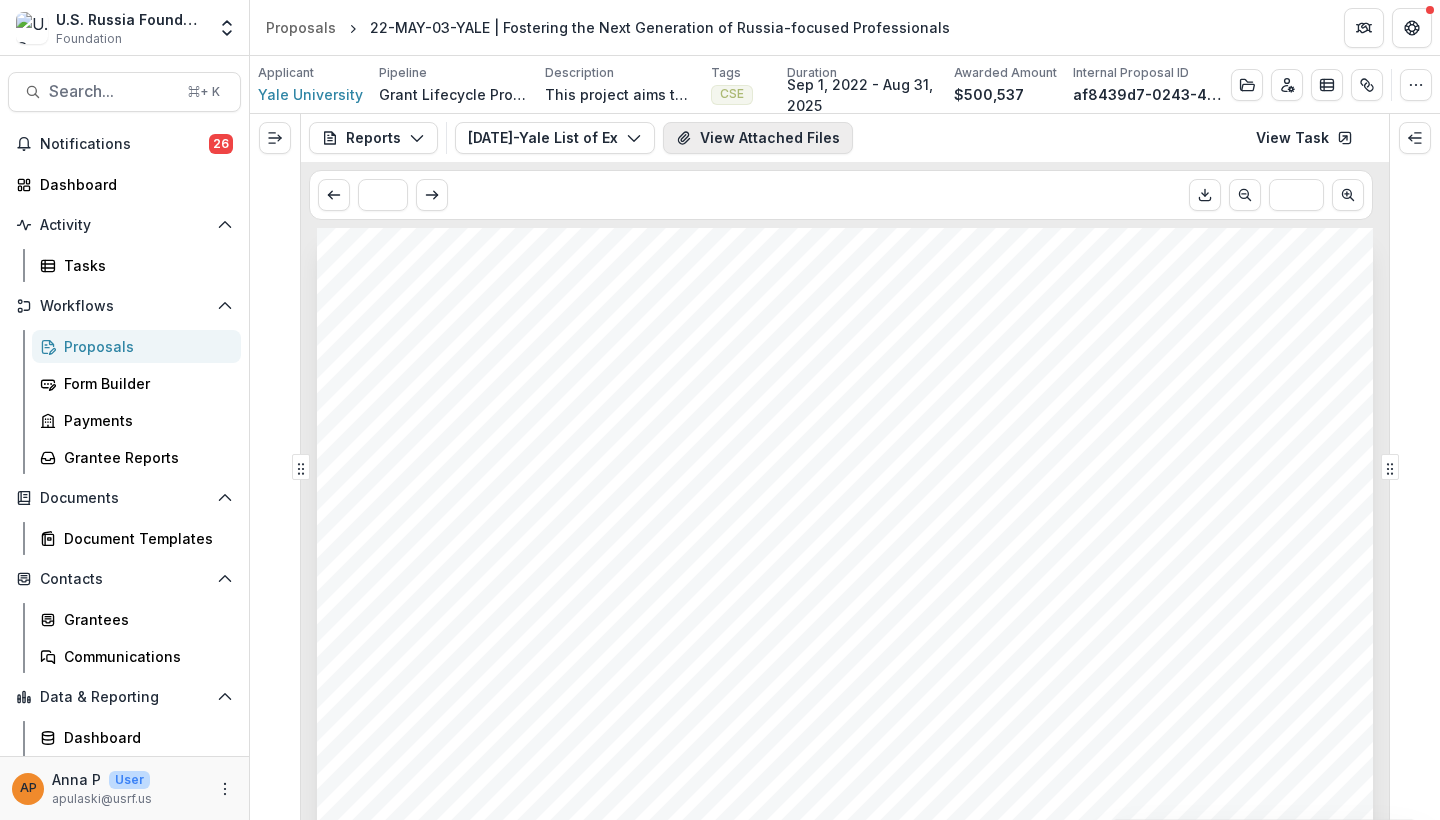 click on "View Attached Files" at bounding box center (758, 138) 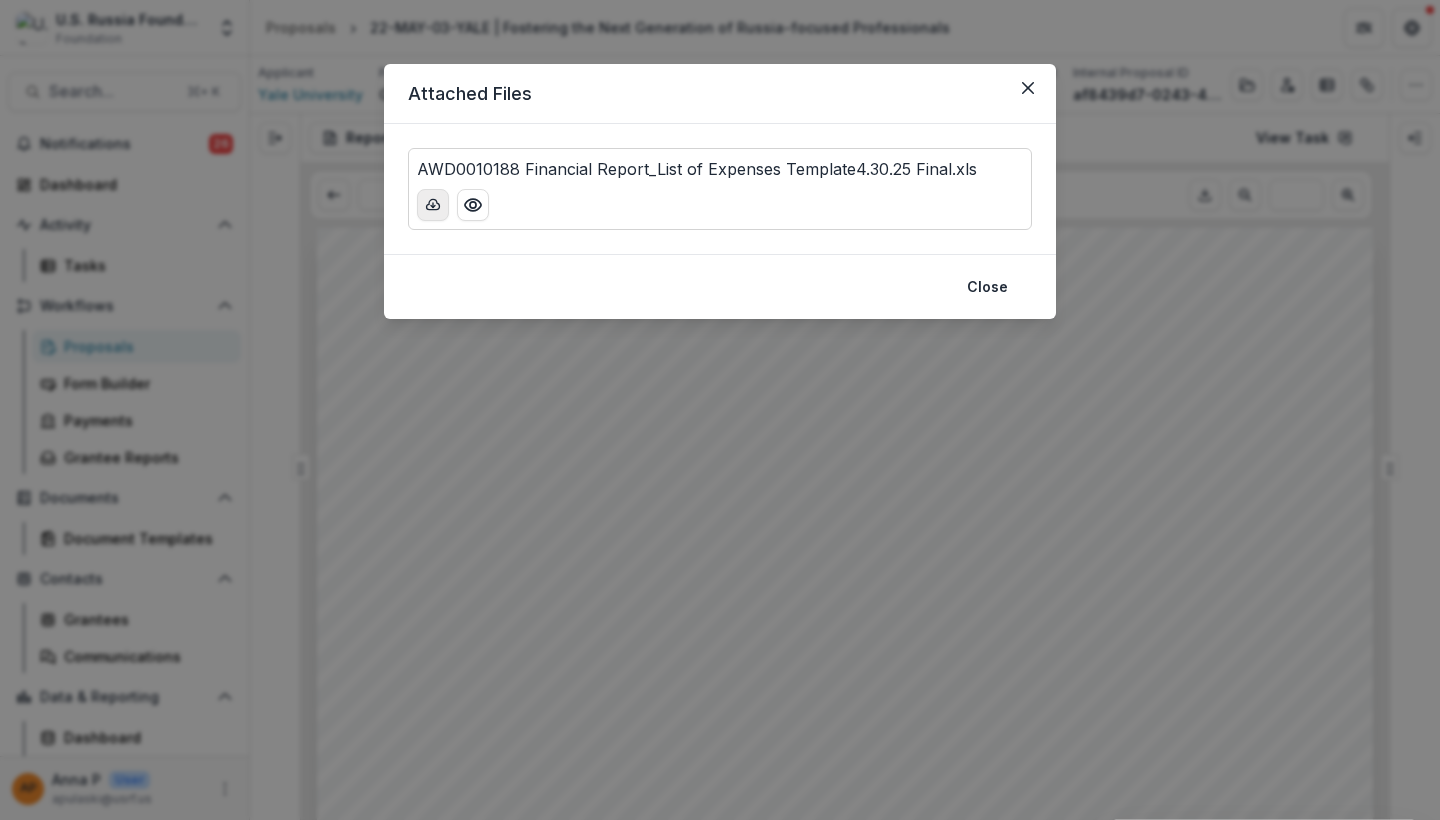 click 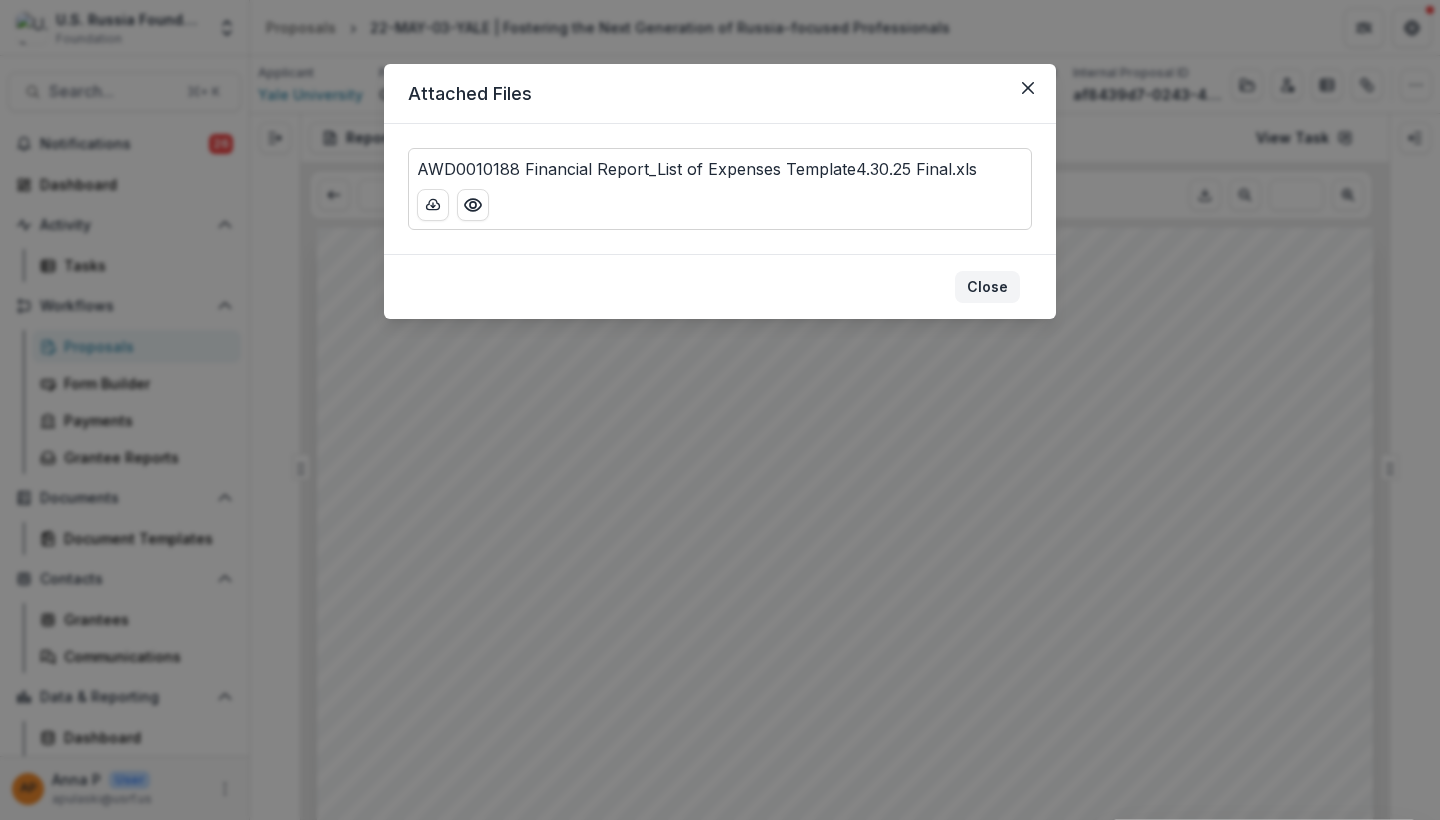 click on "Close" at bounding box center (987, 287) 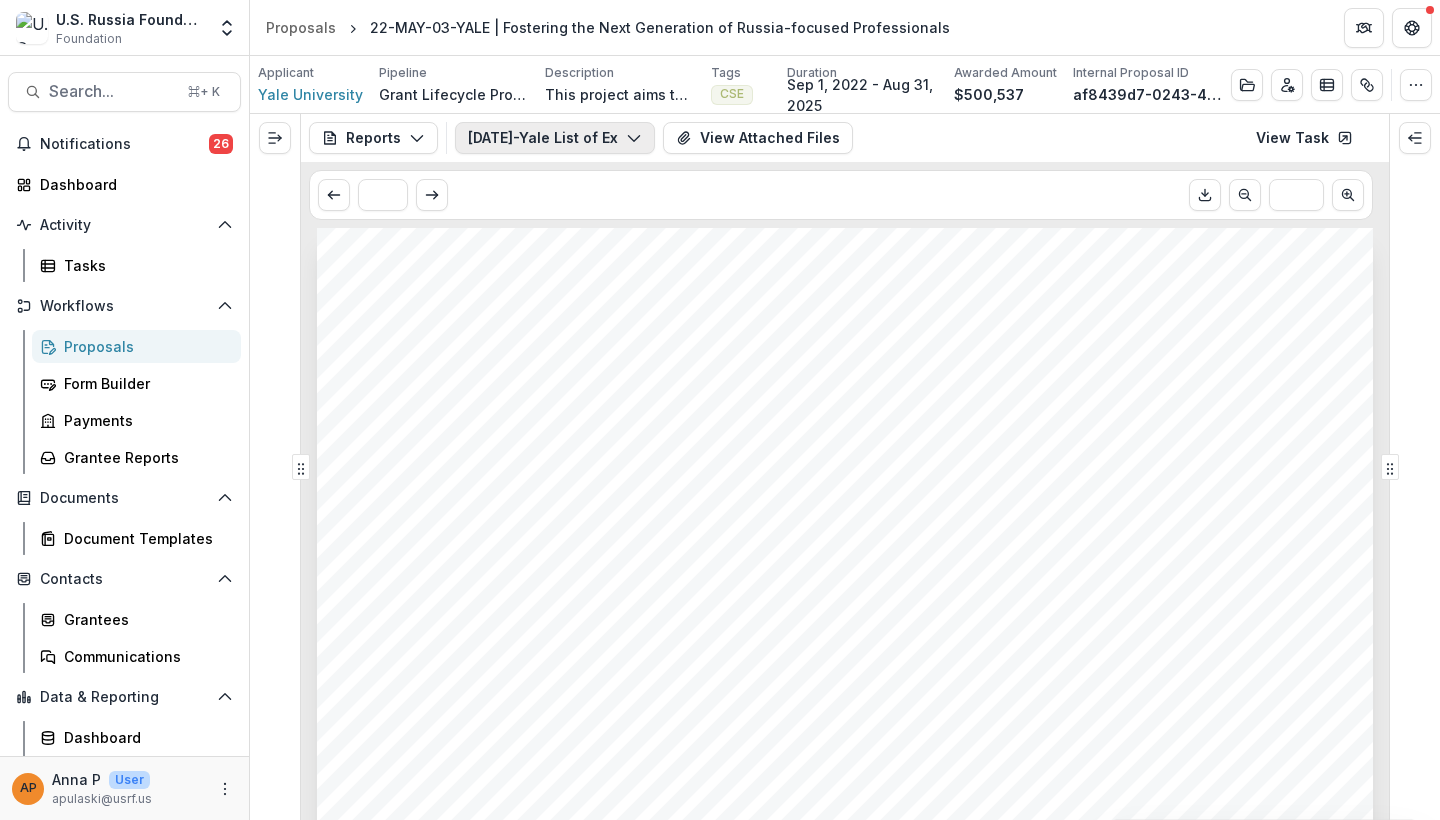click on "[DATE]-Yale List of Expenses #7" at bounding box center (555, 138) 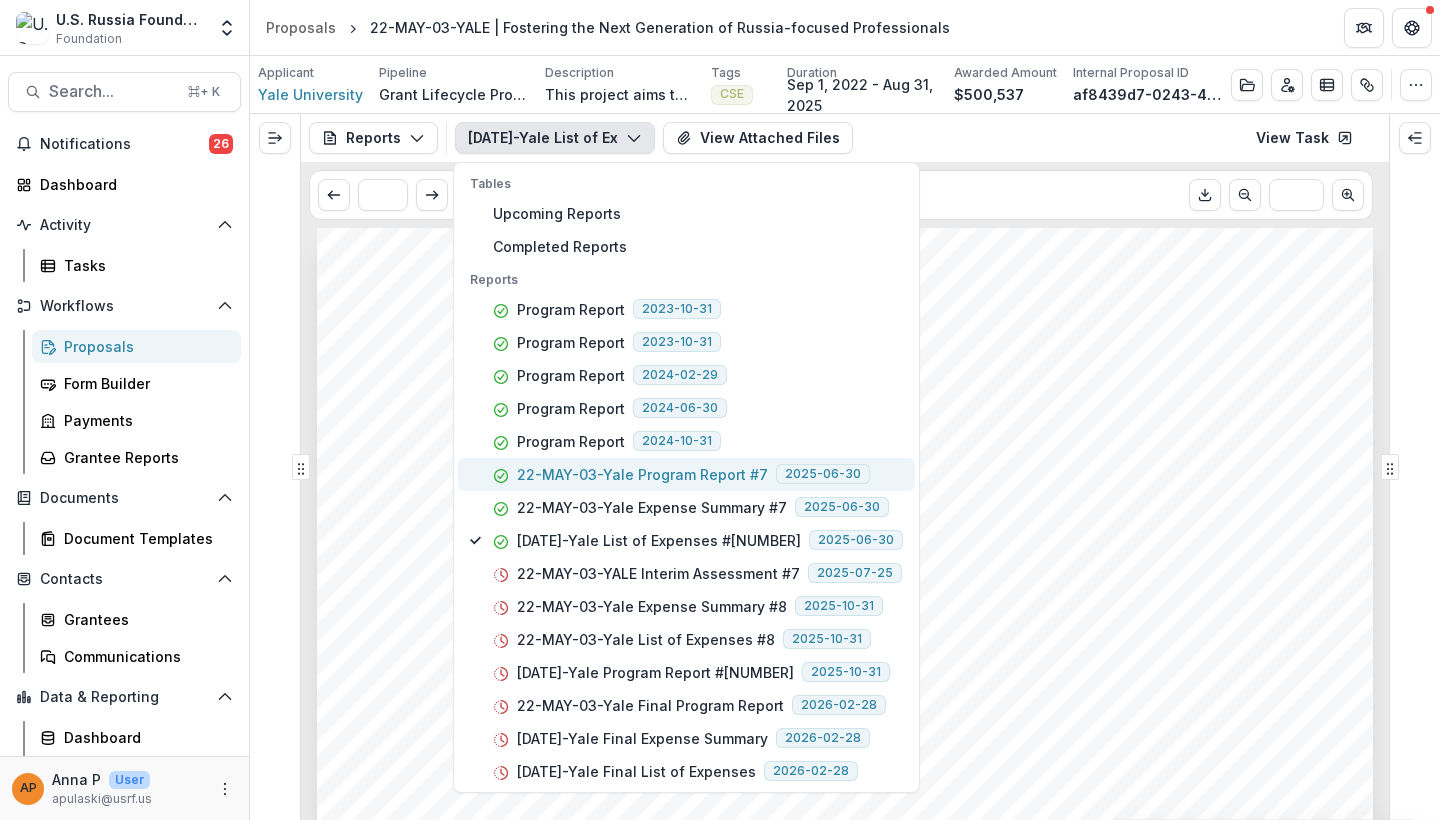 click on "[DATE]-Yale Program Report #7" at bounding box center [642, 474] 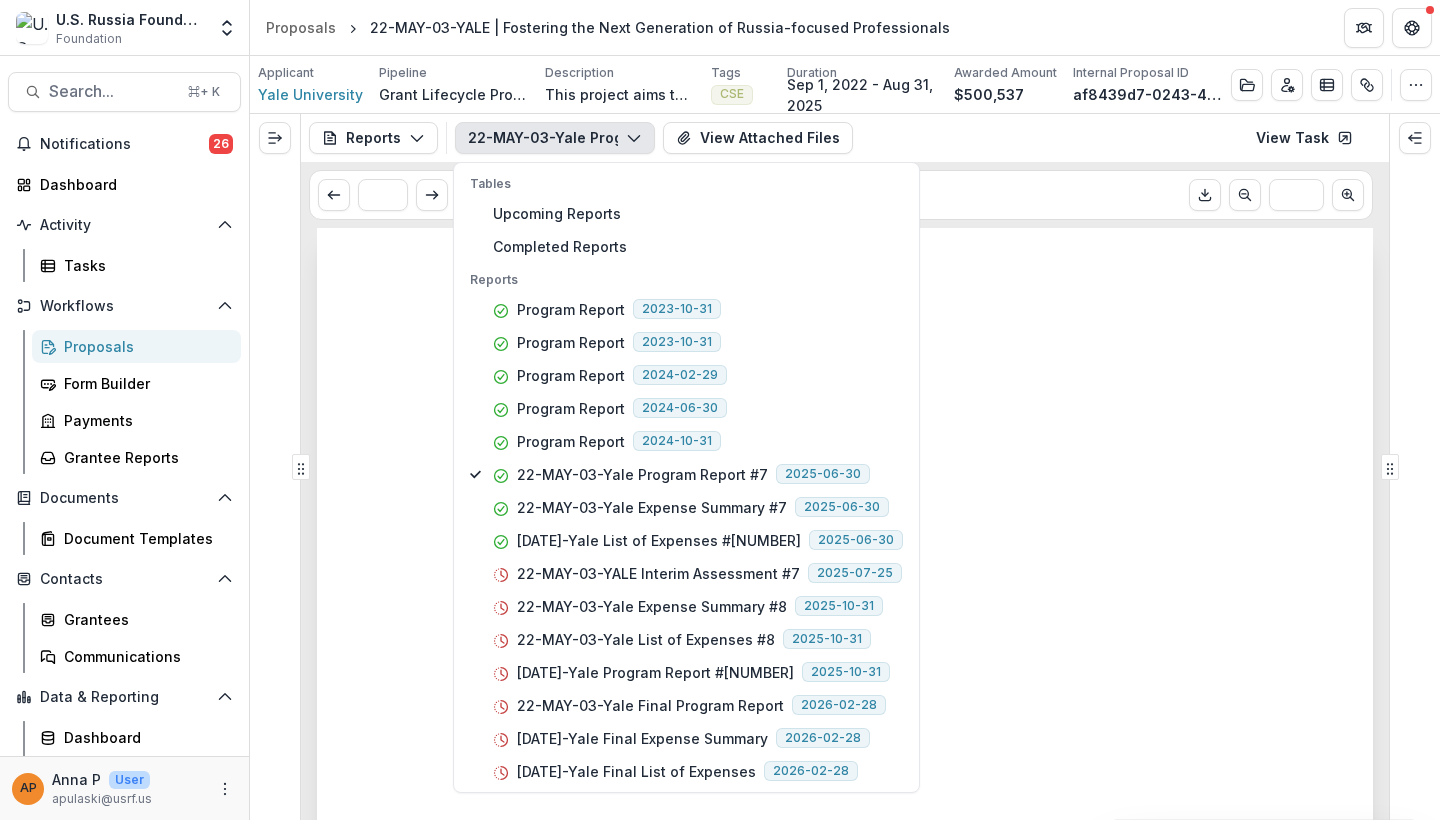click at bounding box center (845, 975) 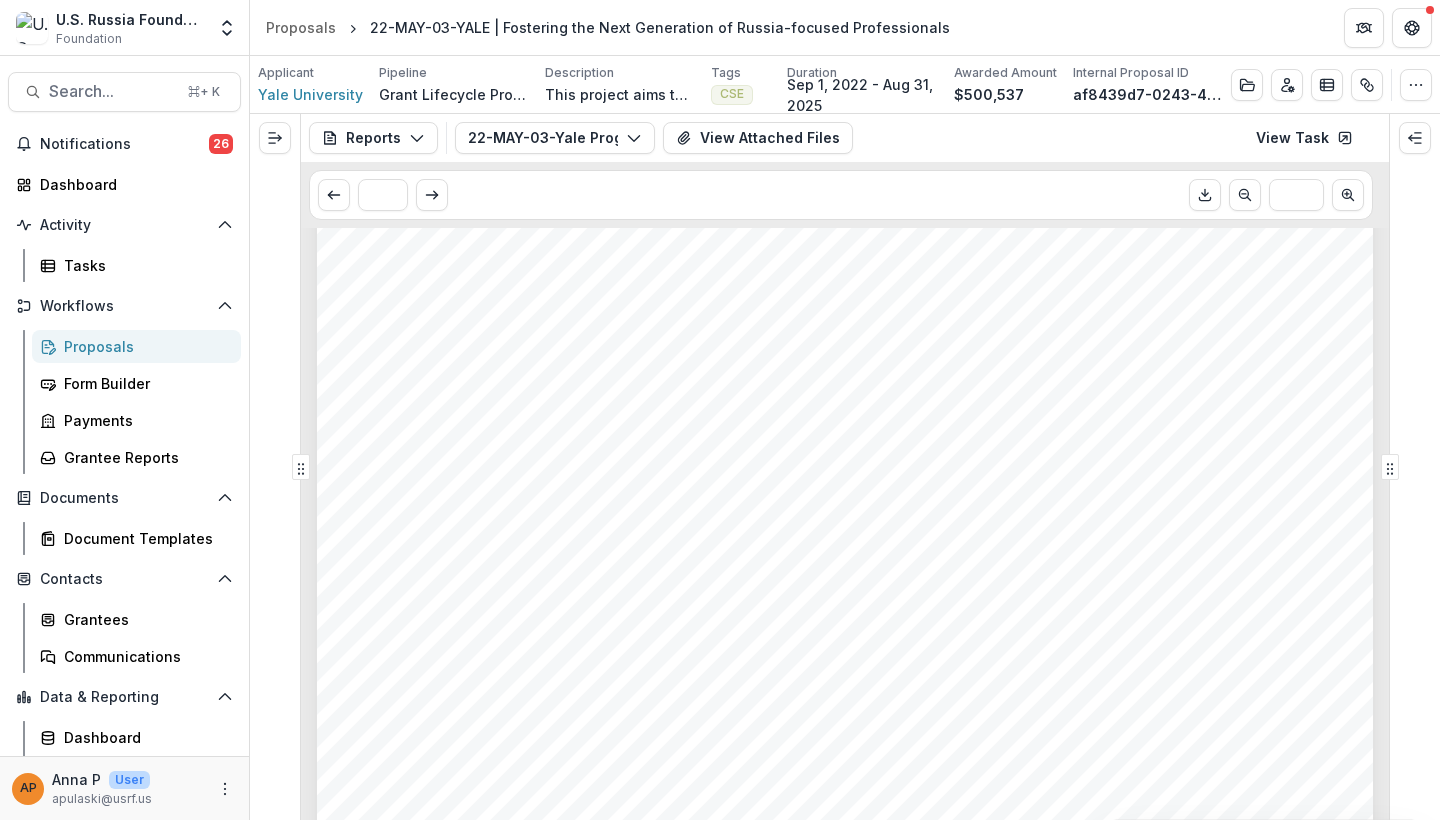 scroll, scrollTop: 10682, scrollLeft: 0, axis: vertical 